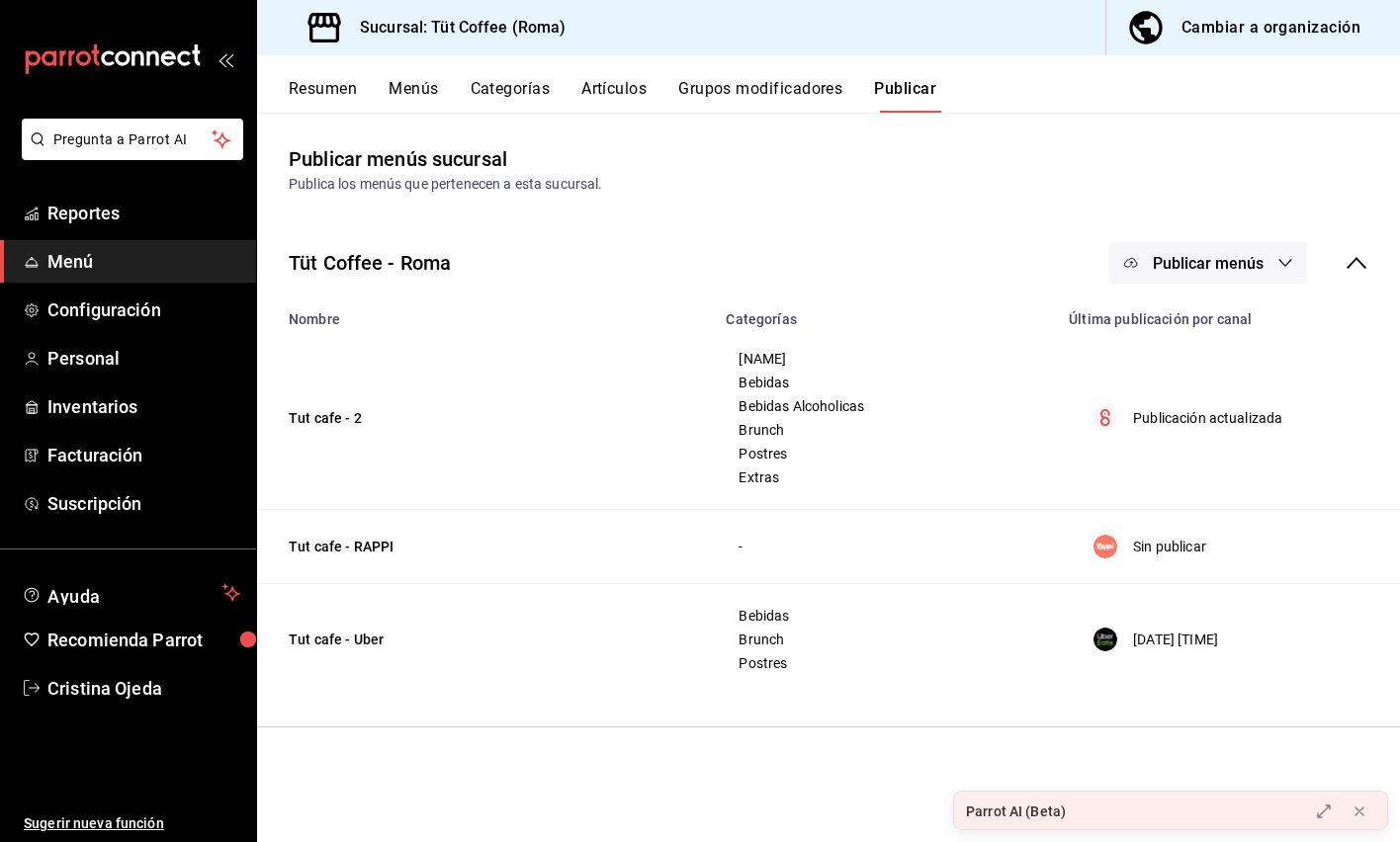 scroll, scrollTop: 0, scrollLeft: 0, axis: both 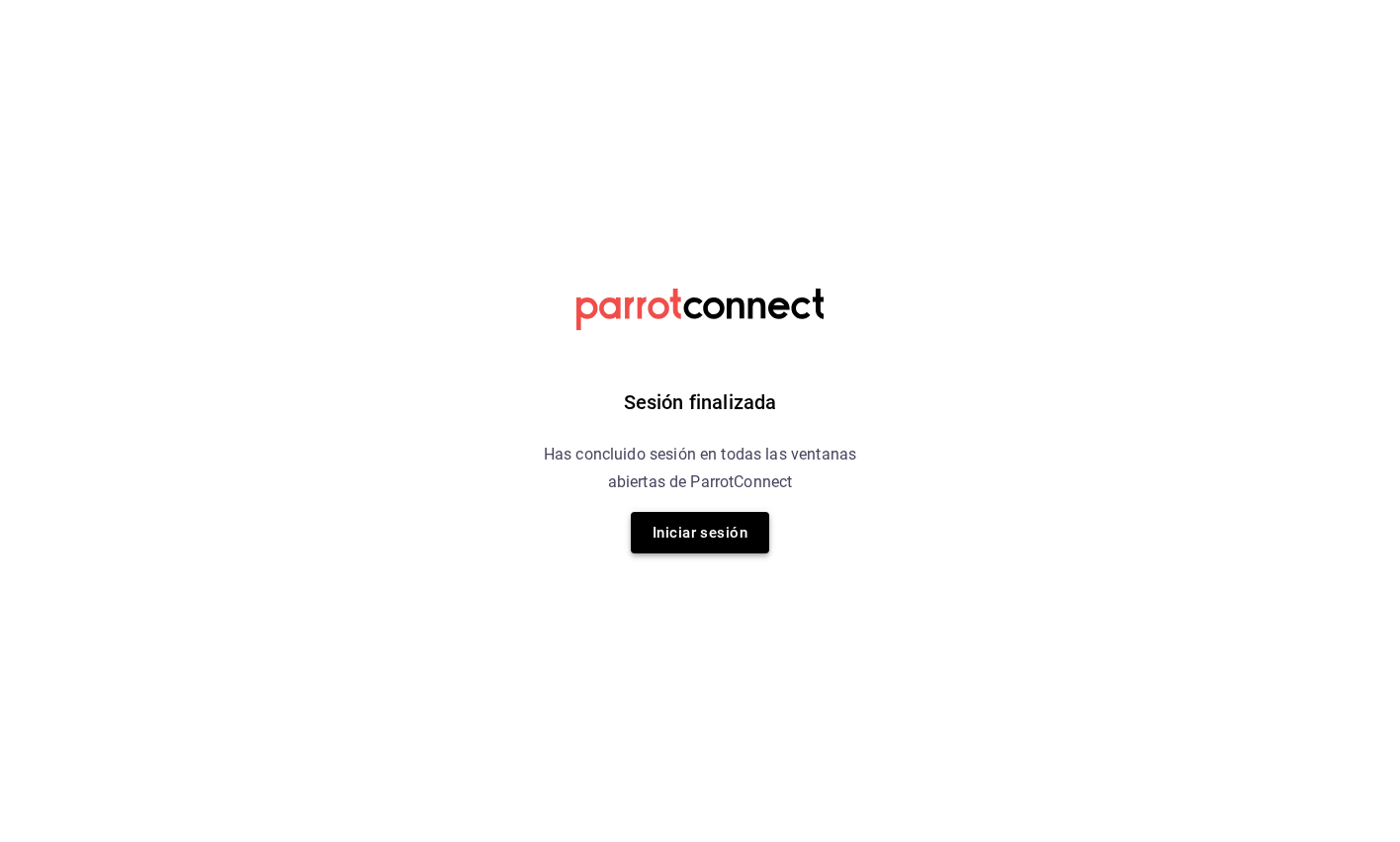 click on "Iniciar sesión" at bounding box center [700, 533] 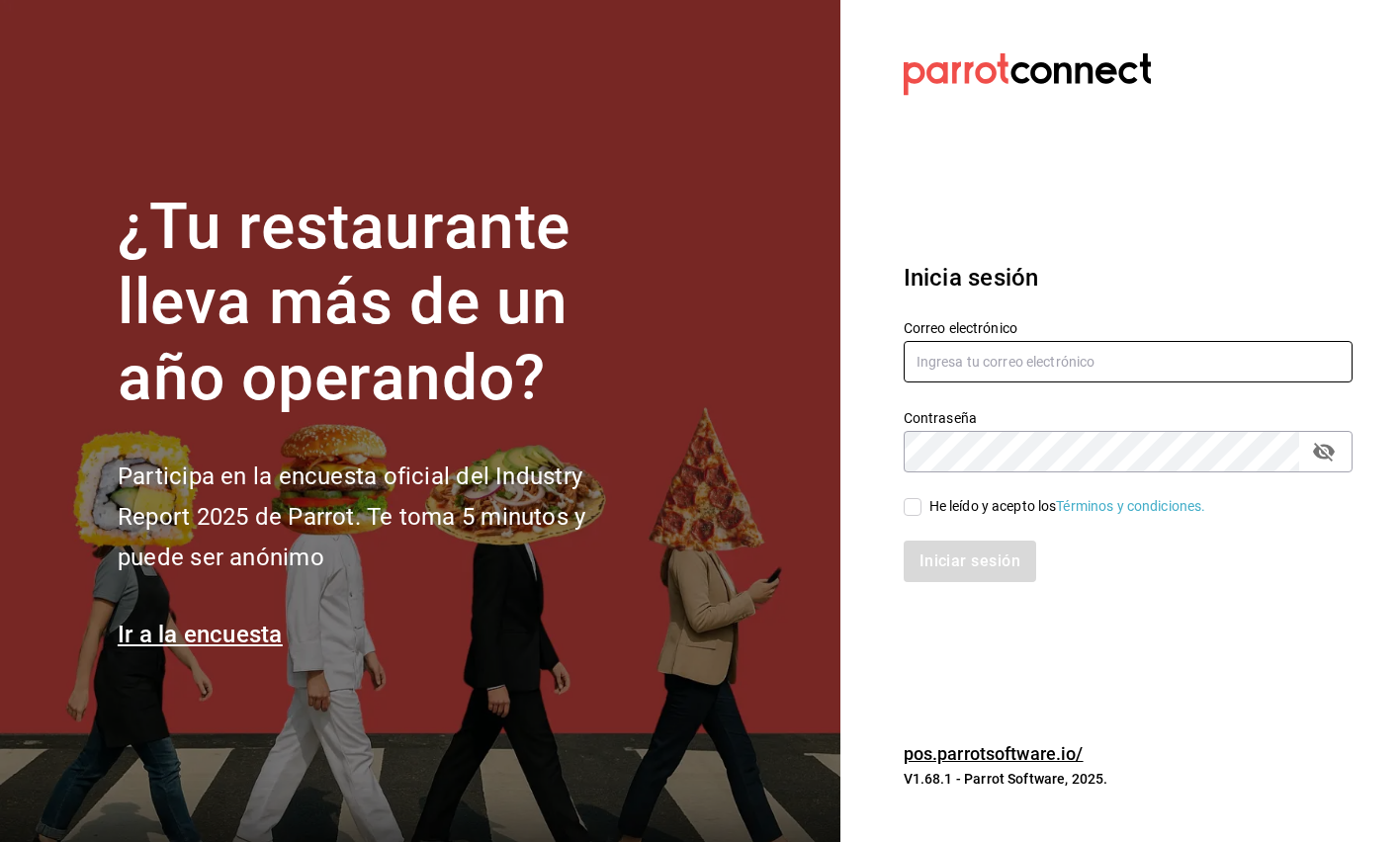 click at bounding box center (1128, 362) 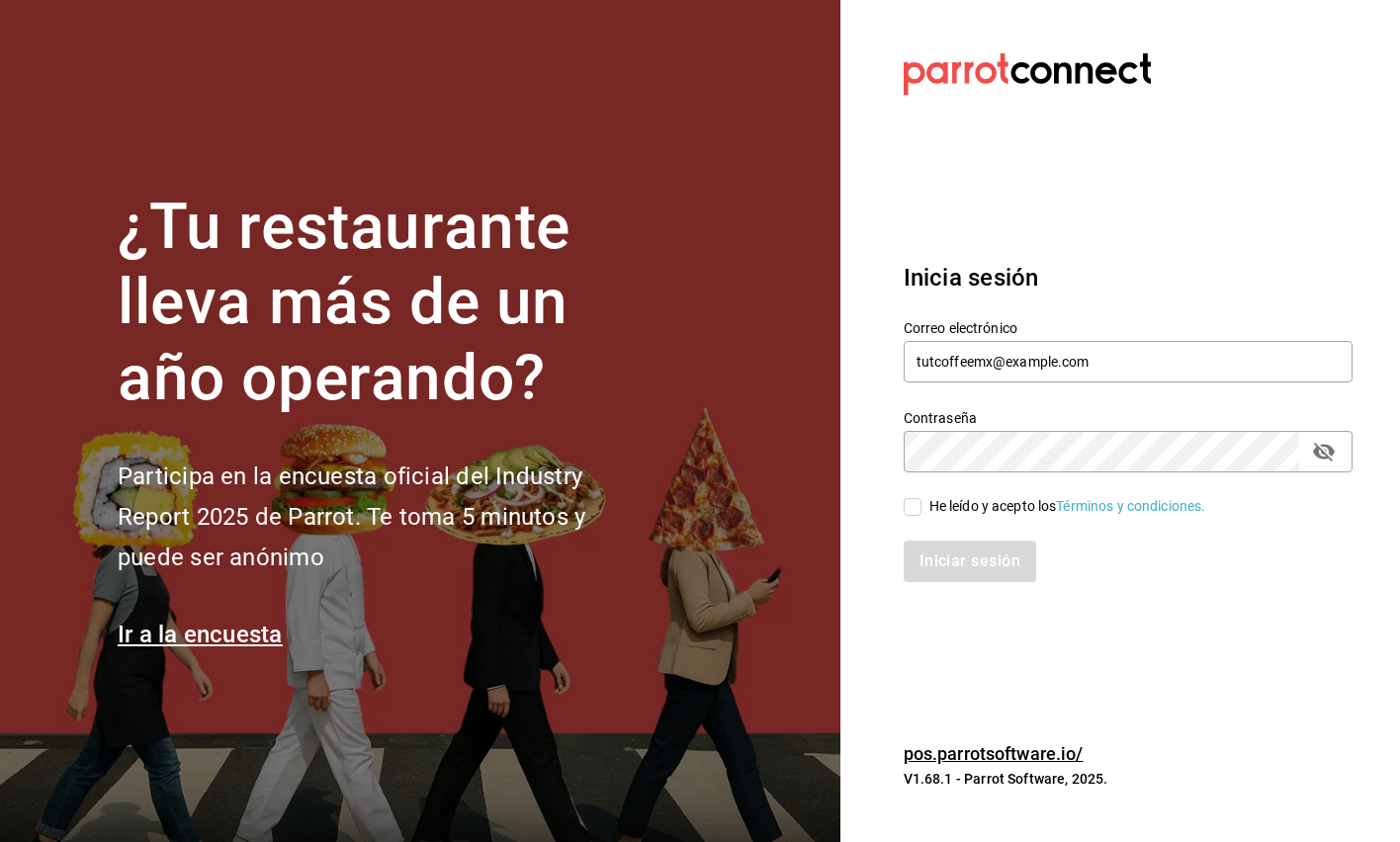 click on "He leído y acepto los  Términos y condiciones." at bounding box center (913, 507) 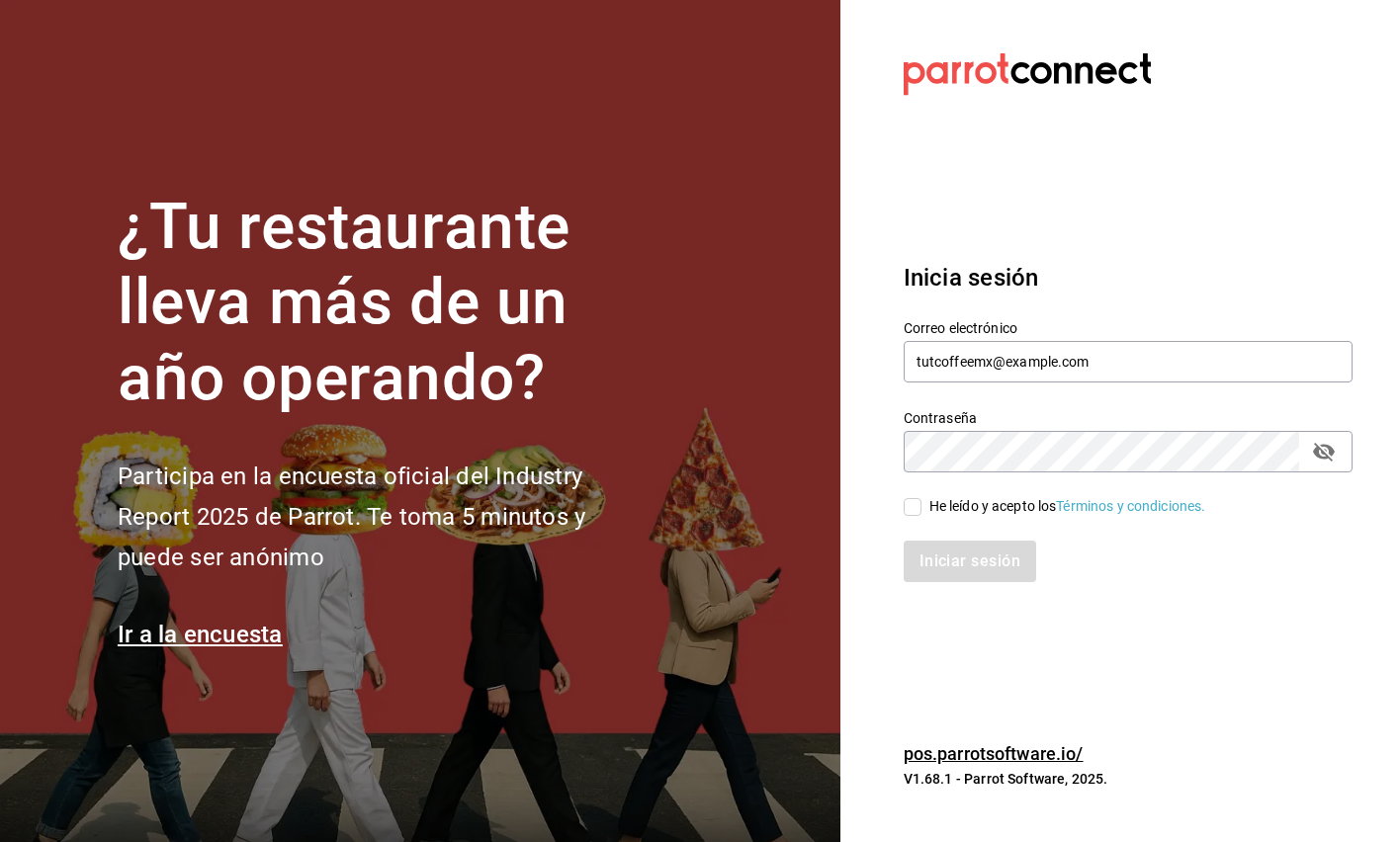 checkbox on "true" 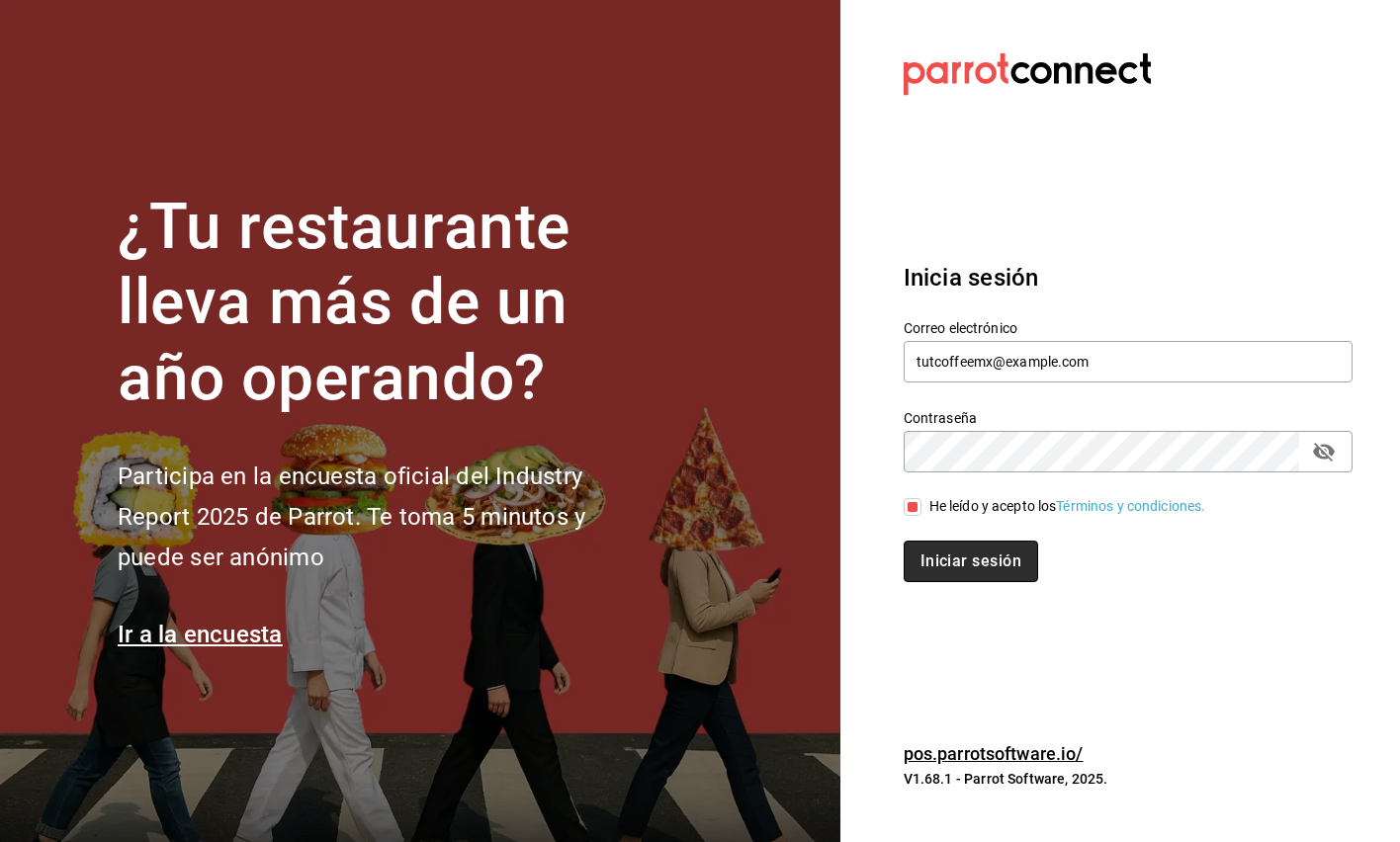 click on "Iniciar sesión" at bounding box center (971, 561) 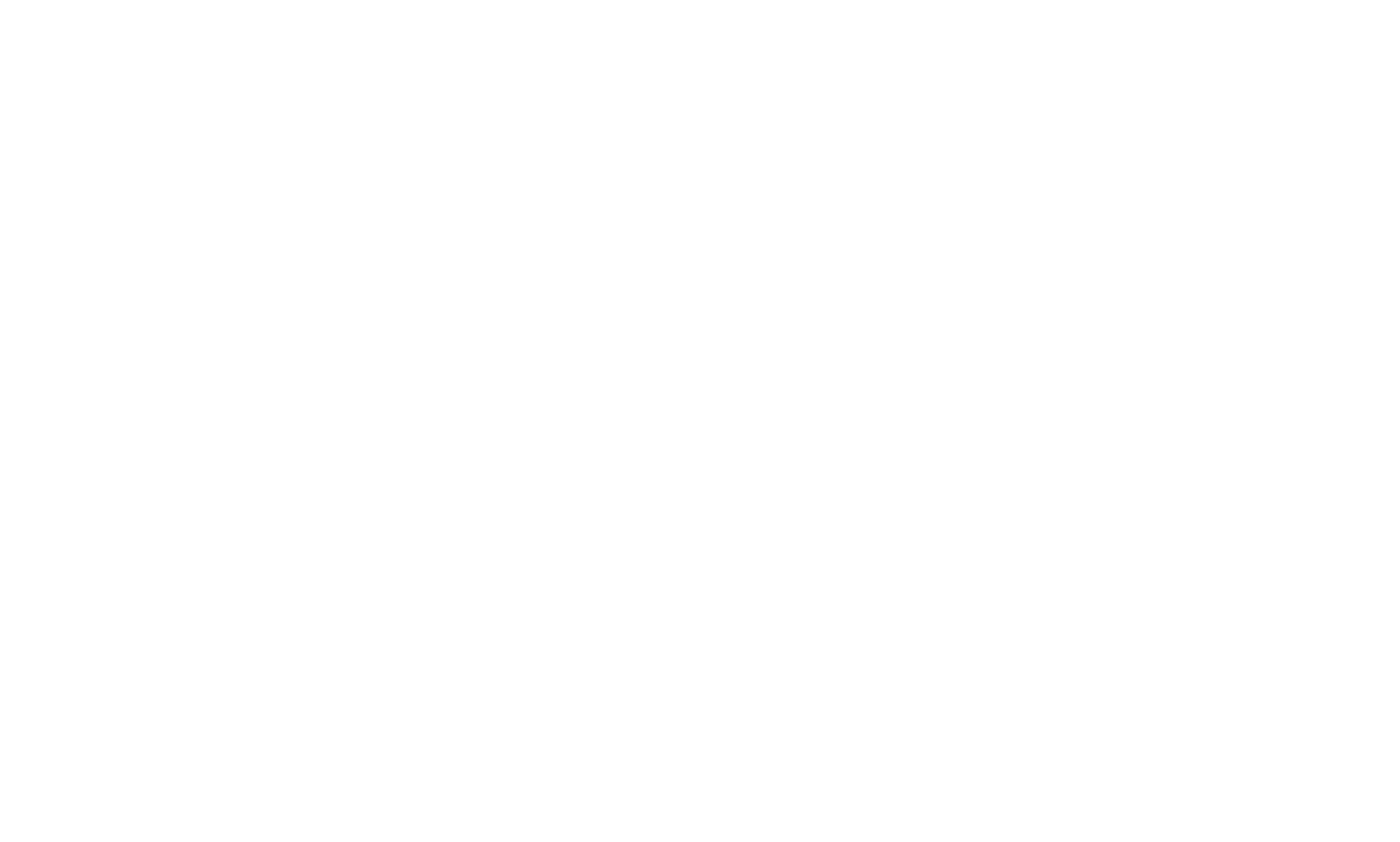 scroll, scrollTop: 0, scrollLeft: 0, axis: both 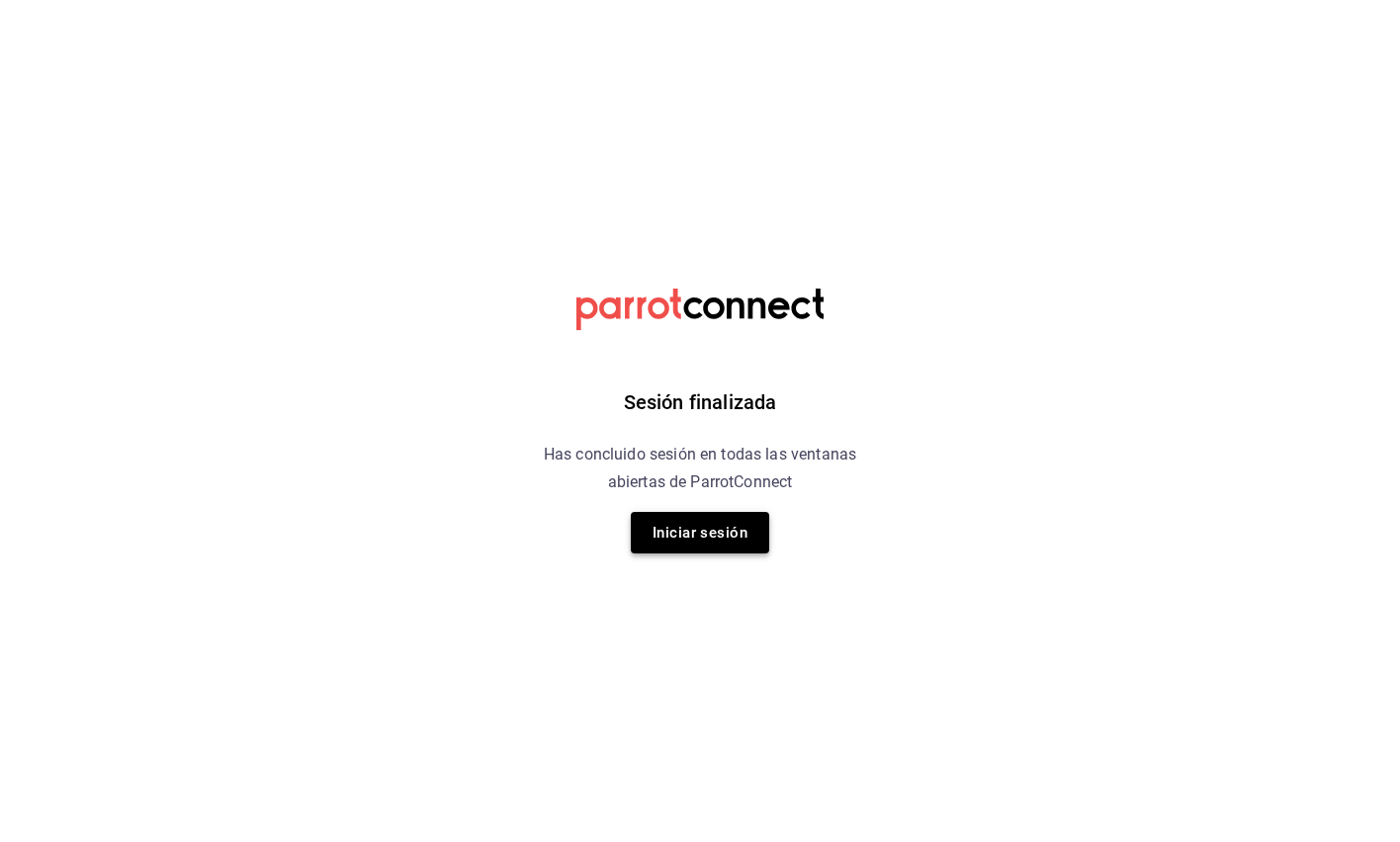 click on "Iniciar sesión" at bounding box center (700, 533) 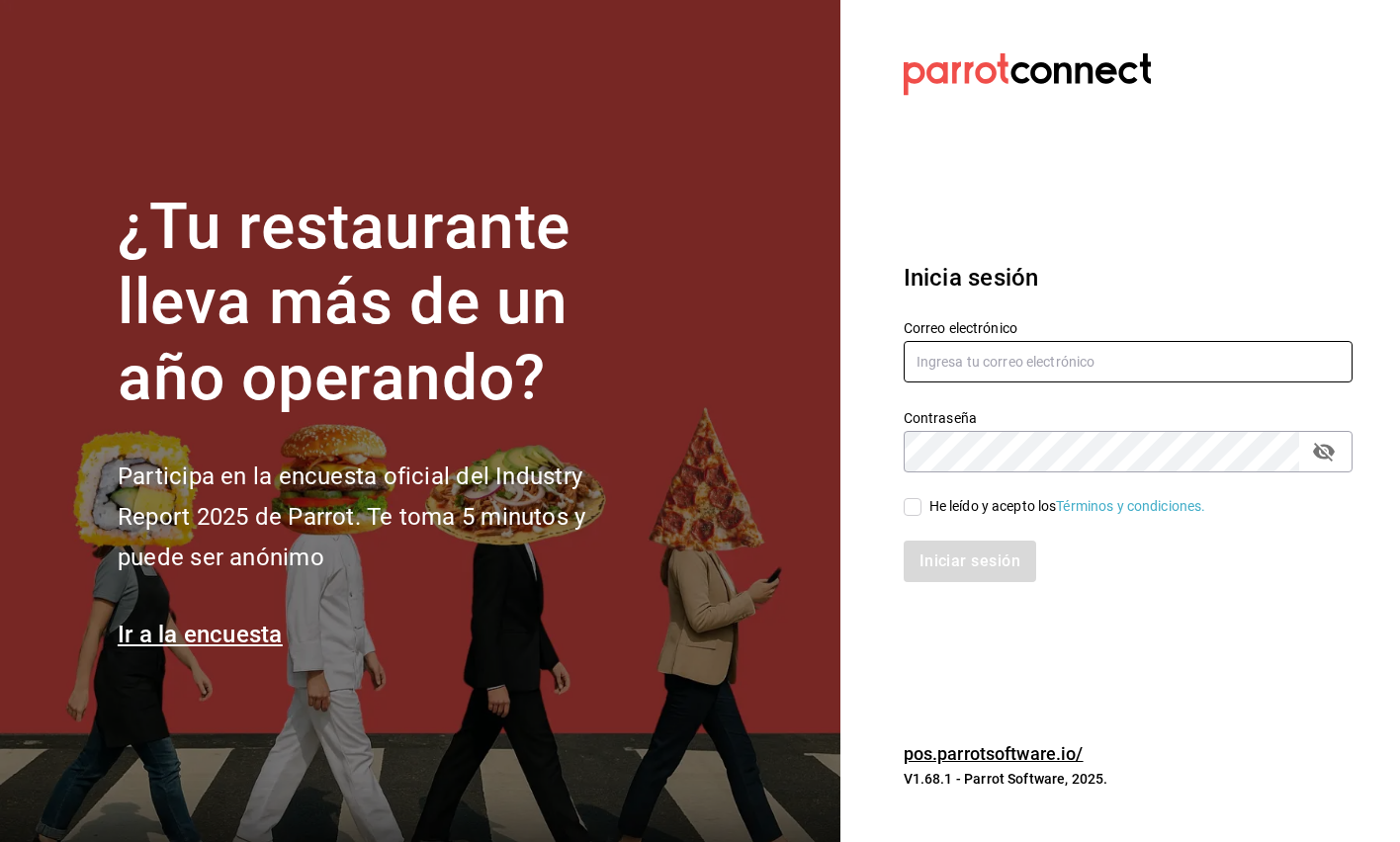 click at bounding box center [1128, 362] 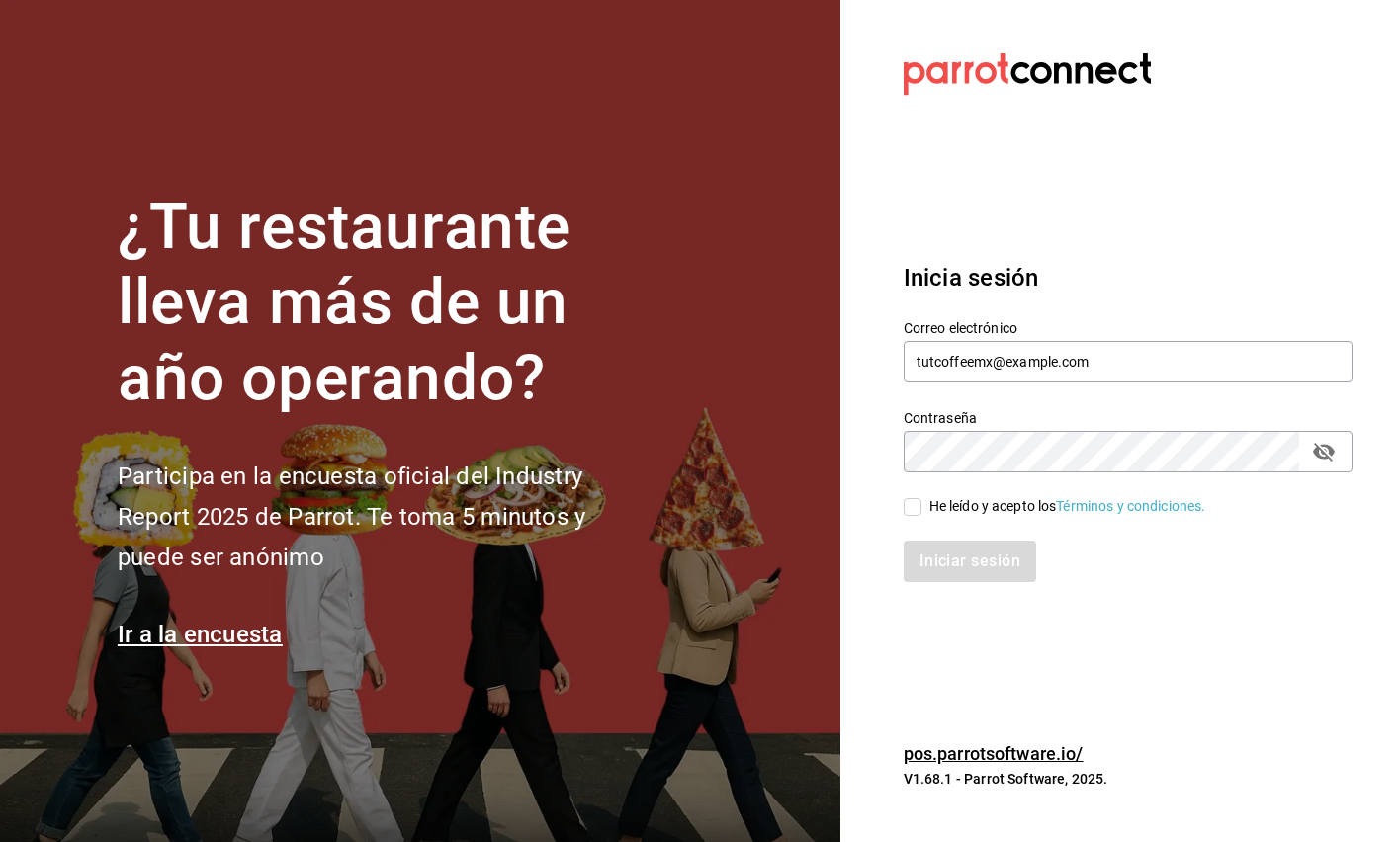 click on "He leído y acepto los  Términos y condiciones." at bounding box center [913, 507] 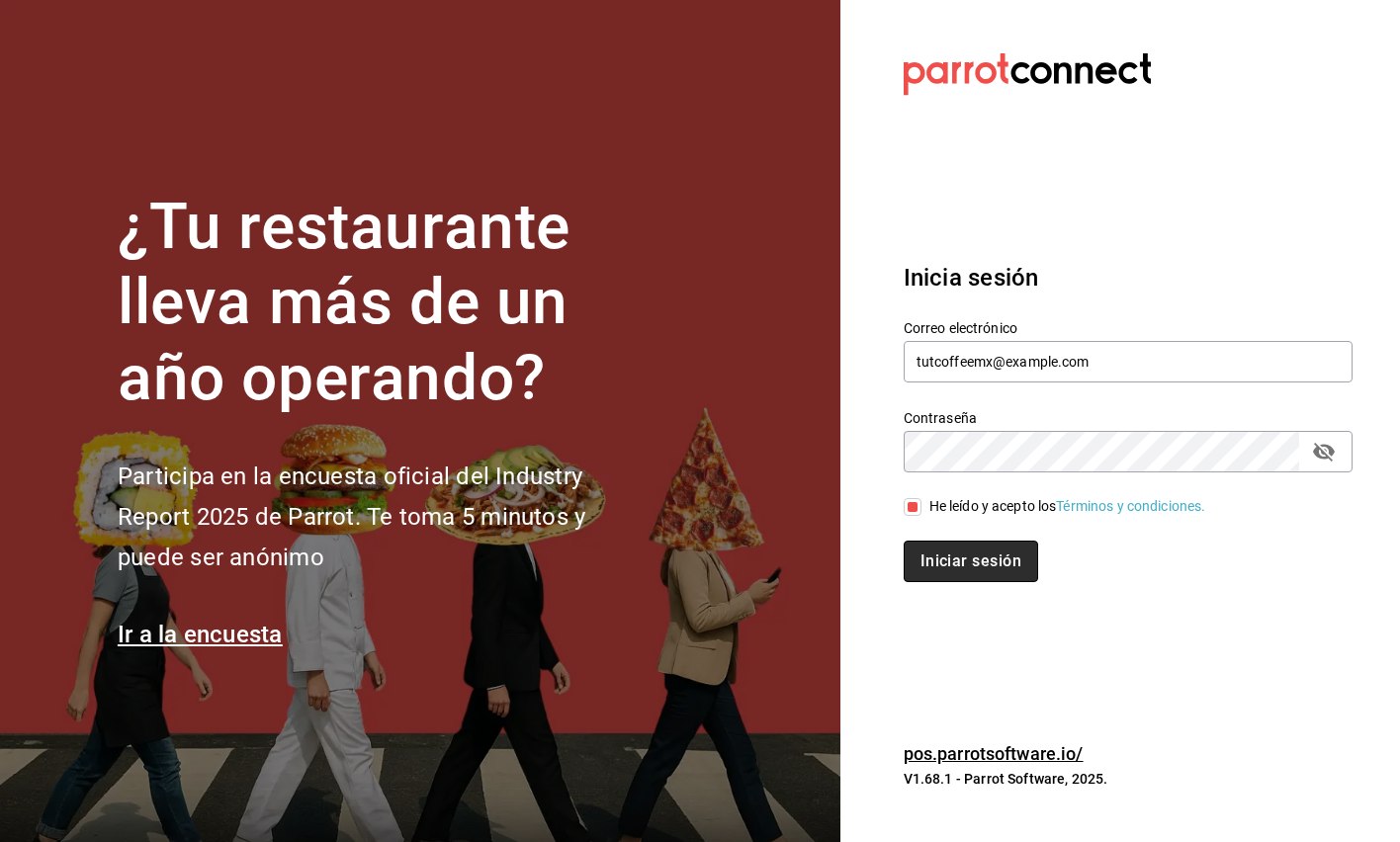 click on "Iniciar sesión" at bounding box center [971, 561] 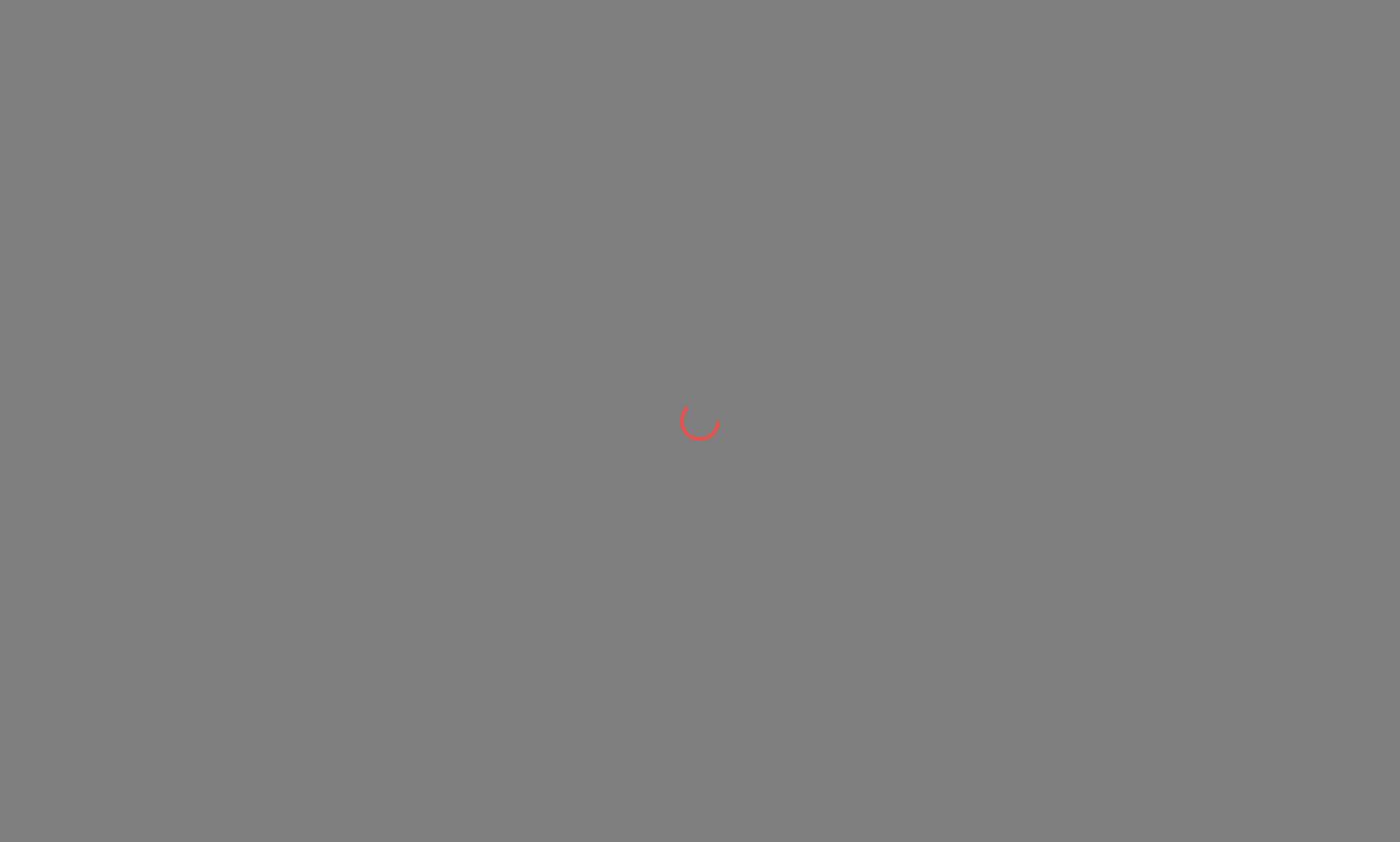 scroll, scrollTop: 0, scrollLeft: 0, axis: both 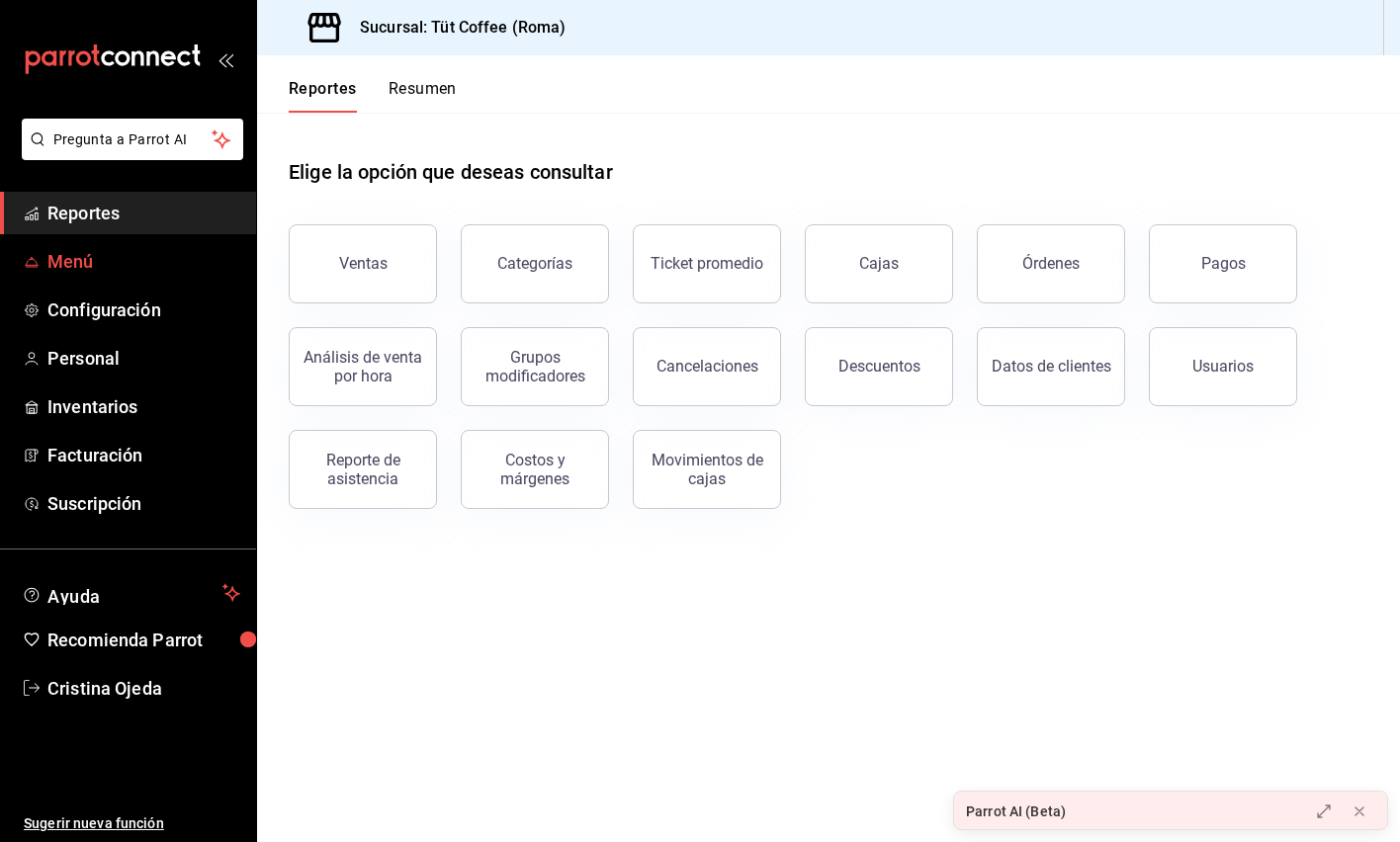 click on "Menú" at bounding box center (128, 261) 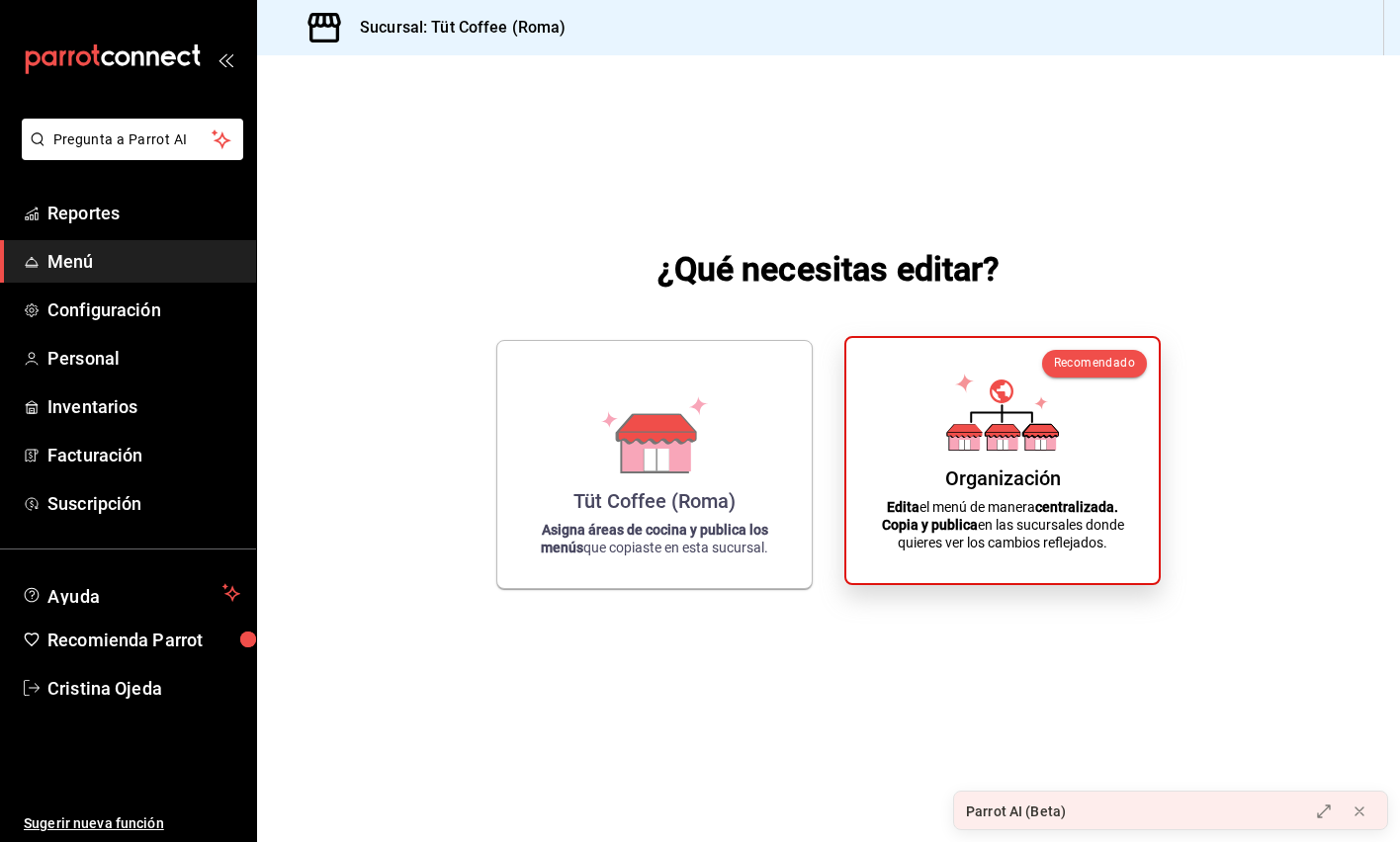 click on "Organización Edita  el menú de manera  centralizada.     Copia y publica  en las sucursales donde quieres ver los cambios reflejados." at bounding box center (1003, 461) 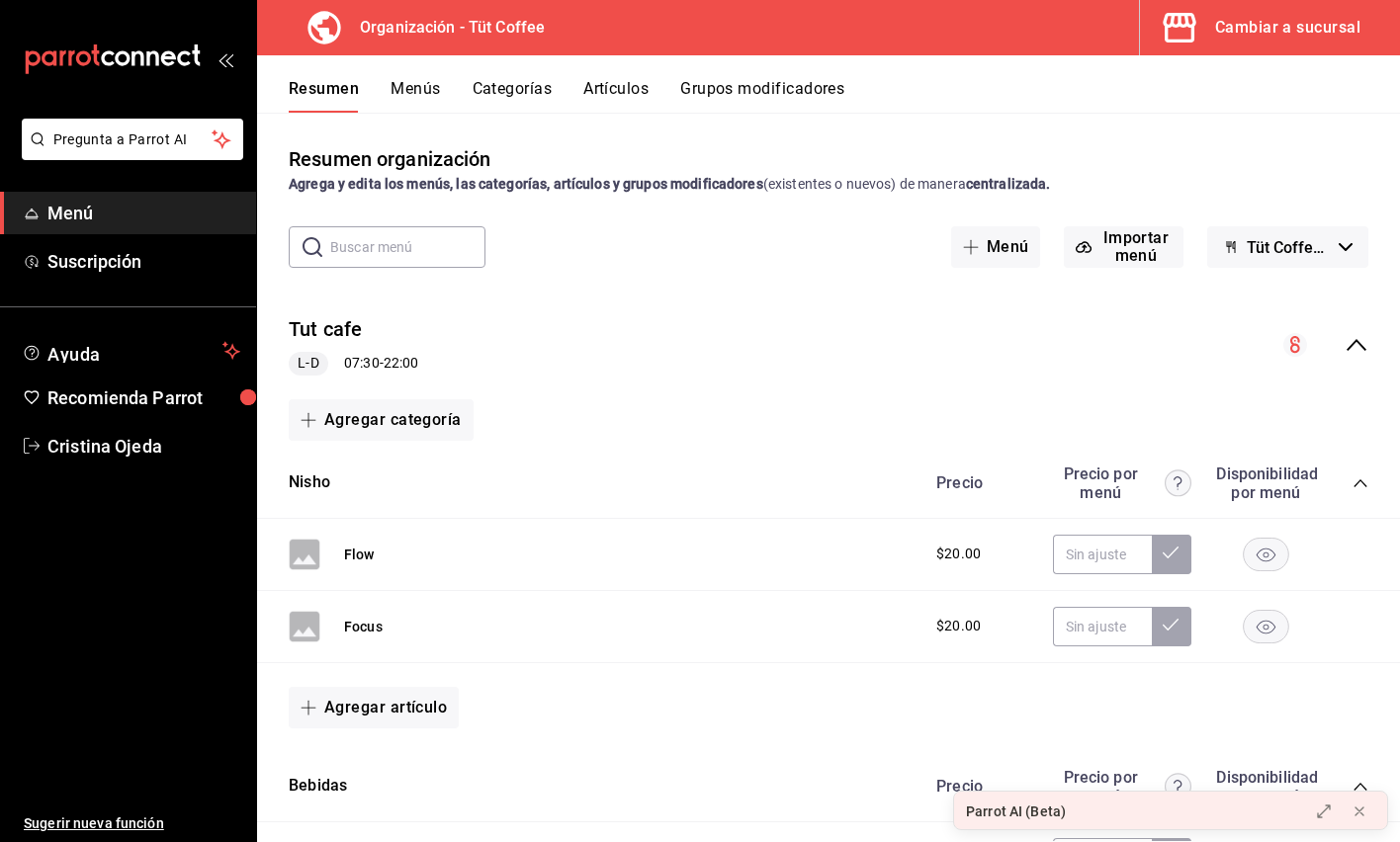 click on "Categorías" at bounding box center (512, 96) 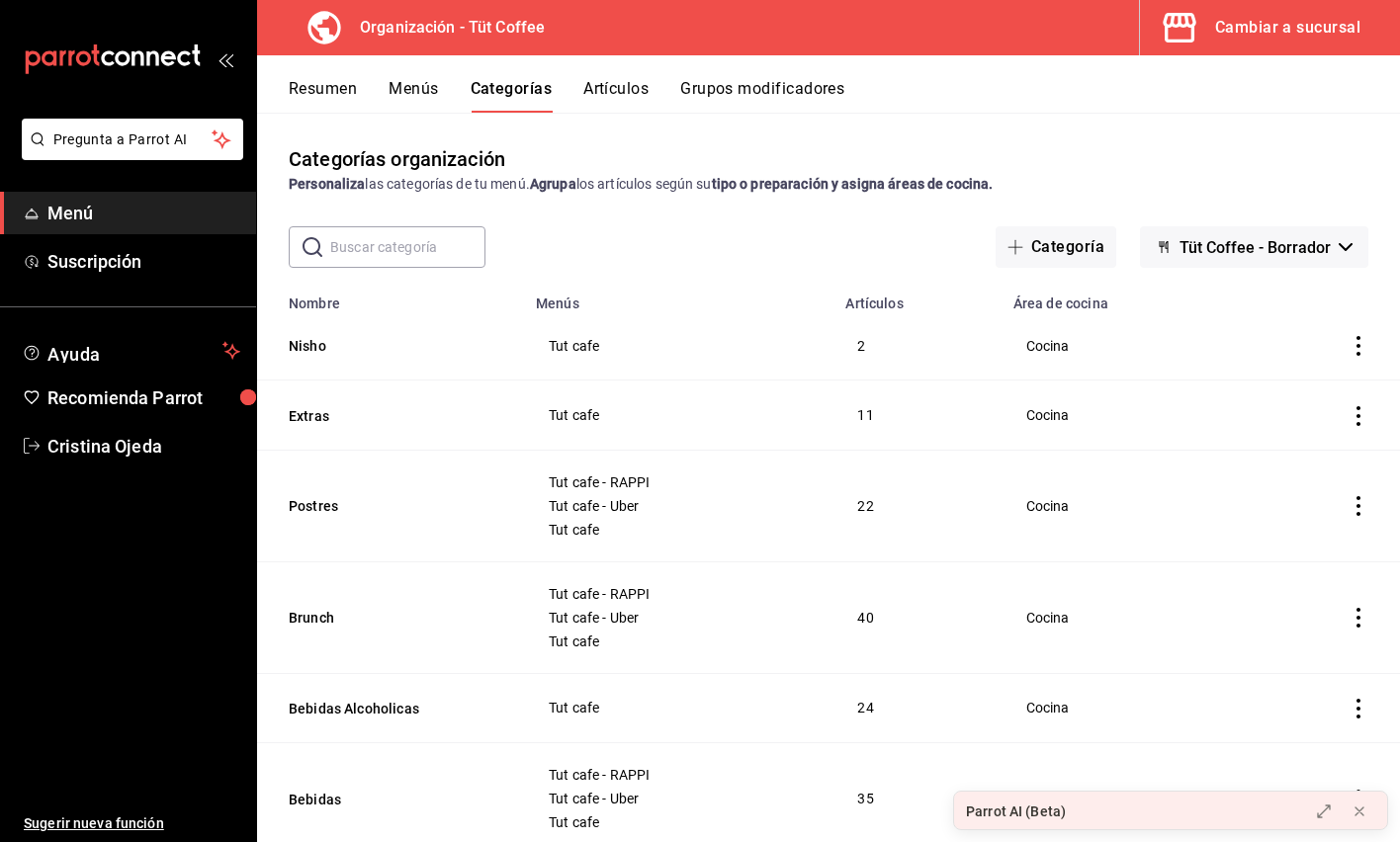 click on "Artículos" at bounding box center [616, 96] 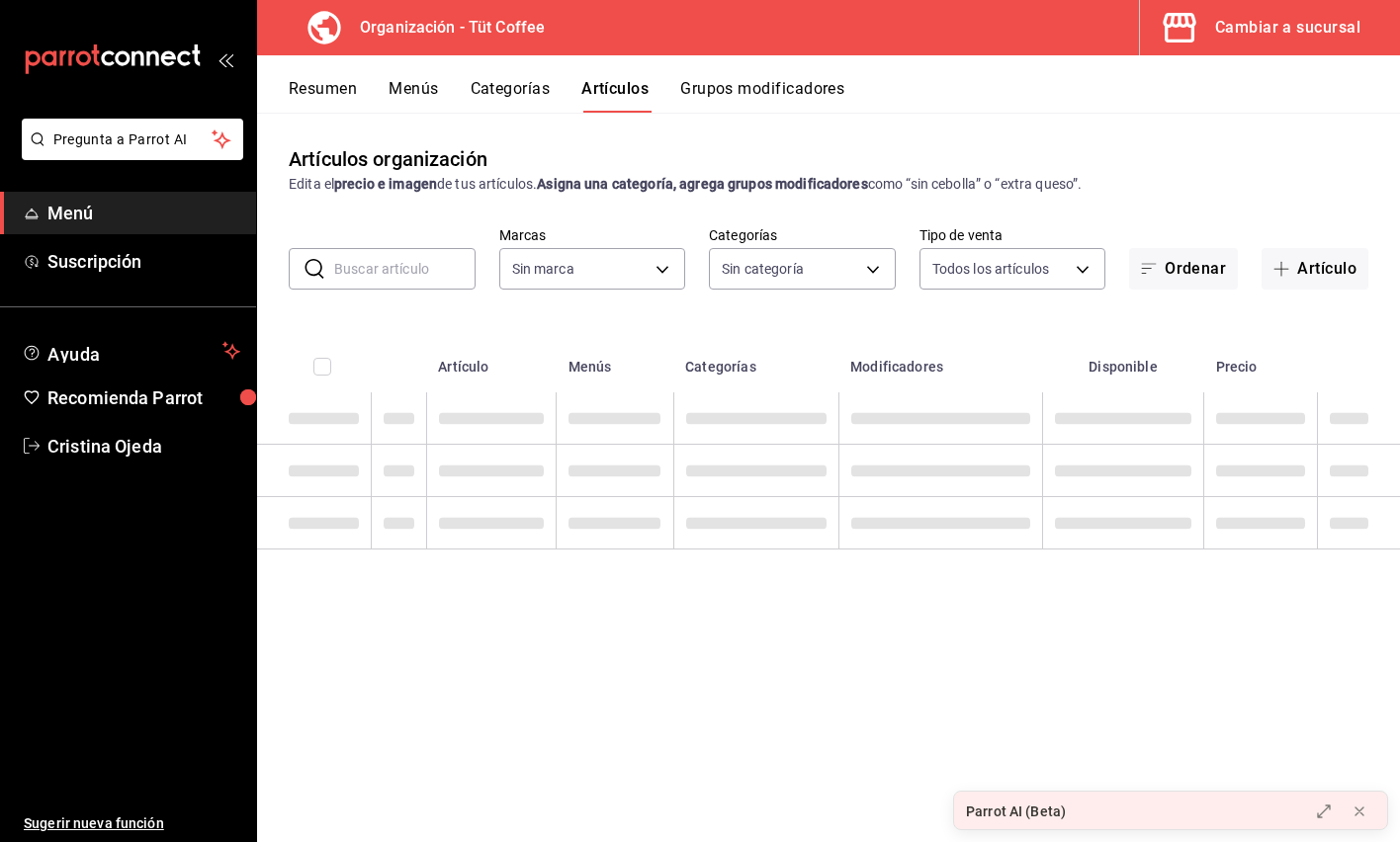 type on "32e499e3-ac49-4bfd-9688-6164702db340" 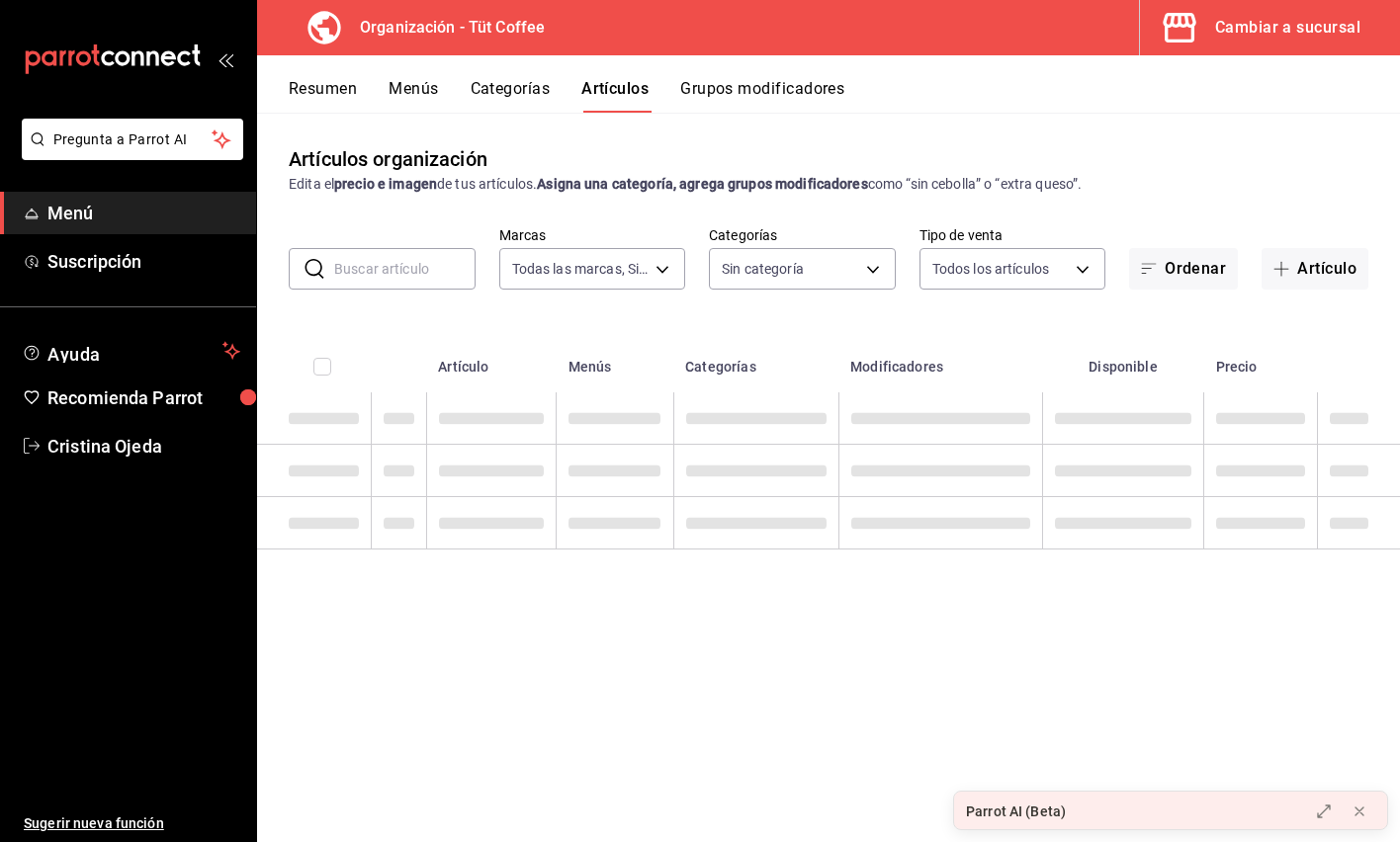 type on "[UUID],[UUID],[UUID],[UUID],[UUID],[UUID]" 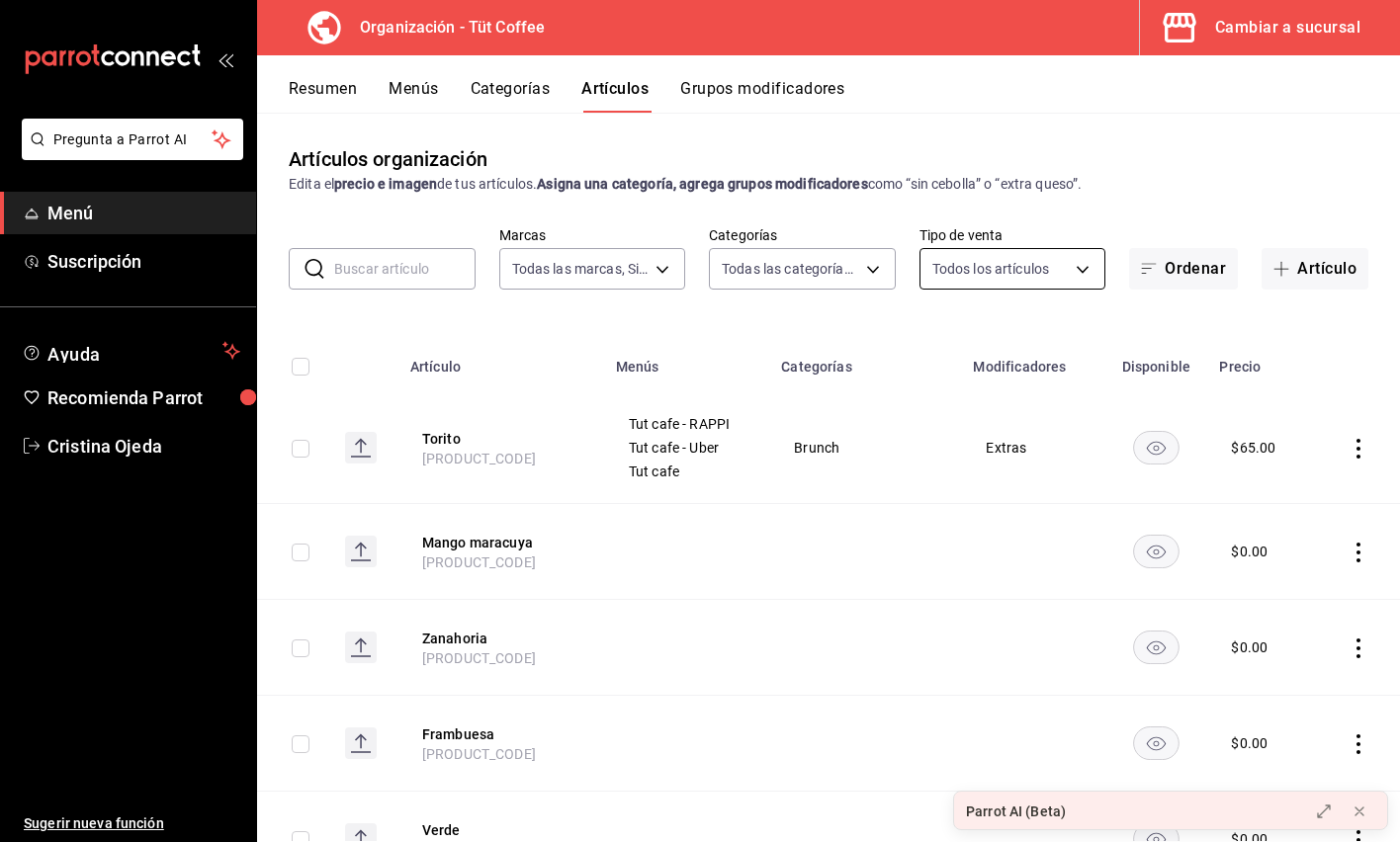 click on "Pregunta a Parrot AI Menú   Suscripción   Ayuda Recomienda Parrot   Cristina Ojeda   Sugerir nueva función   Organización - Tüt Coffee Cambiar a sucursal Resumen Menús Categorías Artículos Grupos modificadores Artículos organización Edita el  precio e imagen  de tus artículos.  Asigna una categoría, agrega grupos modificadores  como “sin cebolla” o “extra queso”. ​ ​ Marcas Todas las marcas, Sin marca [UUID] Categorías Todas las categorías, Sin categoría [UUID],[UUID],[UUID],[UUID],[UUID],[UUID] Tipo de venta Todos los artículos ALL Ordenar Artículo Artículo Menús Categorías Modificadores Disponible Precio Torito [PRODUCT_CODE] Tut cafe - RAPPI Tut cafe - Uber Tut cafe Brunch Extras $ 65.00 Mango maracuya [PRODUCT_CODE] $ 0.00 Zanahoria [PRODUCT_CODE] $ 0.00 $ 0.00" at bounding box center (700, 421) 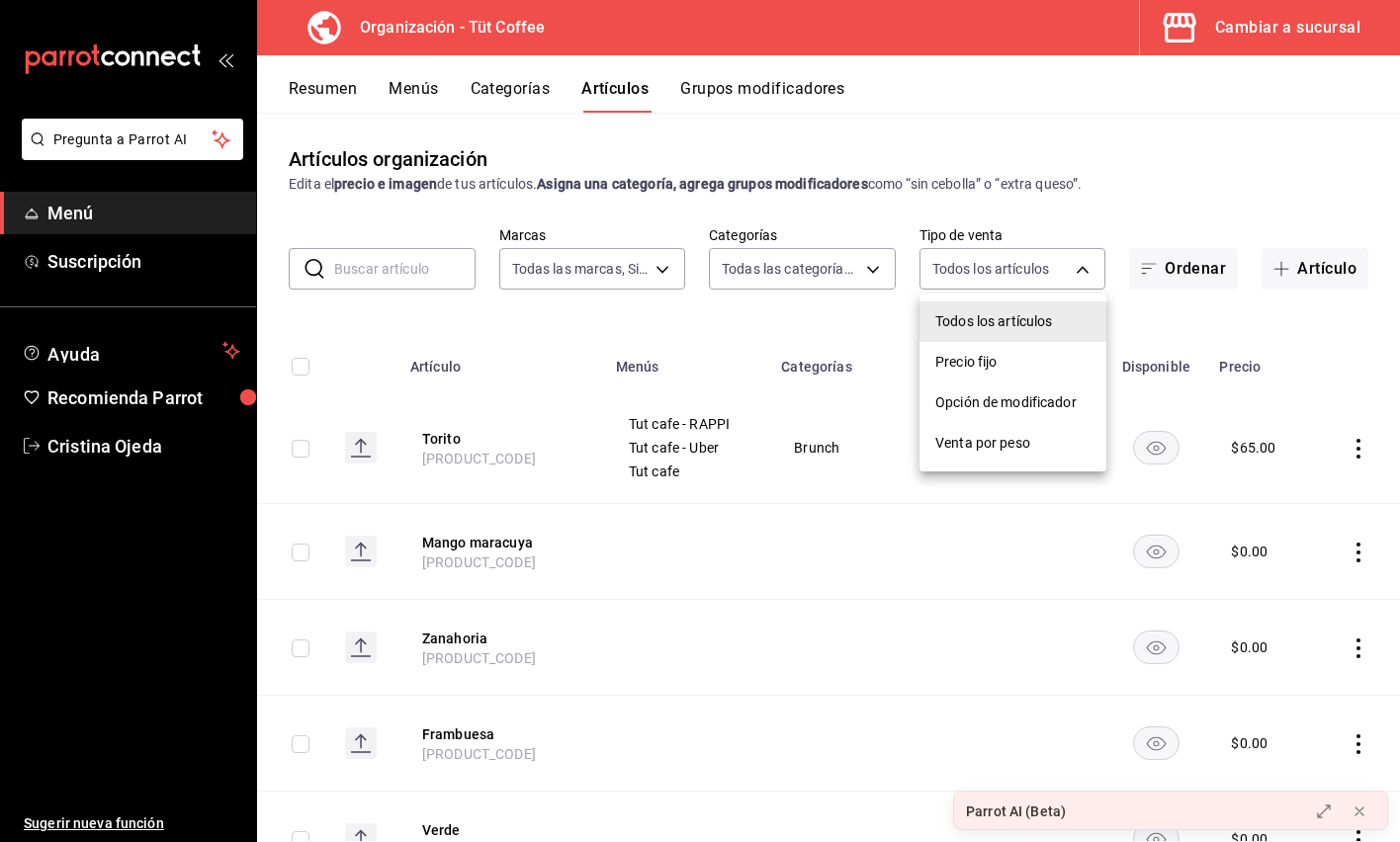 click at bounding box center (700, 421) 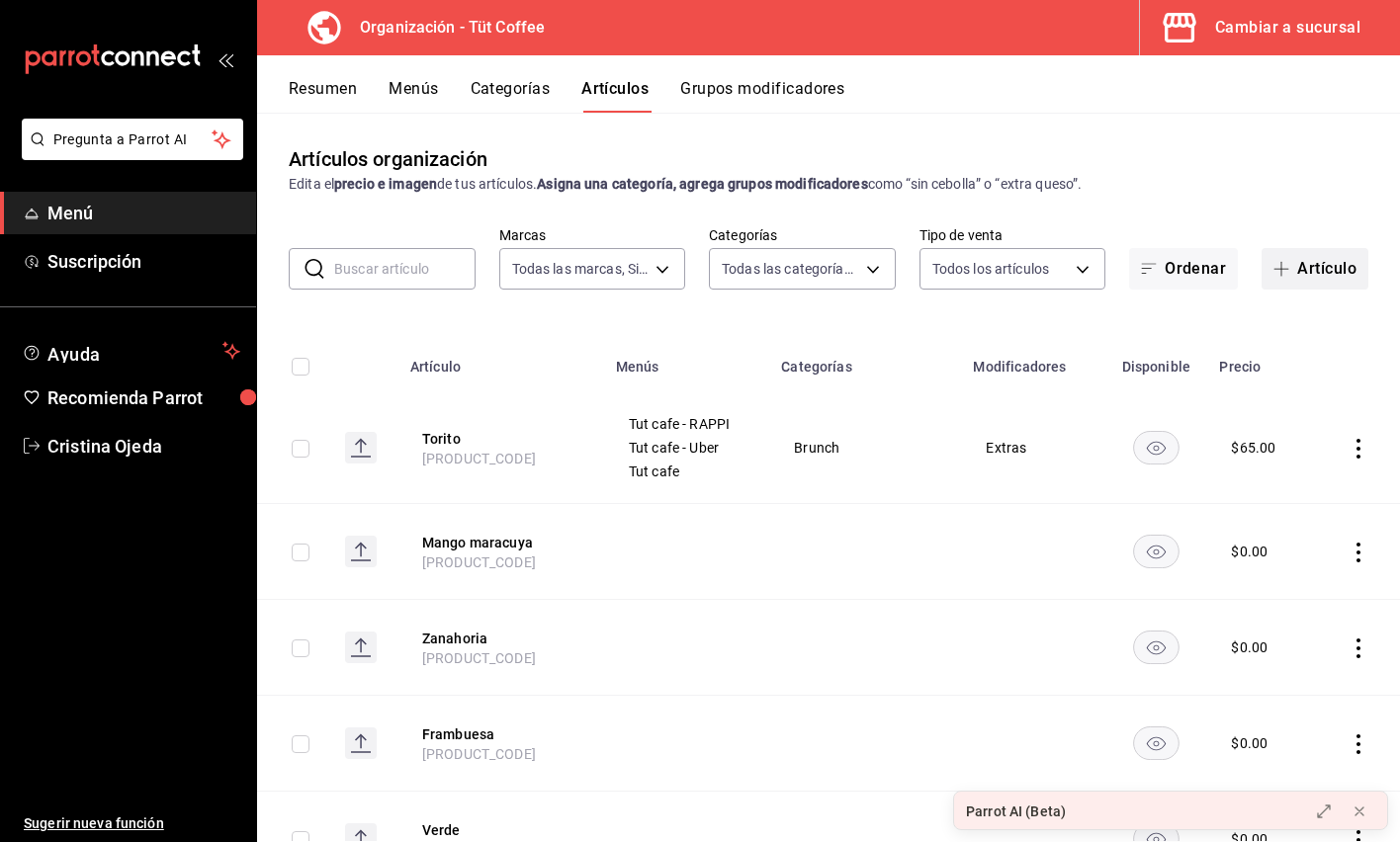 click on "Artículo" at bounding box center (1315, 269) 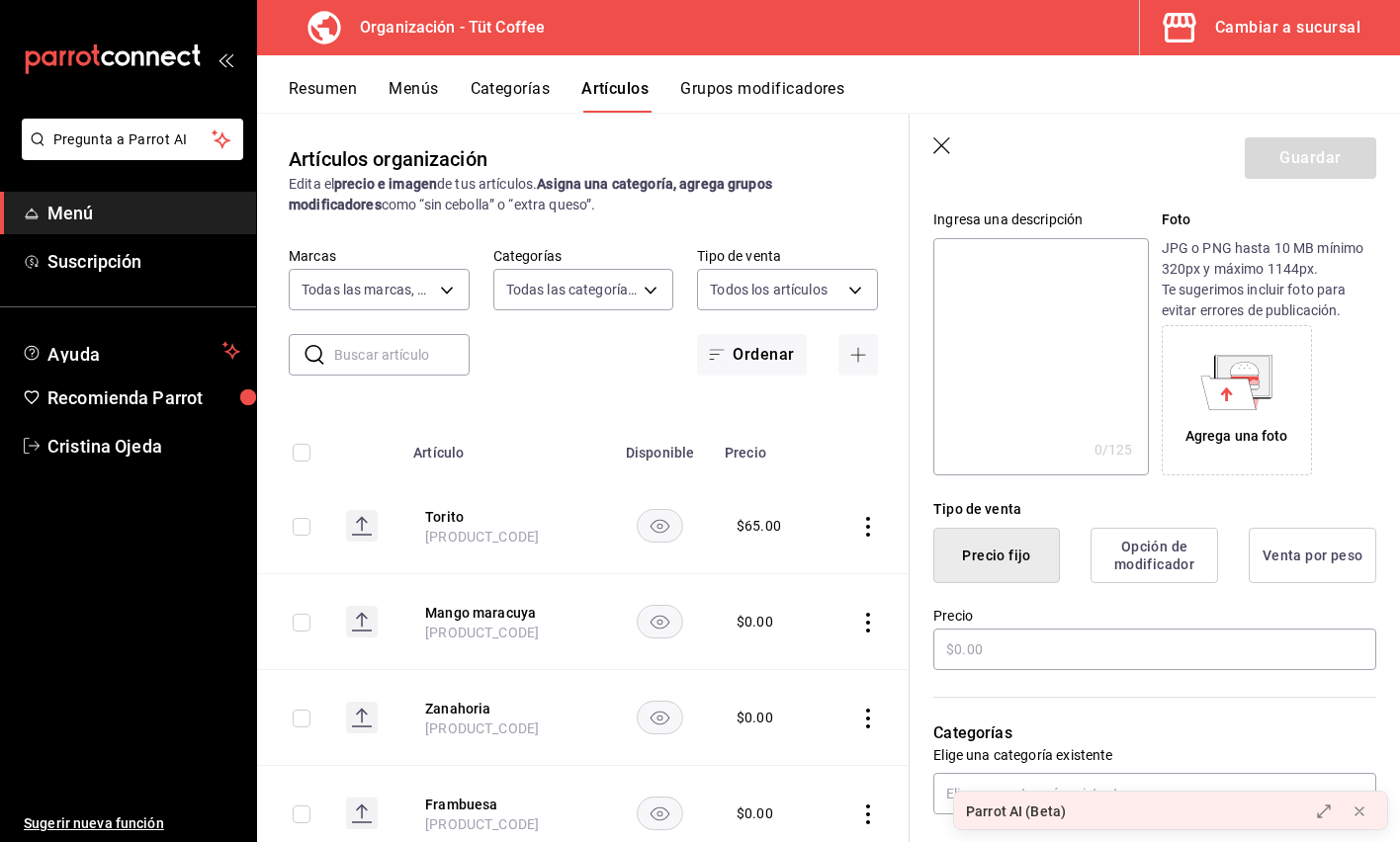 scroll, scrollTop: 191, scrollLeft: 0, axis: vertical 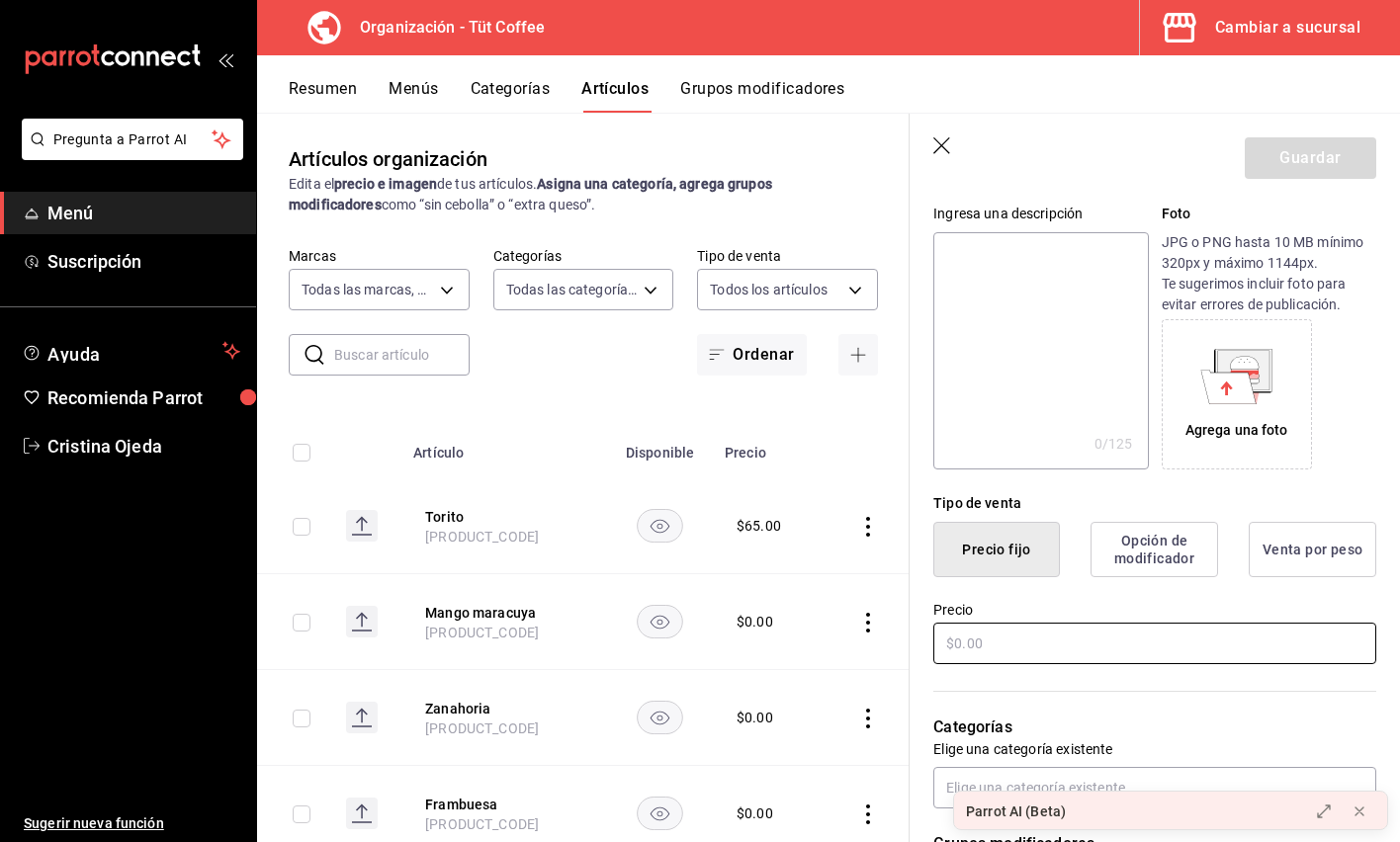 type on "Aperol" 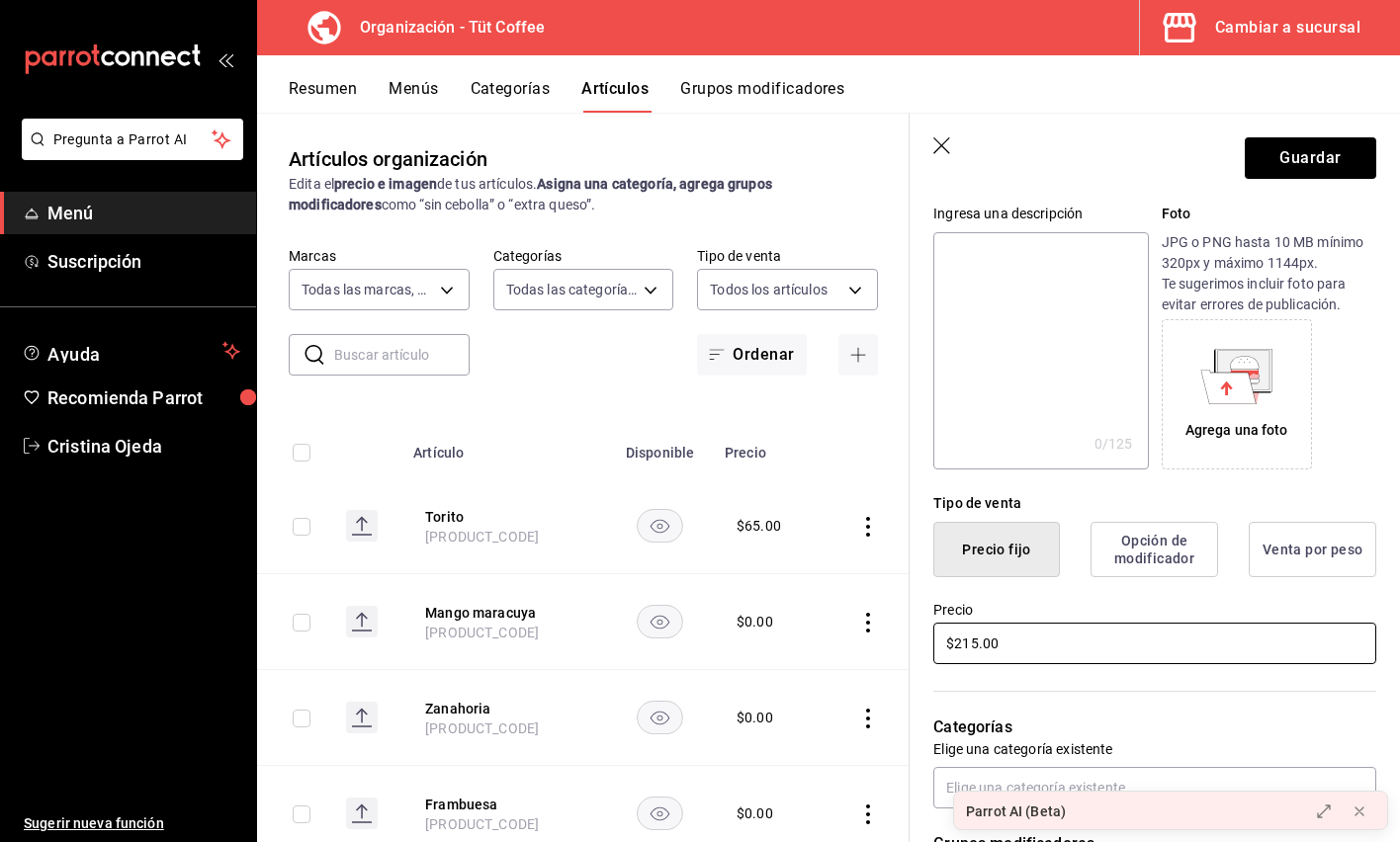 type on "$215.00" 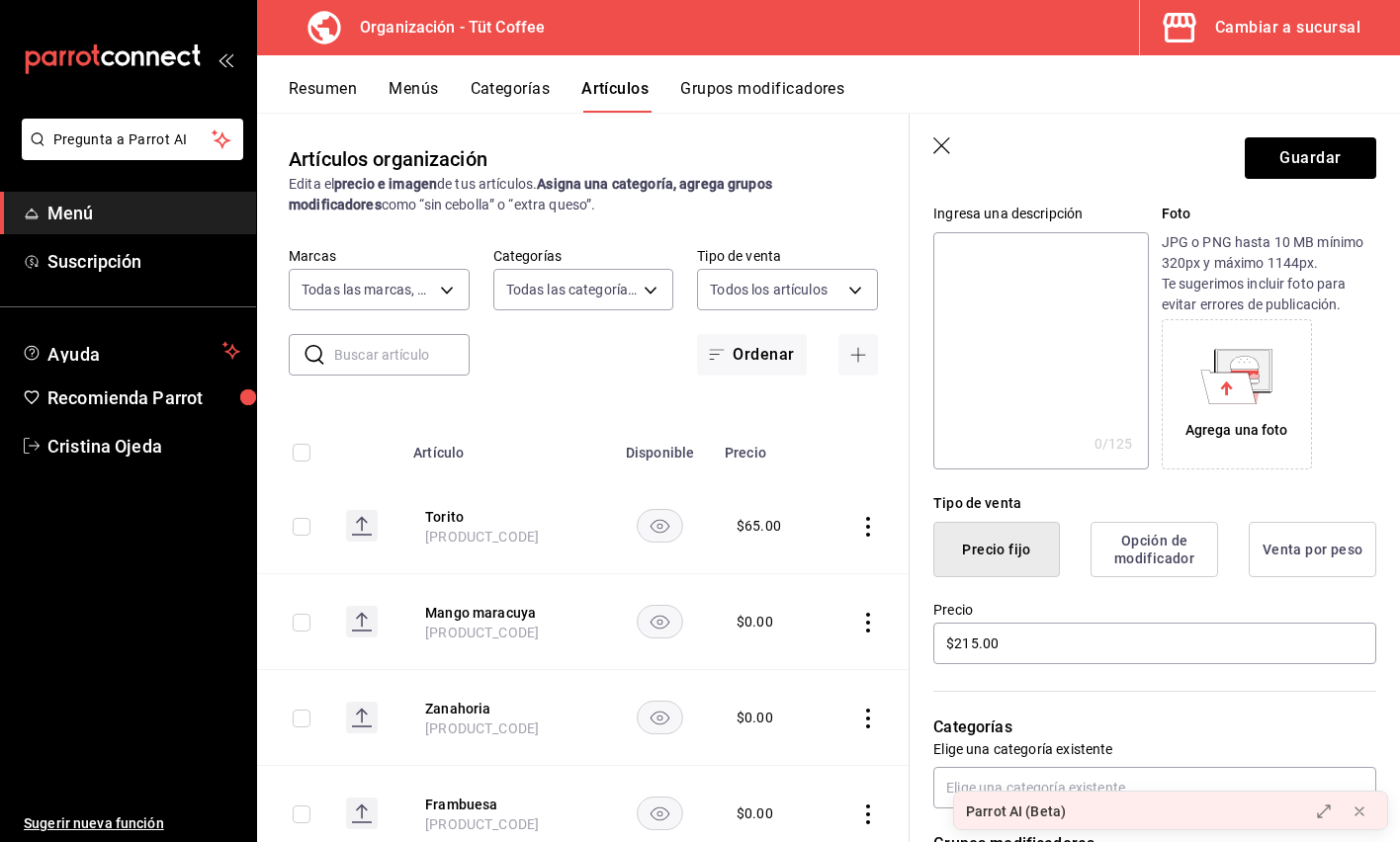 click on "Categorías Elige una categoría existente" at bounding box center [1143, 737] 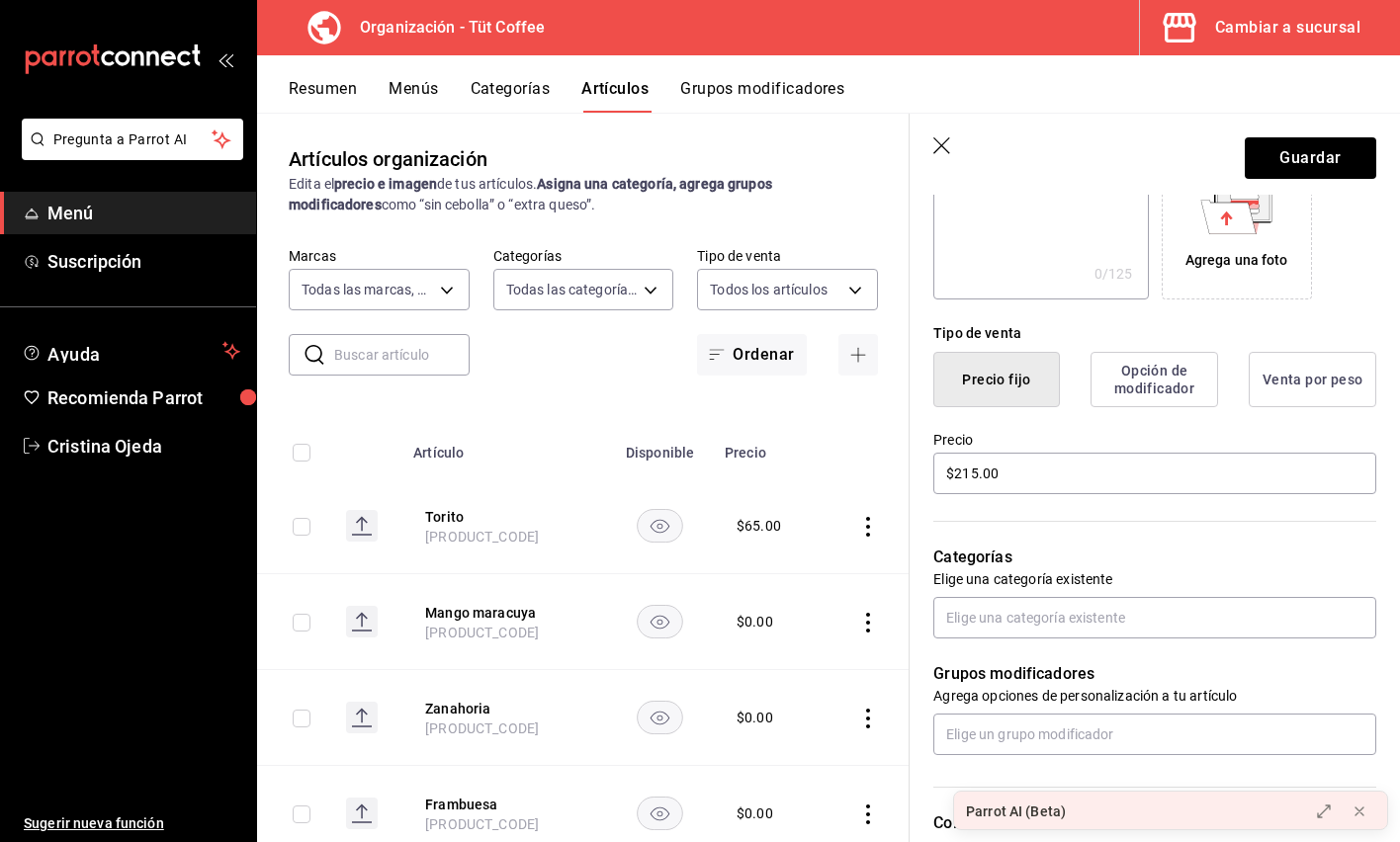 scroll, scrollTop: 398, scrollLeft: 0, axis: vertical 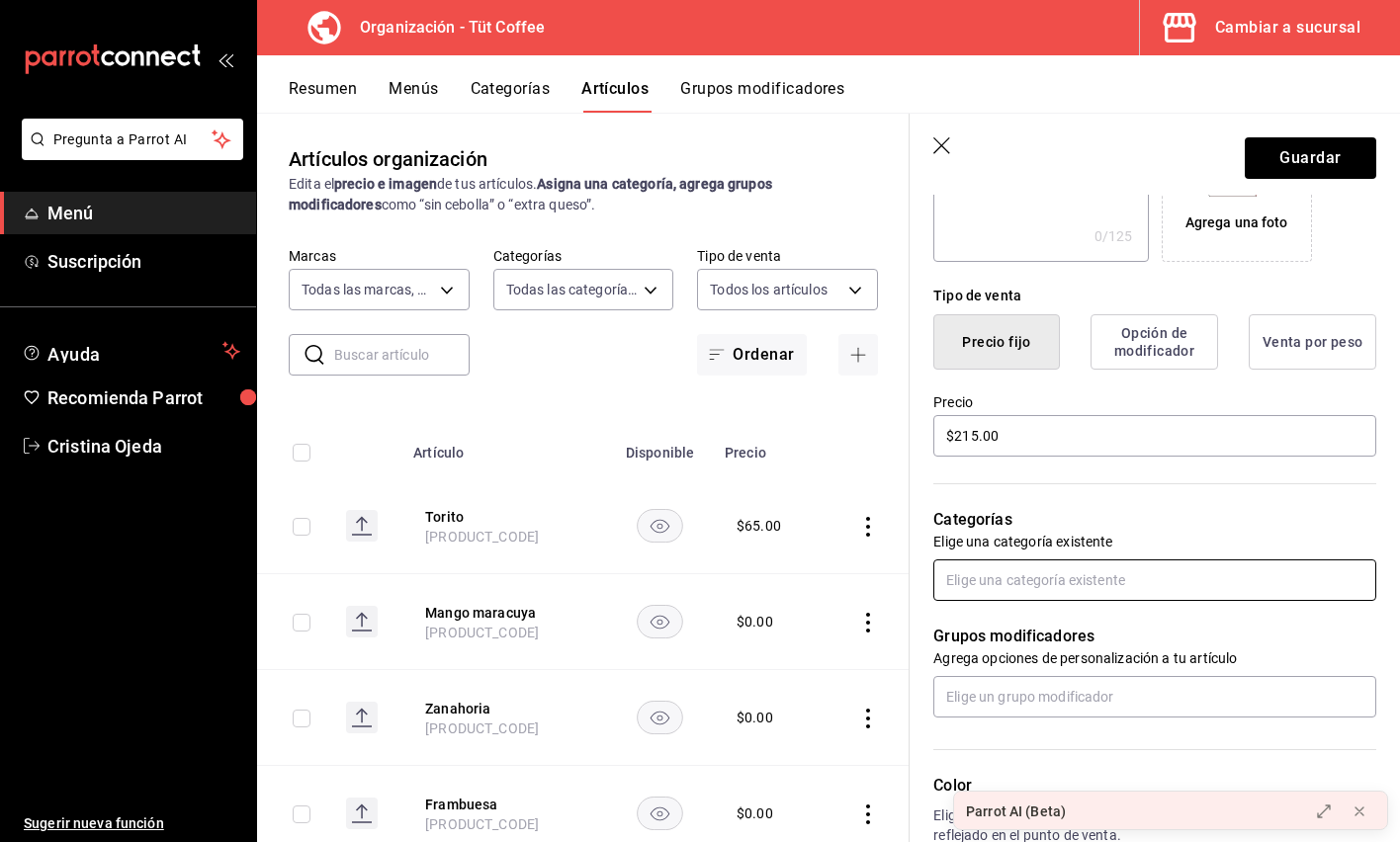 click at bounding box center (1155, 580) 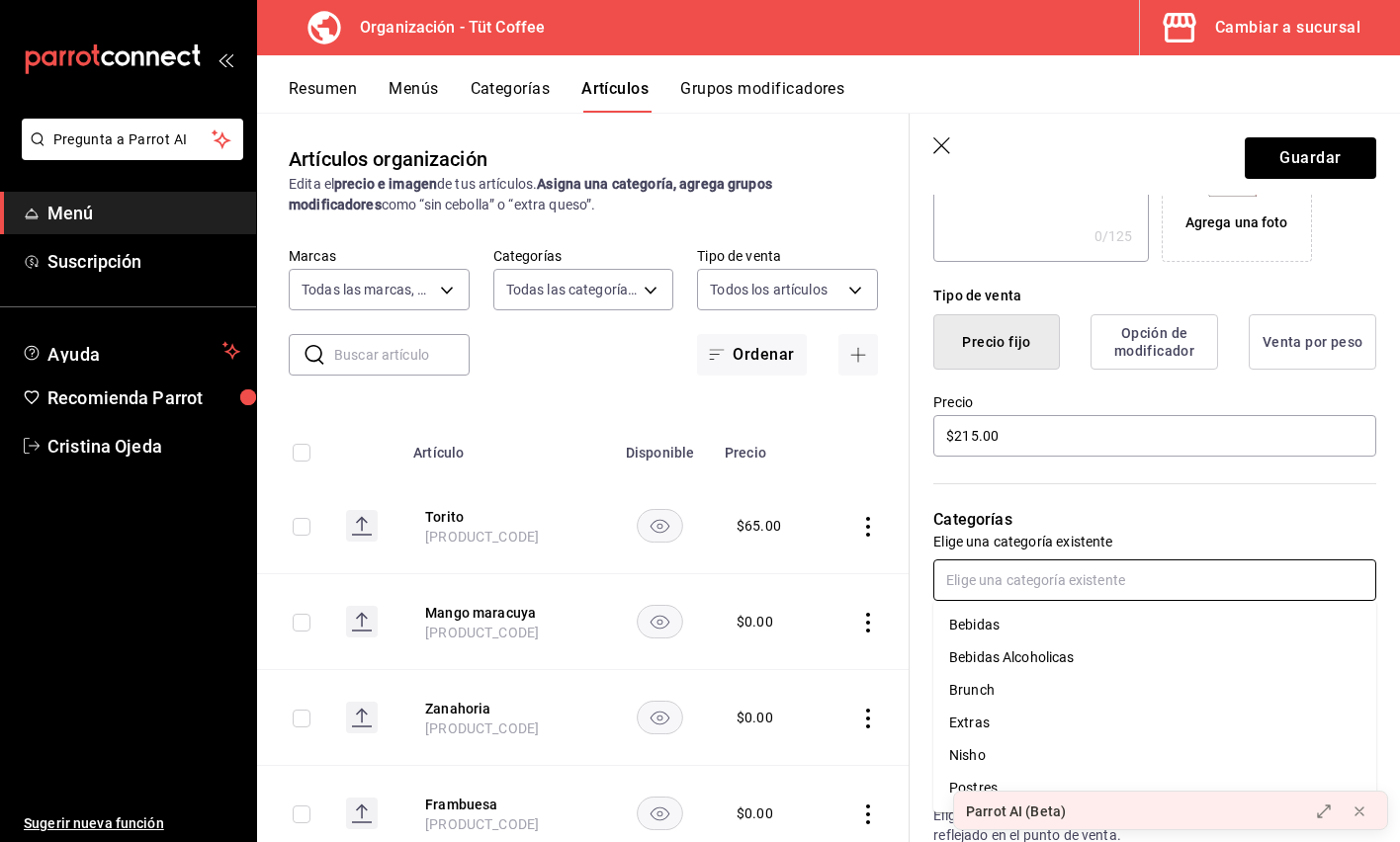 click on "Bebidas Alcoholicas" at bounding box center [1155, 657] 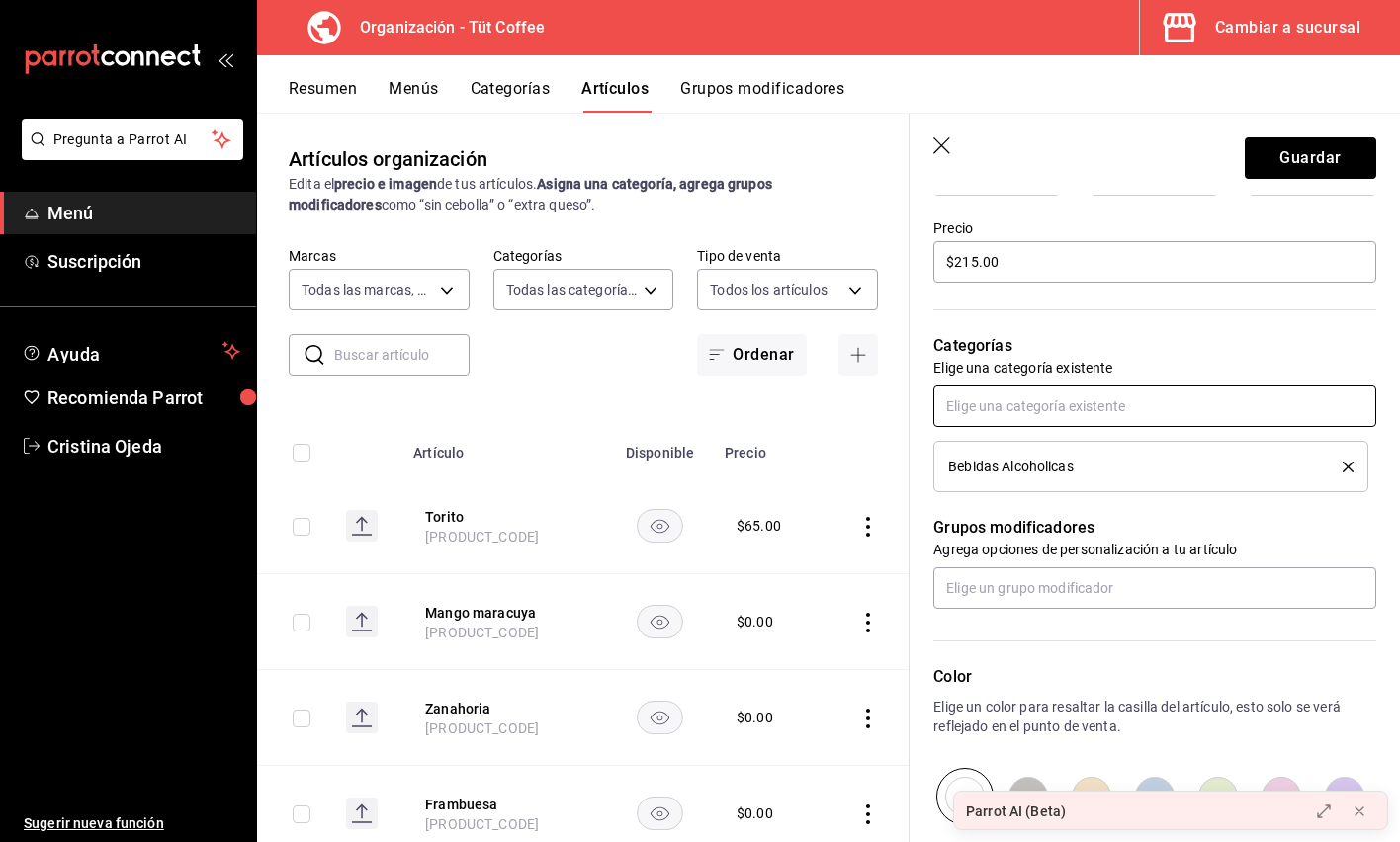 scroll, scrollTop: 803, scrollLeft: 0, axis: vertical 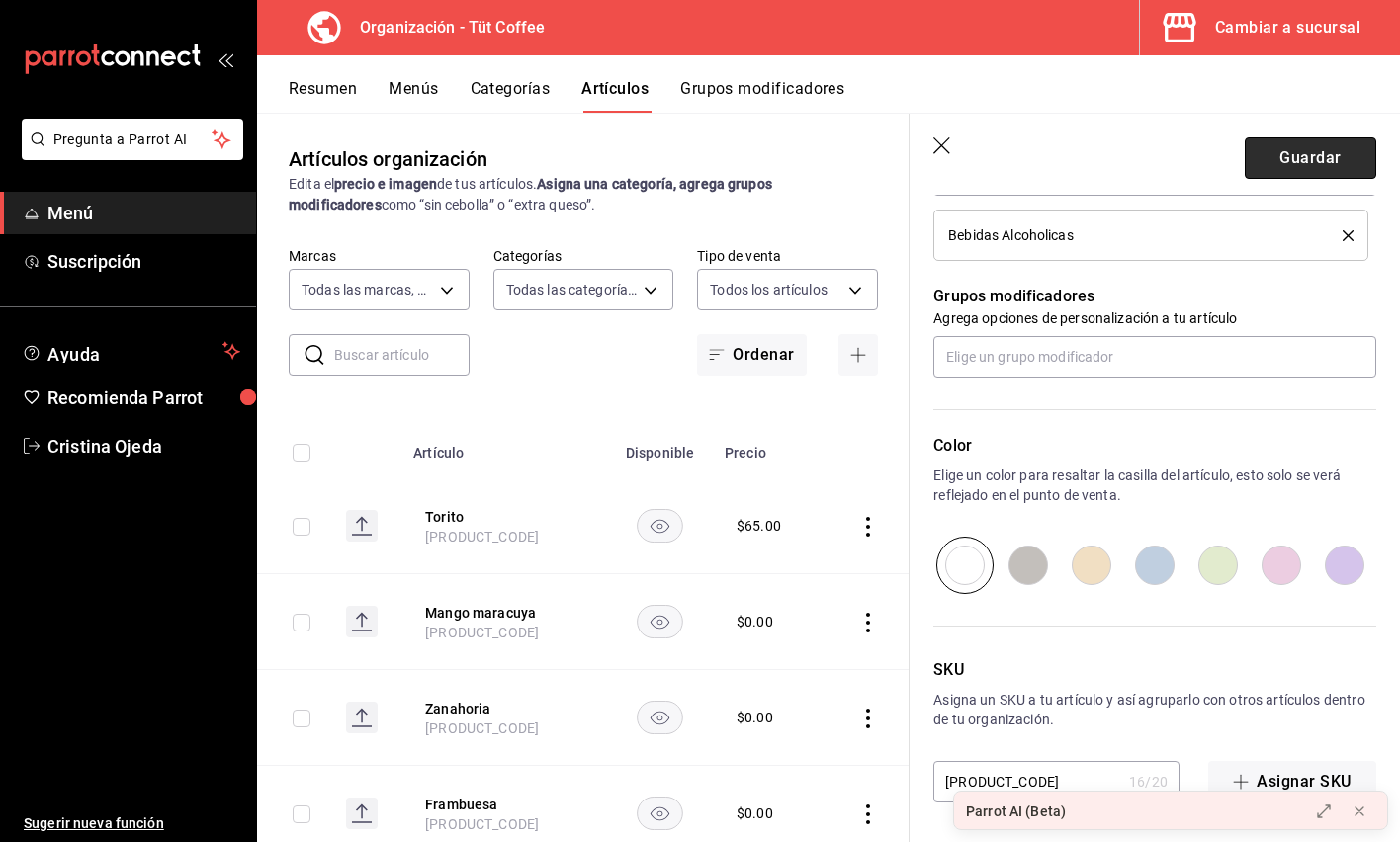 click on "Guardar" at bounding box center [1310, 158] 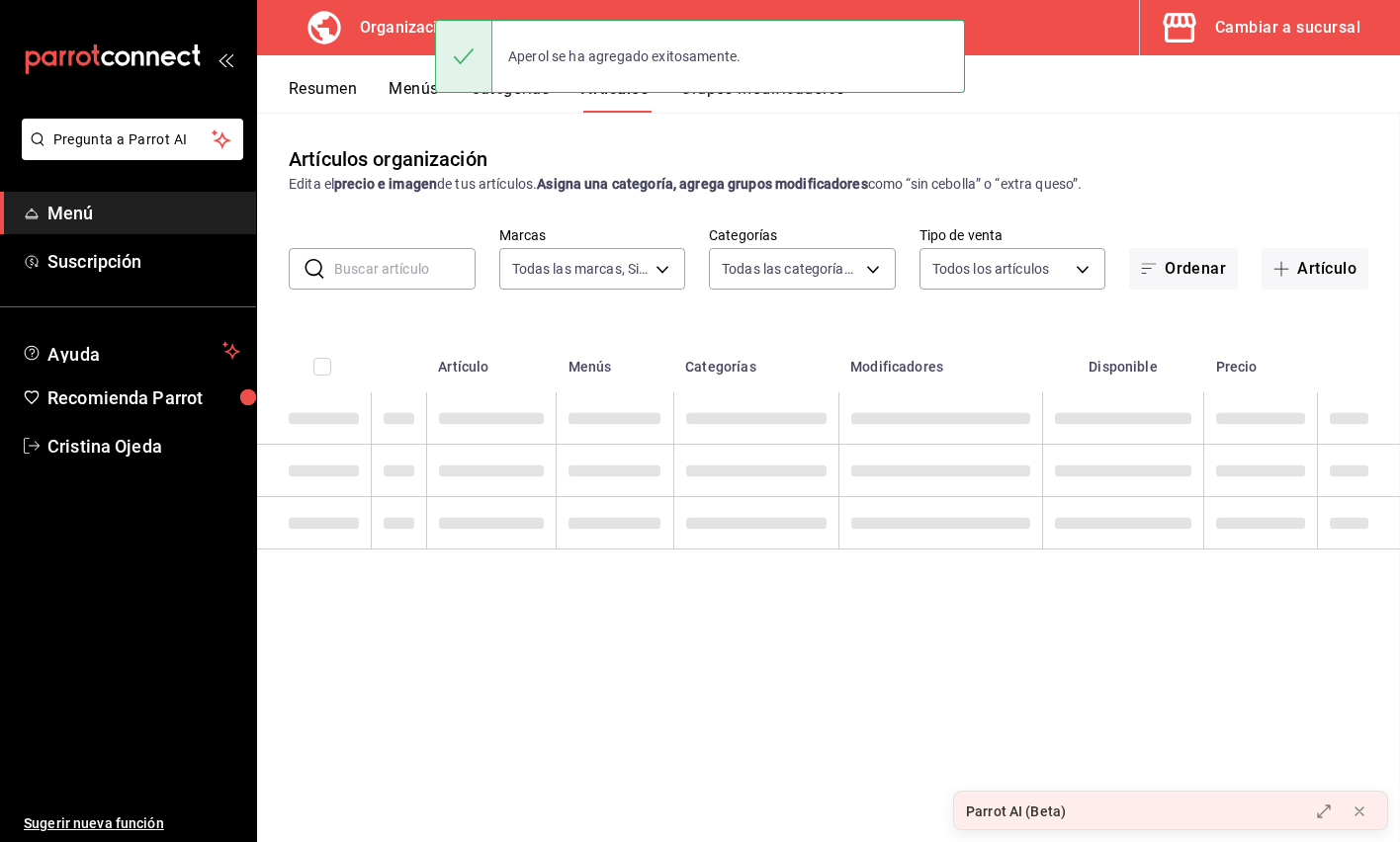 scroll, scrollTop: 0, scrollLeft: 0, axis: both 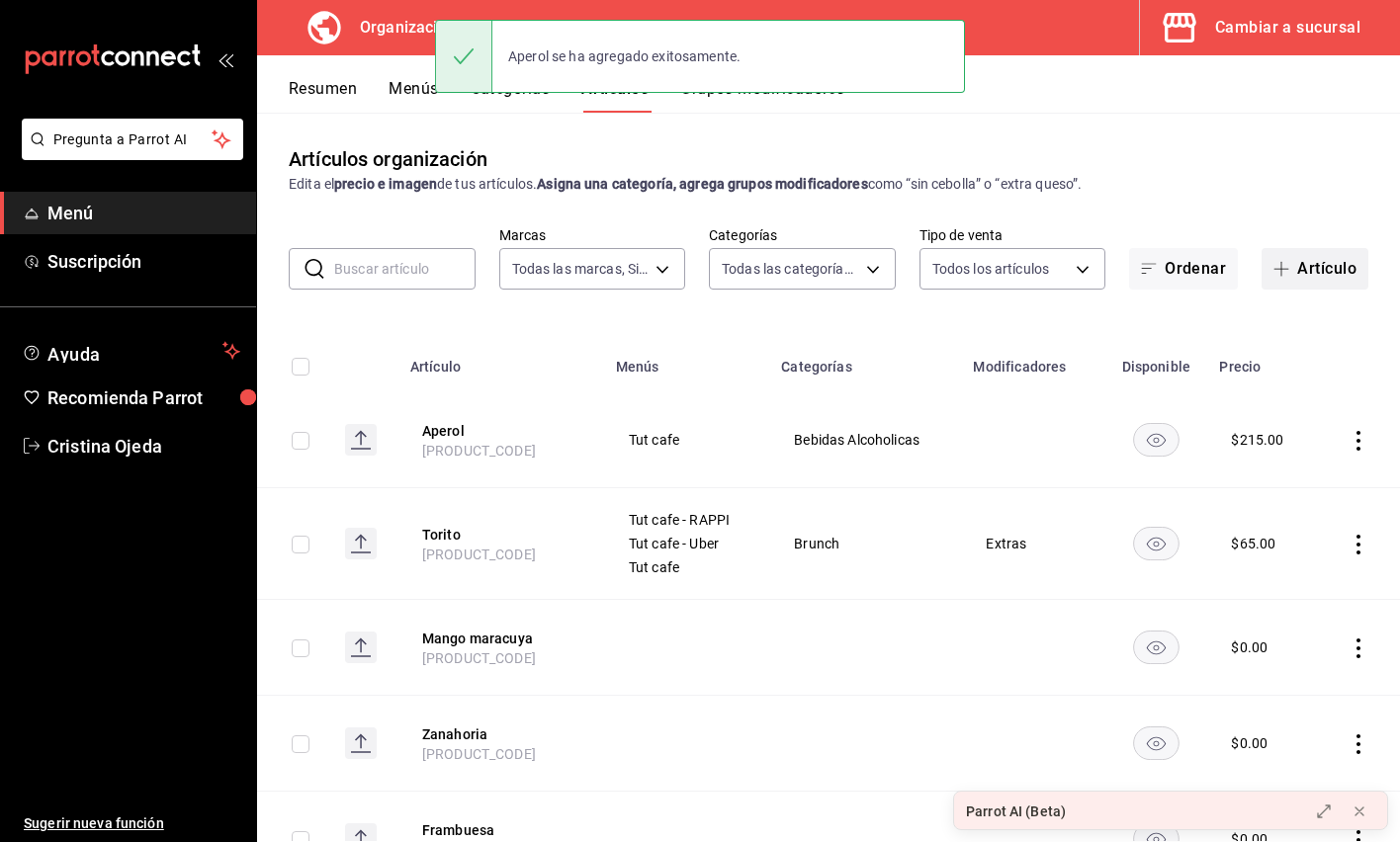 click on "Artículo" at bounding box center [1315, 269] 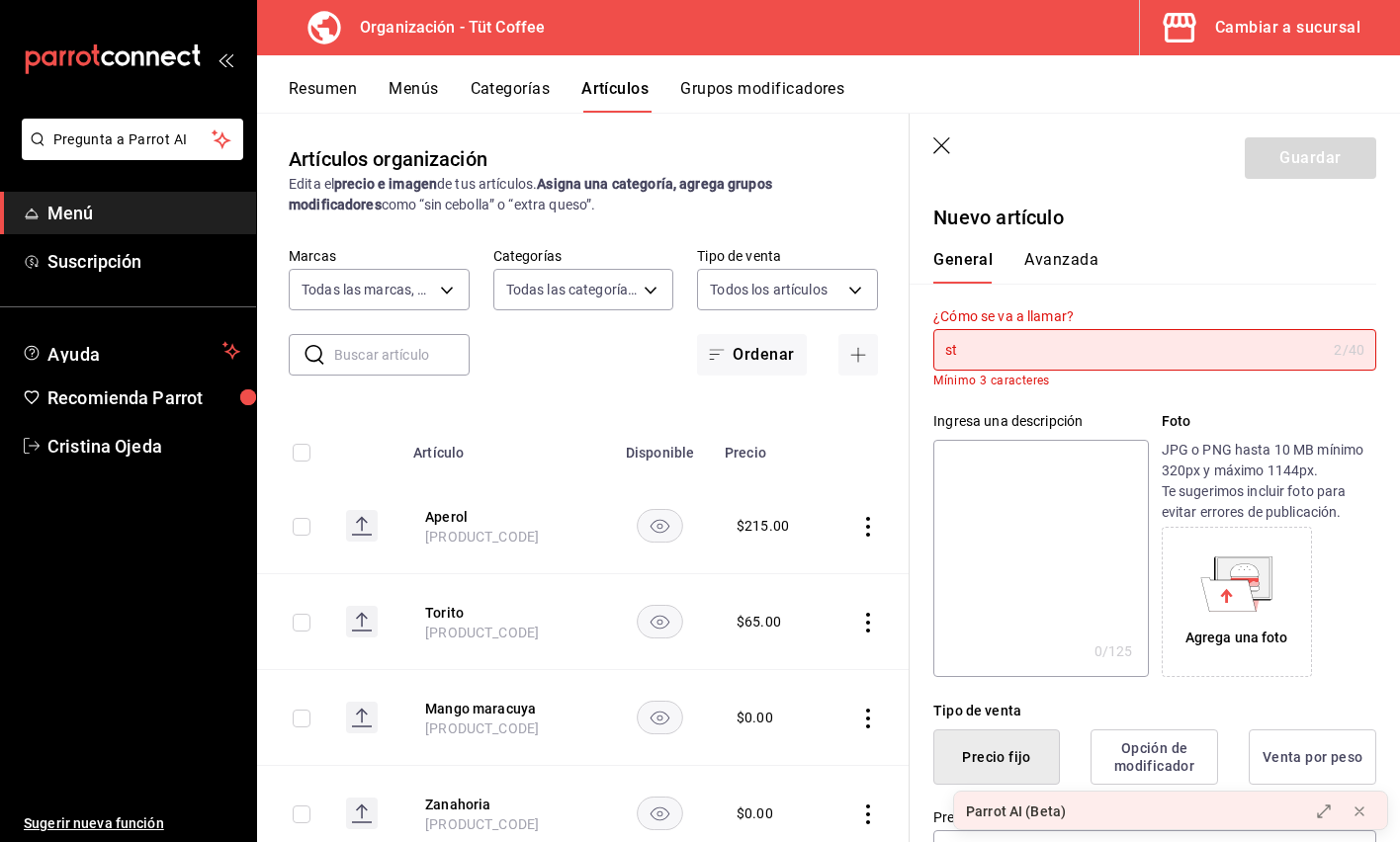 type on "s" 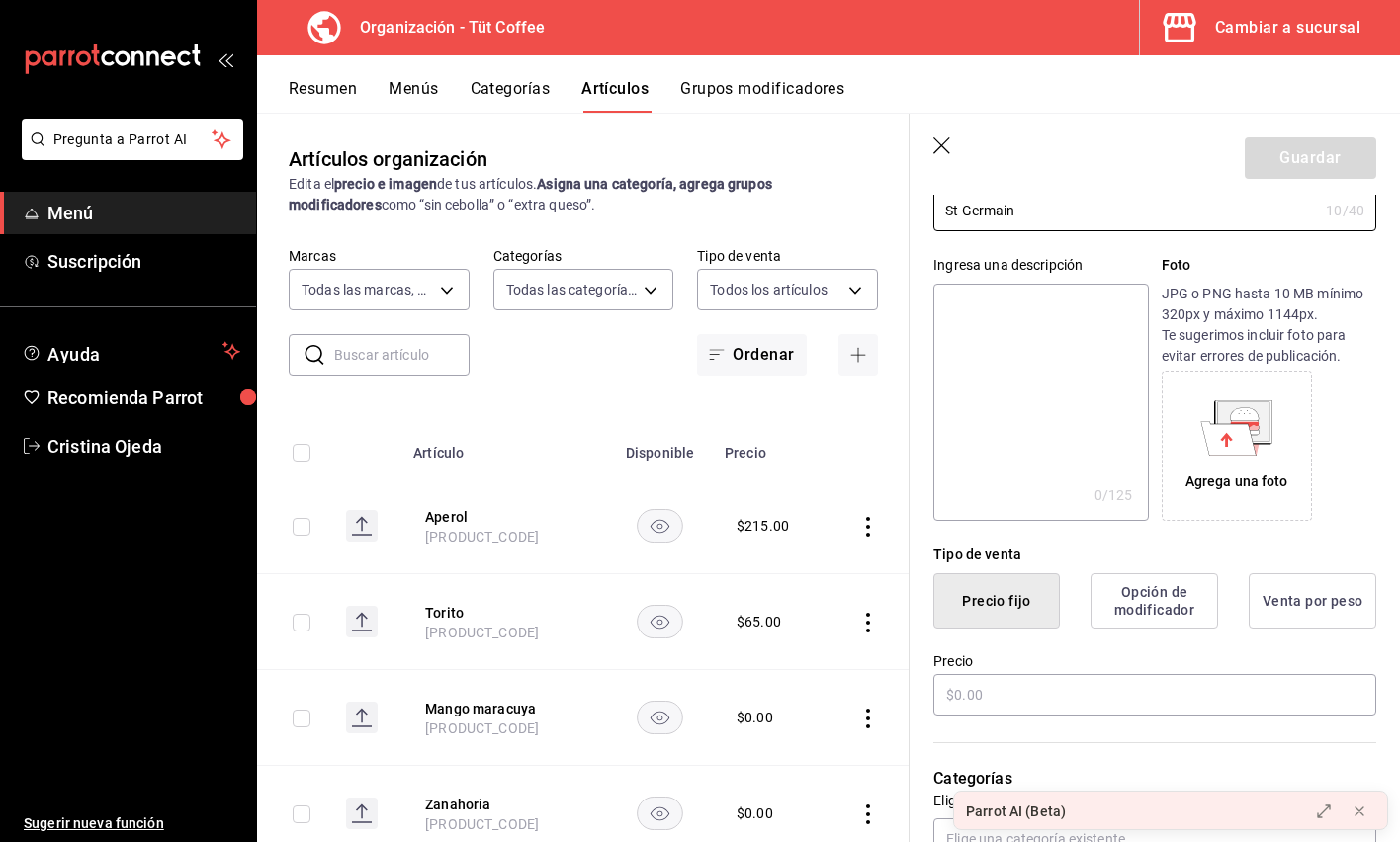 scroll, scrollTop: 149, scrollLeft: 0, axis: vertical 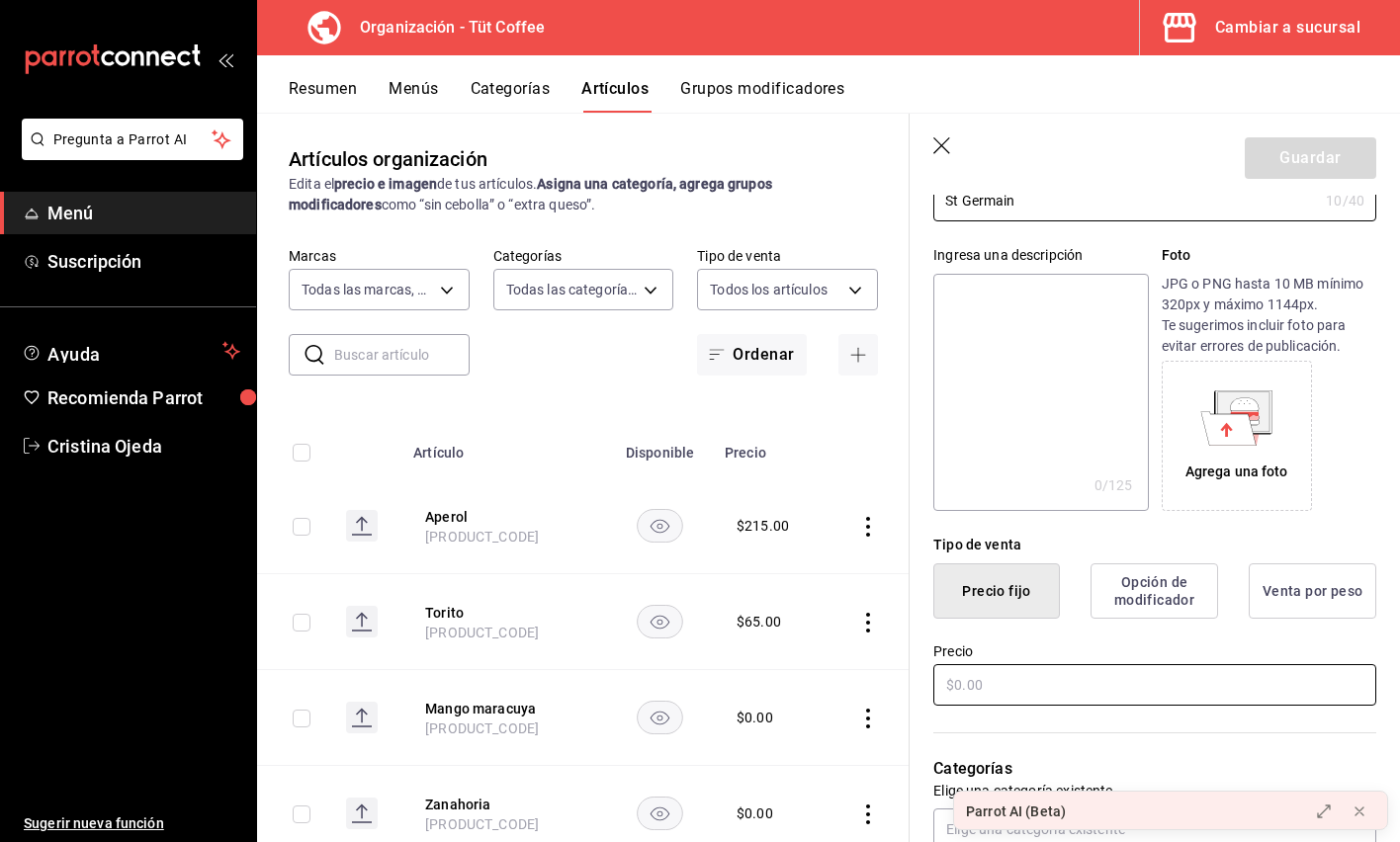 type on "St Germain" 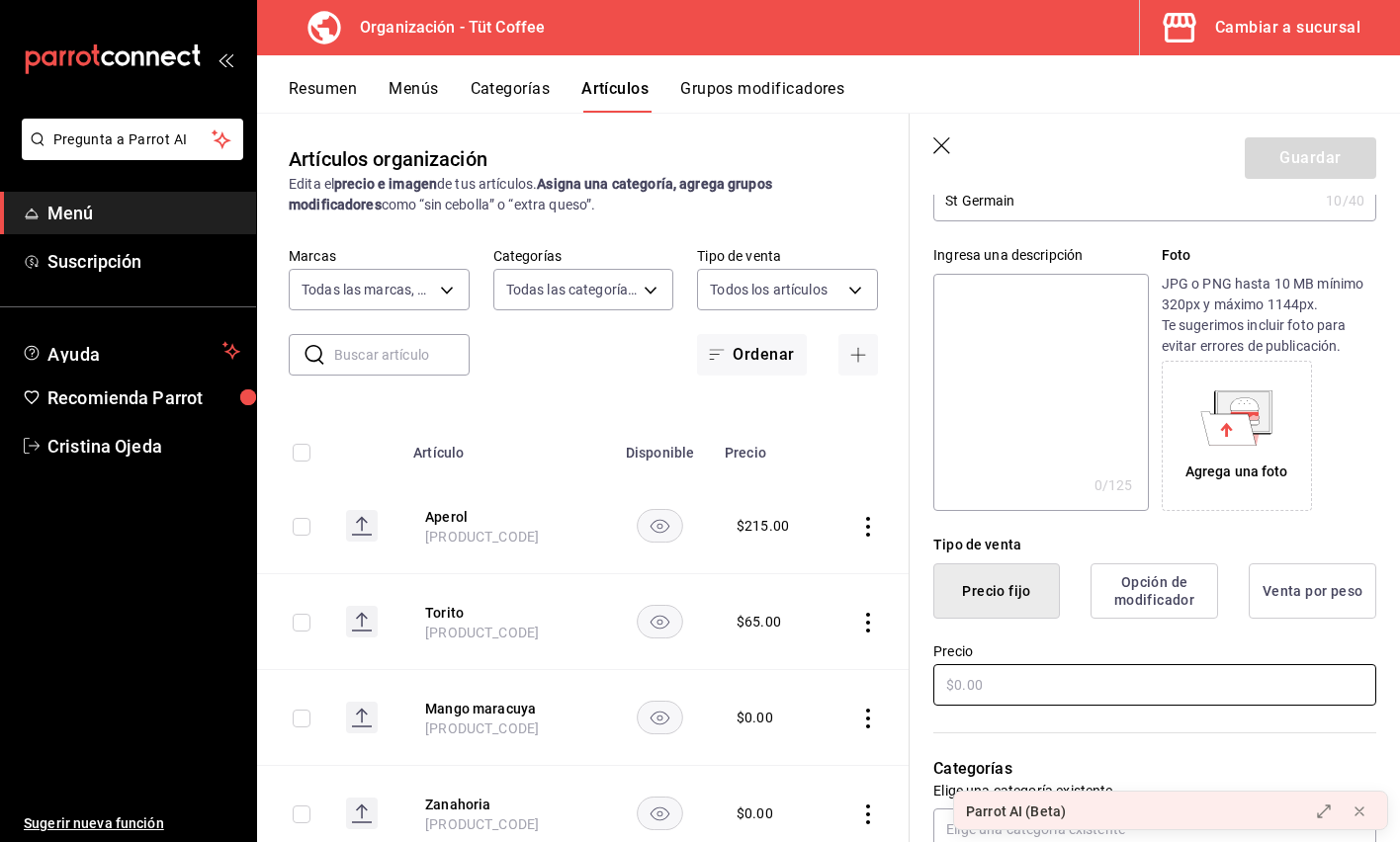 click at bounding box center [1155, 685] 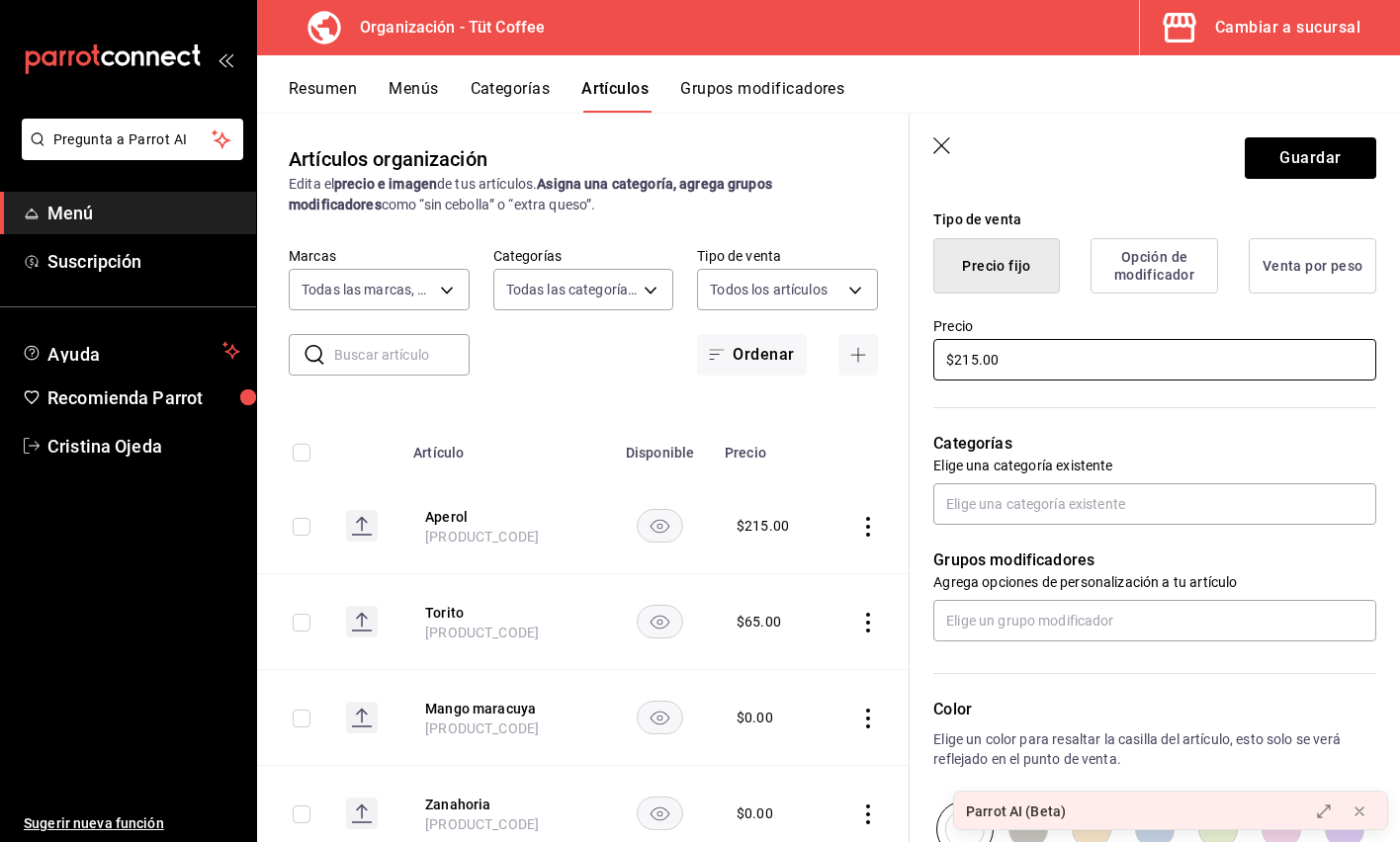 scroll, scrollTop: 475, scrollLeft: 0, axis: vertical 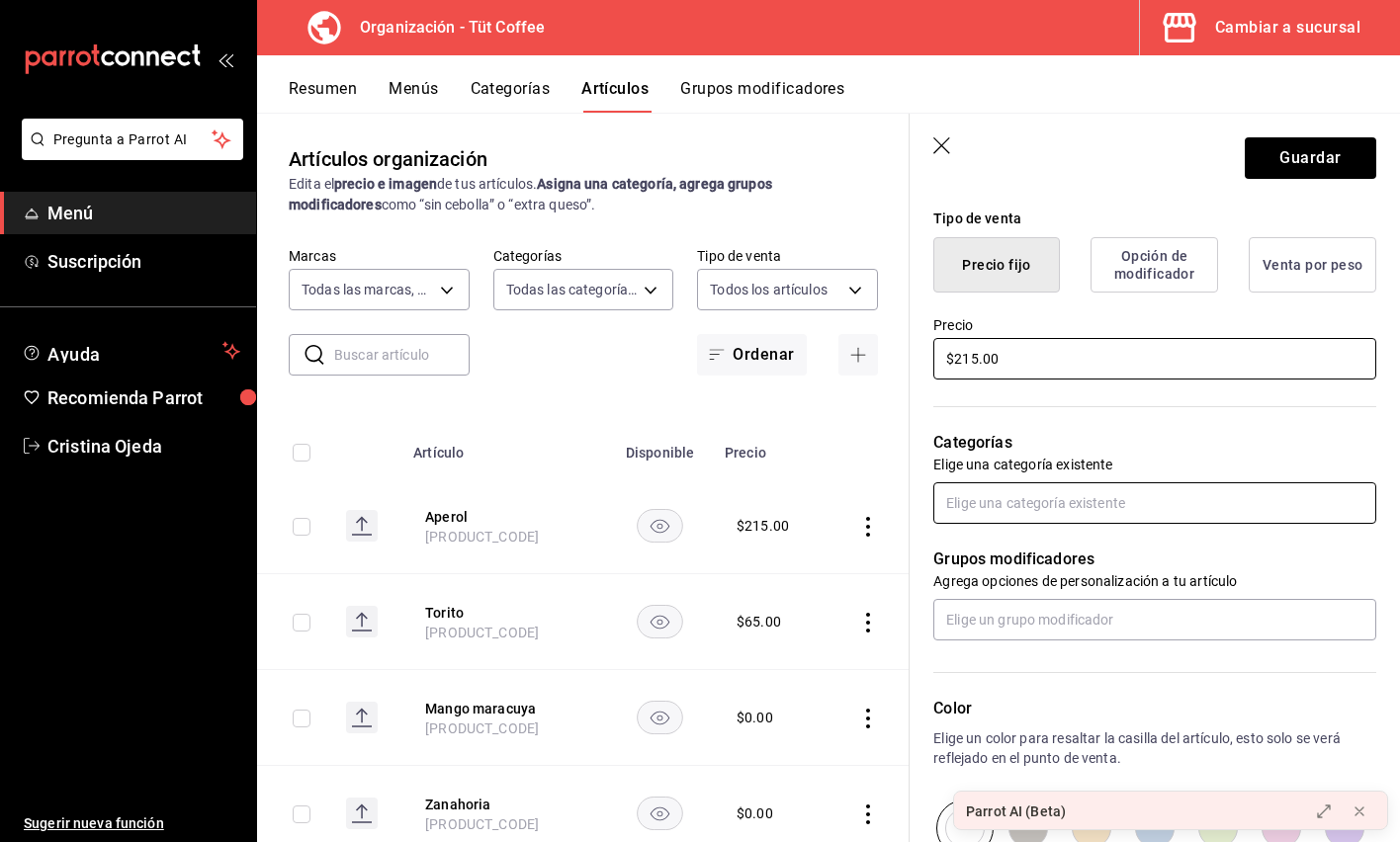 type on "$215.00" 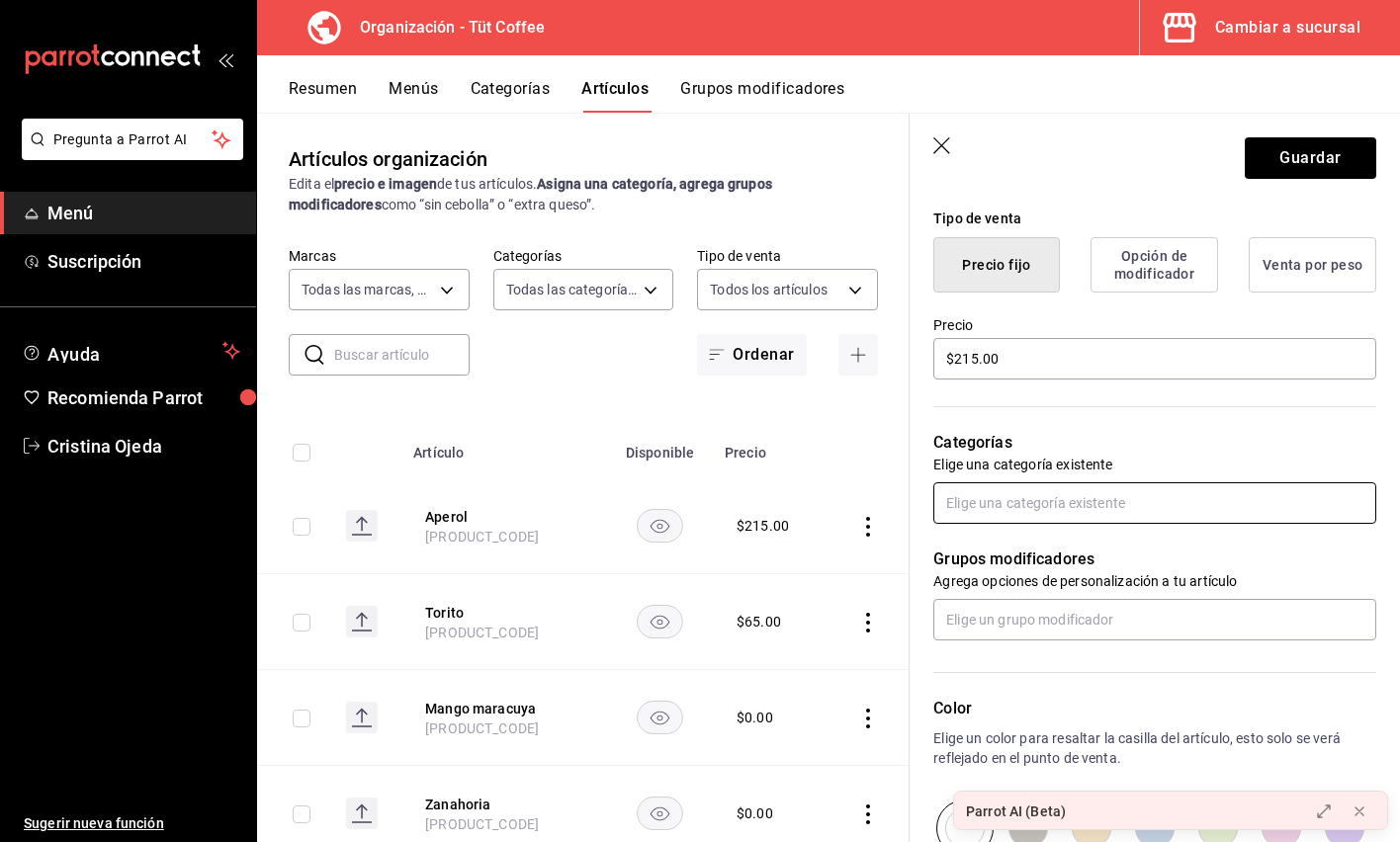 click at bounding box center (1155, 503) 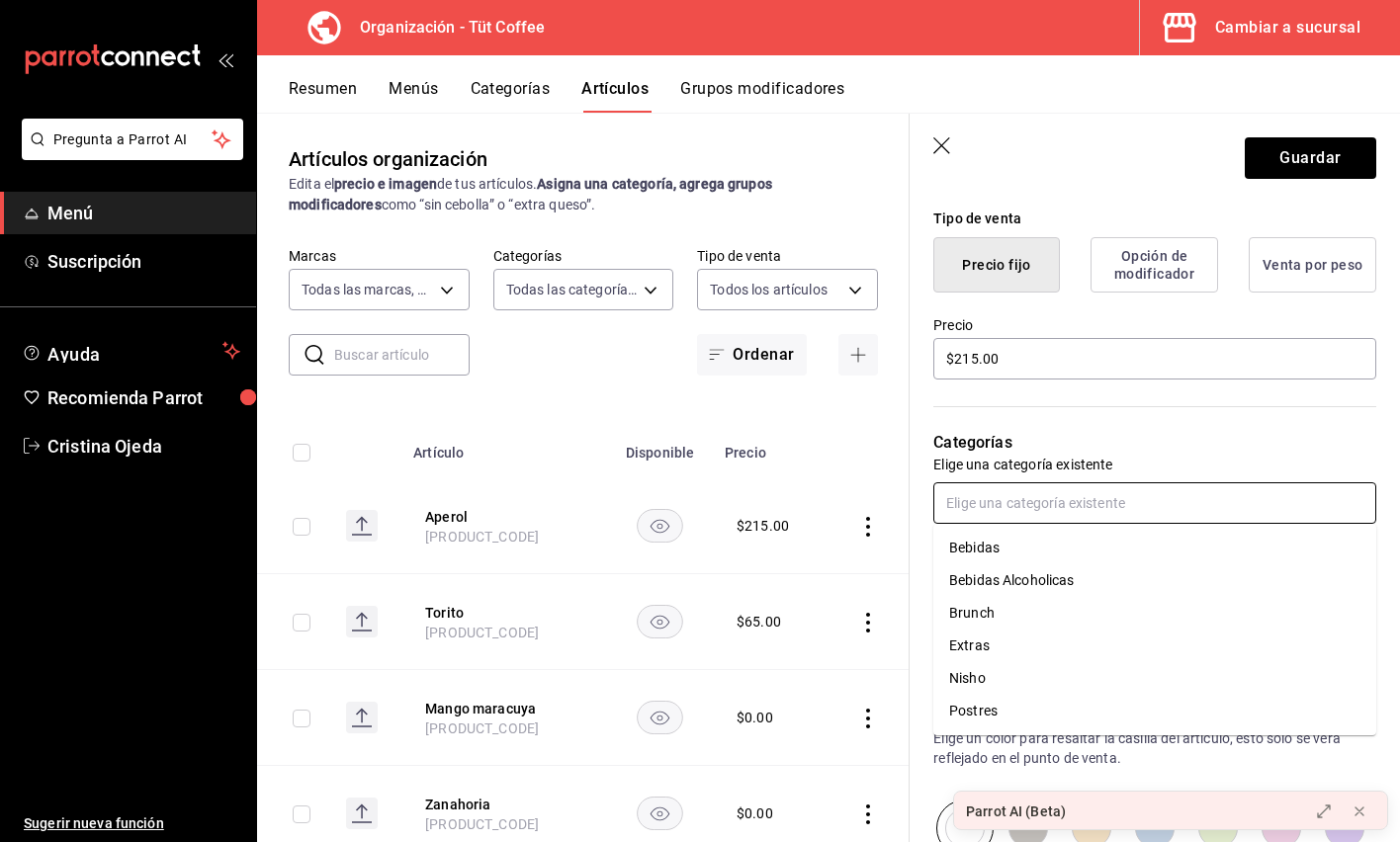 click on "Bebidas Alcoholicas" at bounding box center [1155, 580] 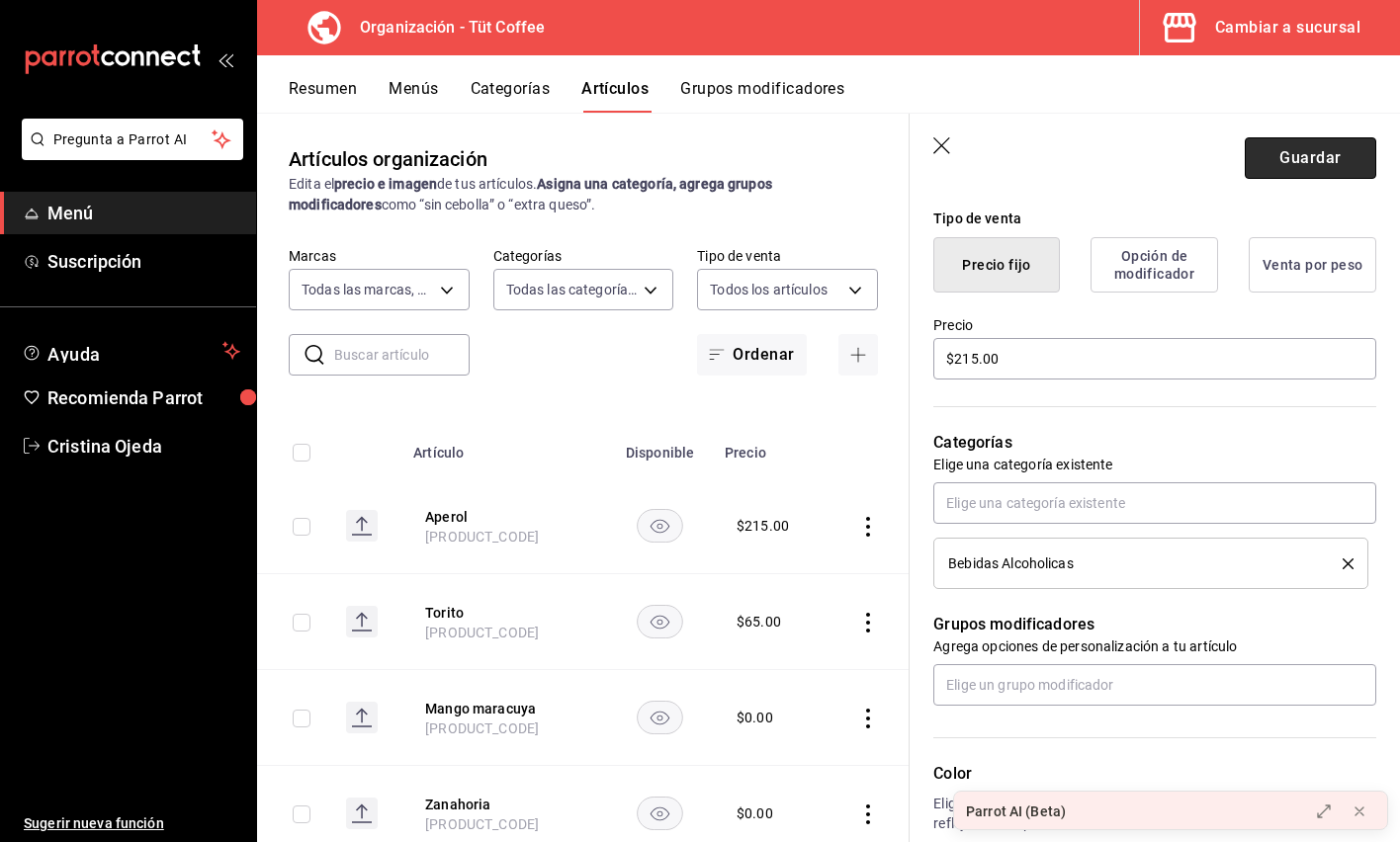 click on "Guardar" at bounding box center [1310, 158] 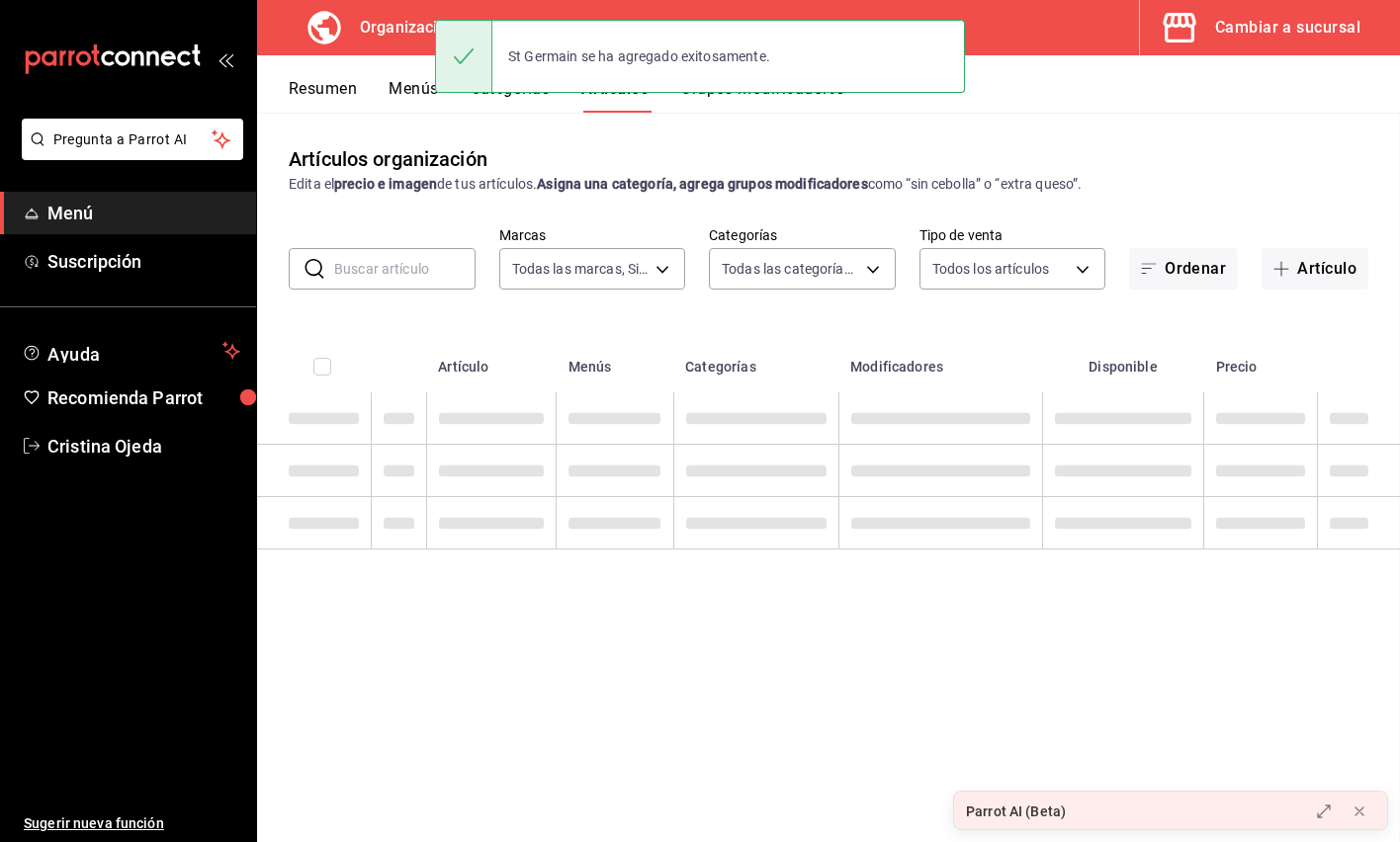 scroll, scrollTop: 0, scrollLeft: 0, axis: both 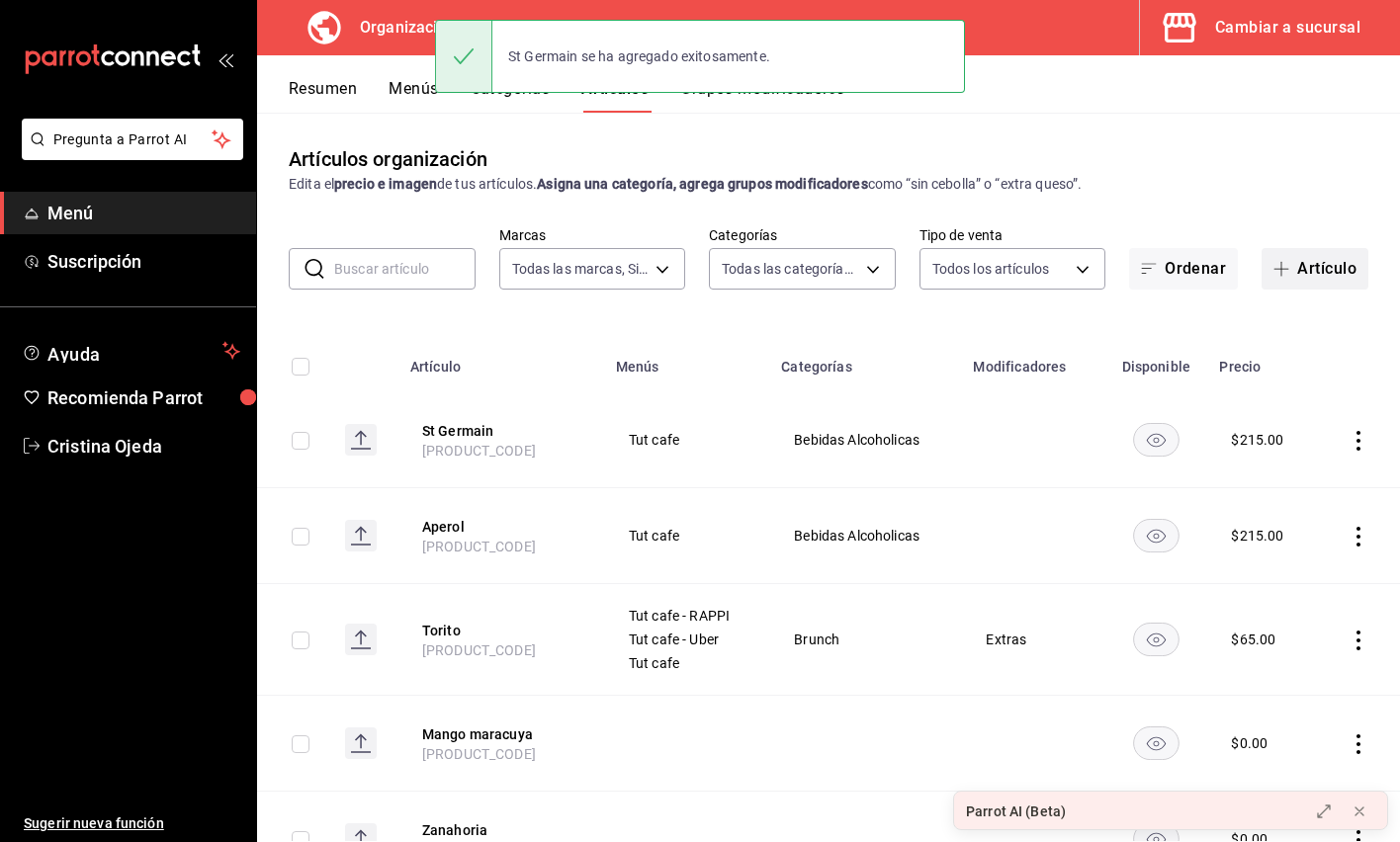 click on "Artículo" at bounding box center (1315, 269) 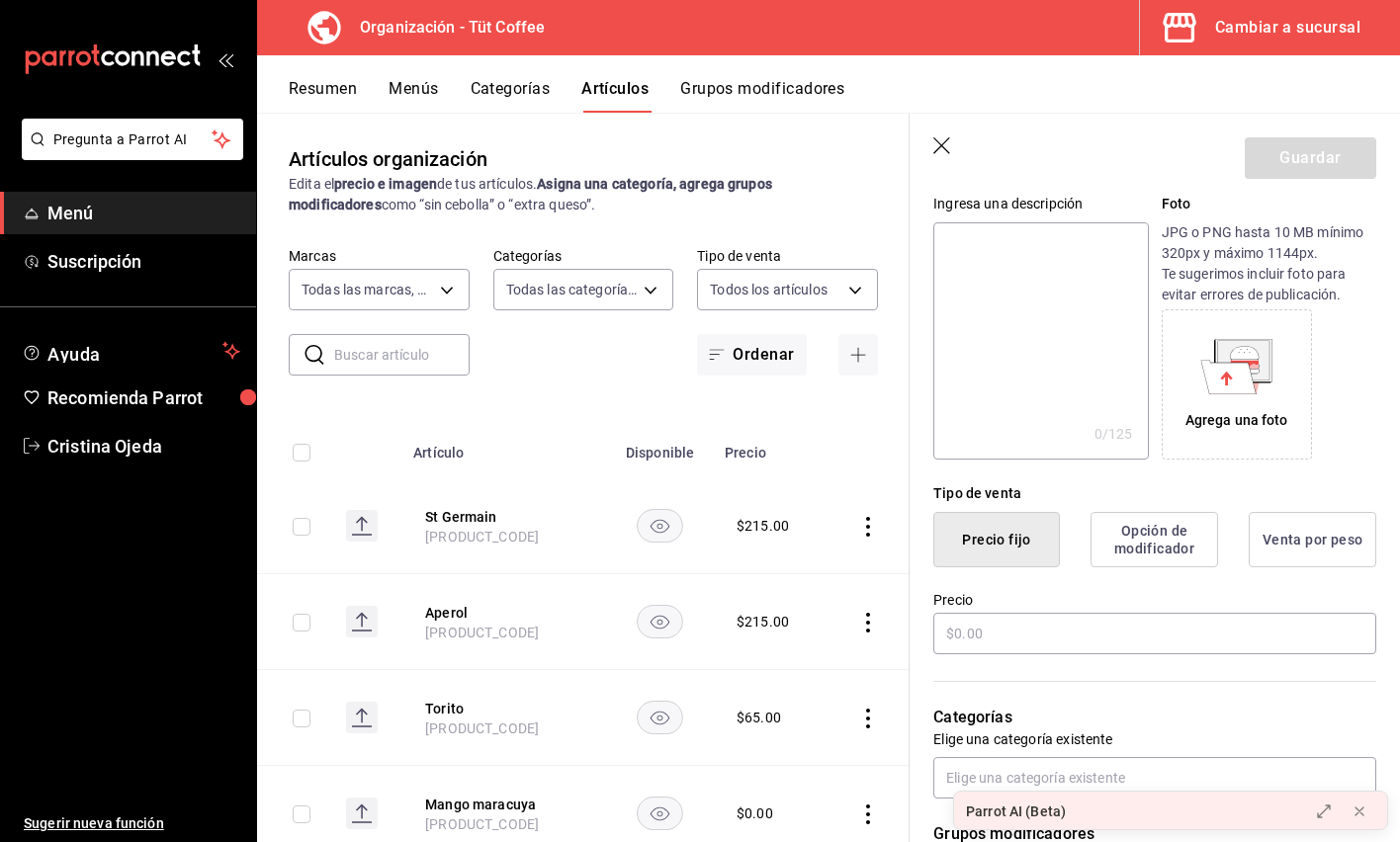 scroll, scrollTop: 206, scrollLeft: 0, axis: vertical 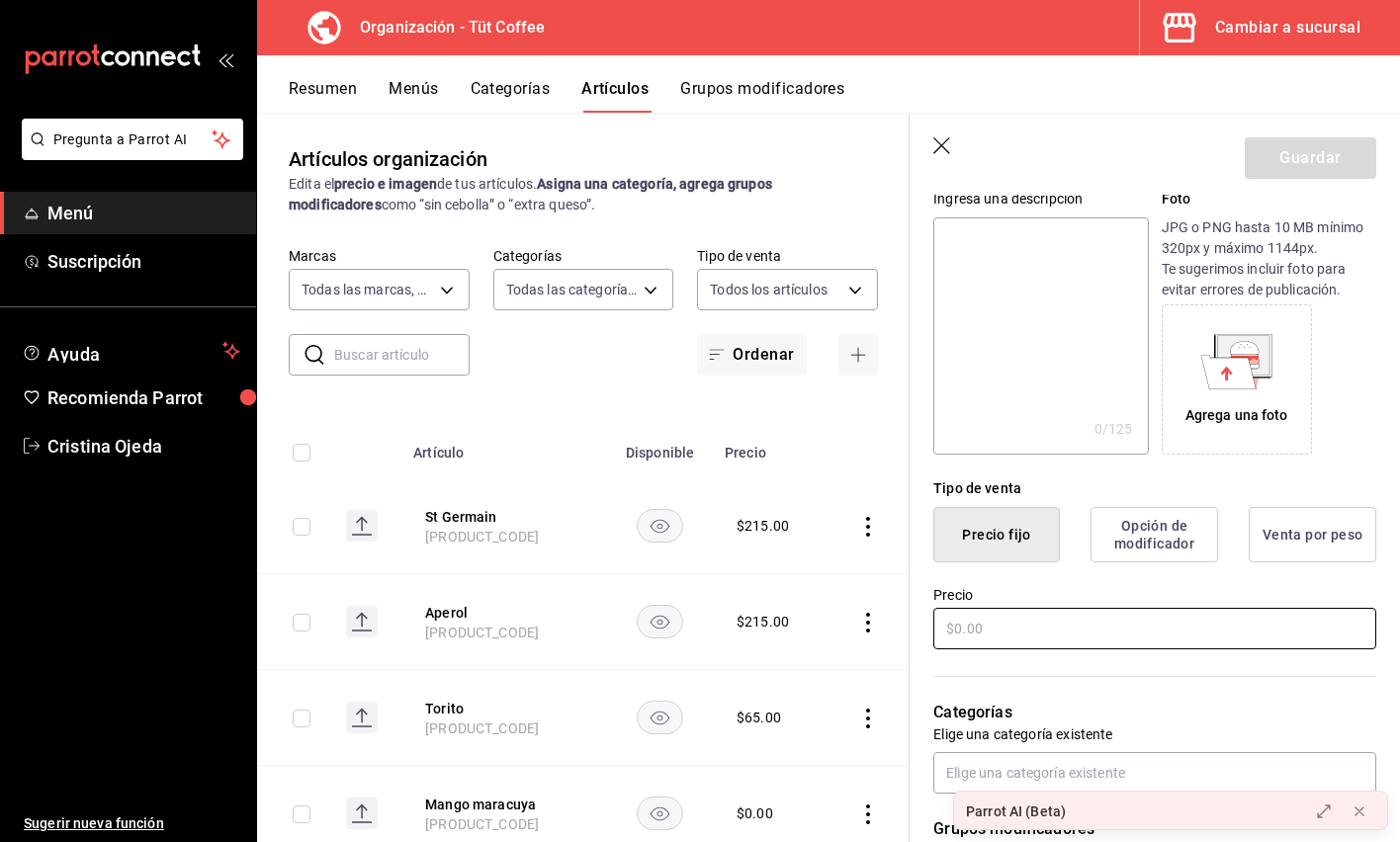 type on "Carajillo 43" 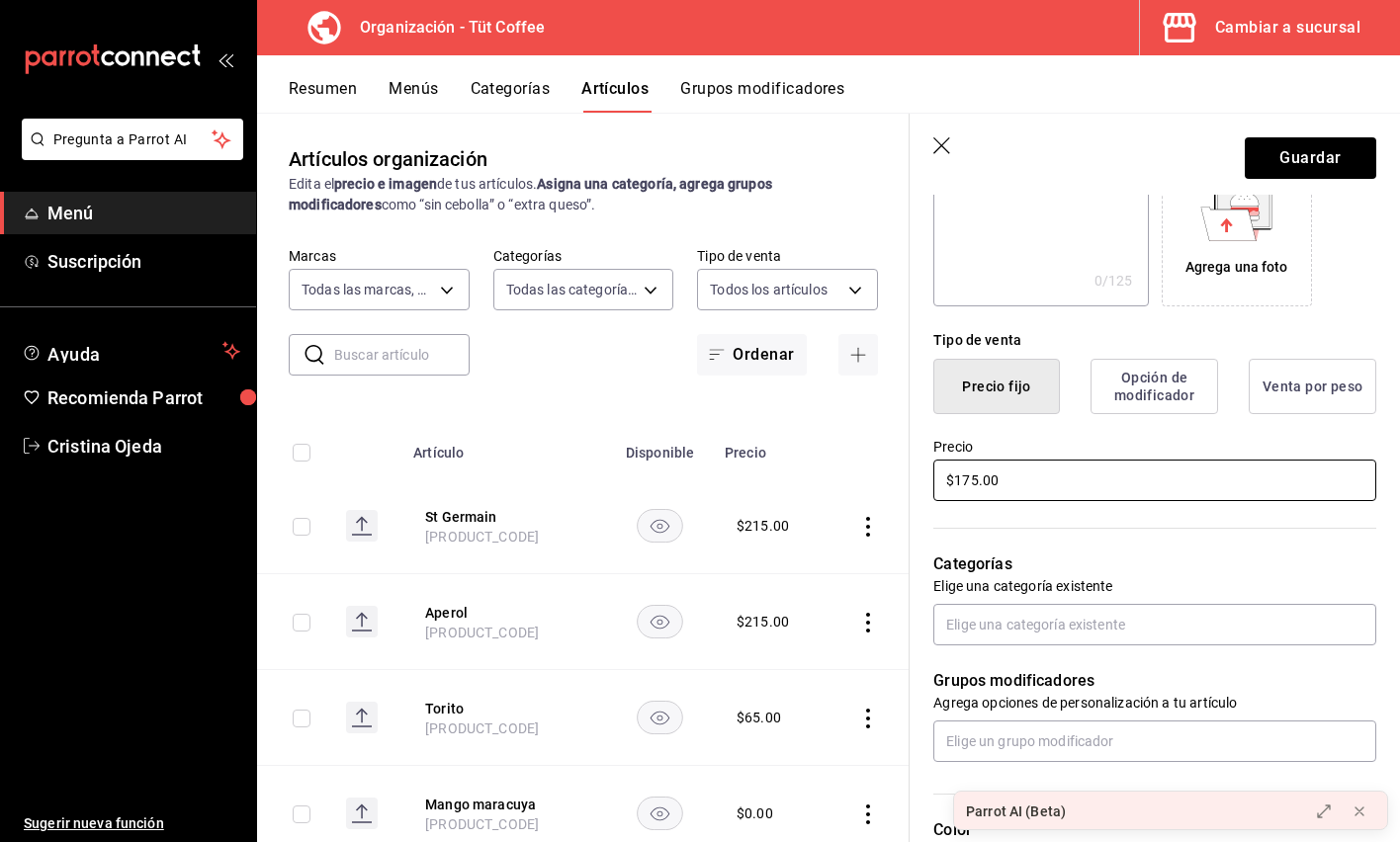 scroll, scrollTop: 356, scrollLeft: 0, axis: vertical 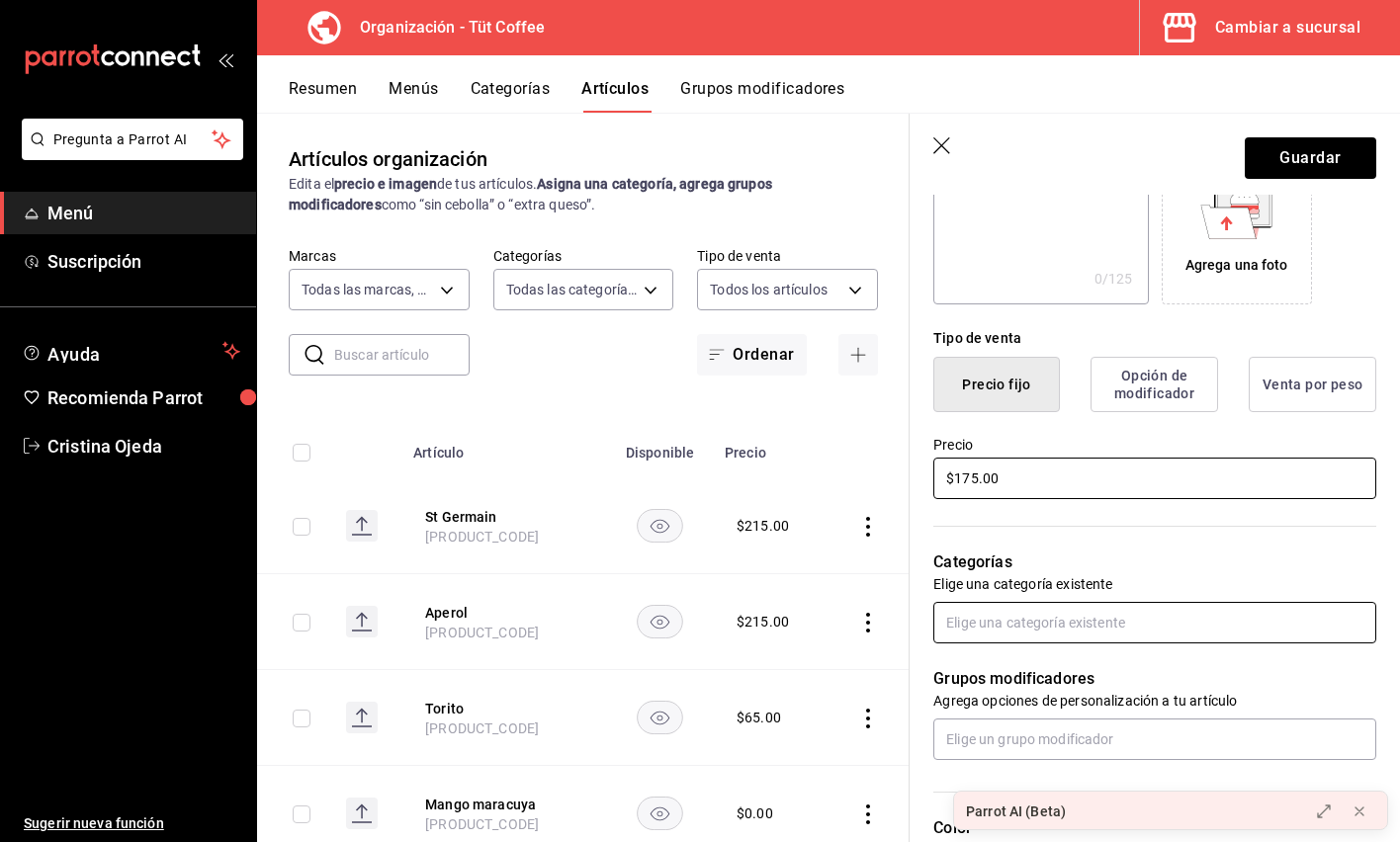 type on "$175.00" 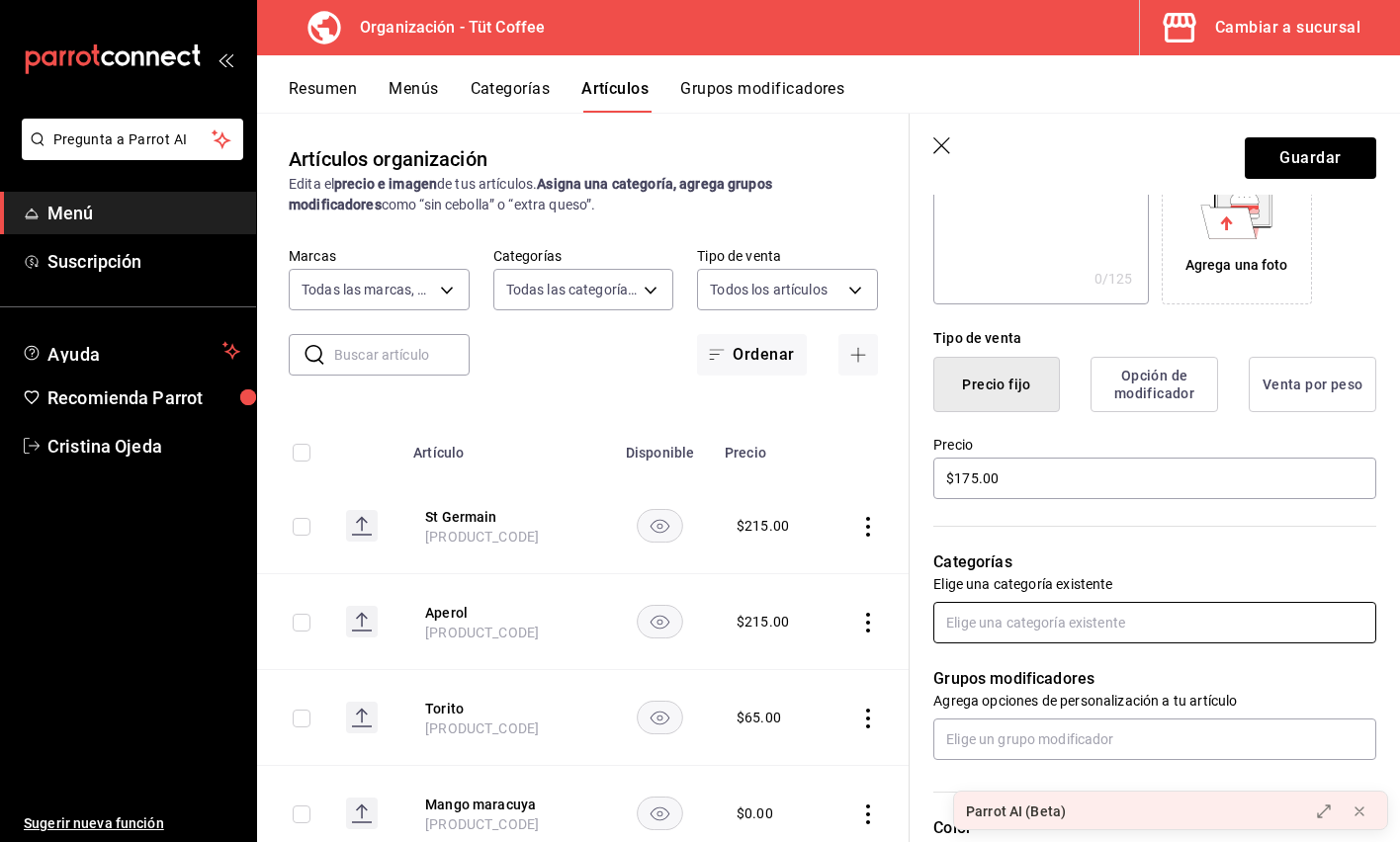 click at bounding box center [1155, 623] 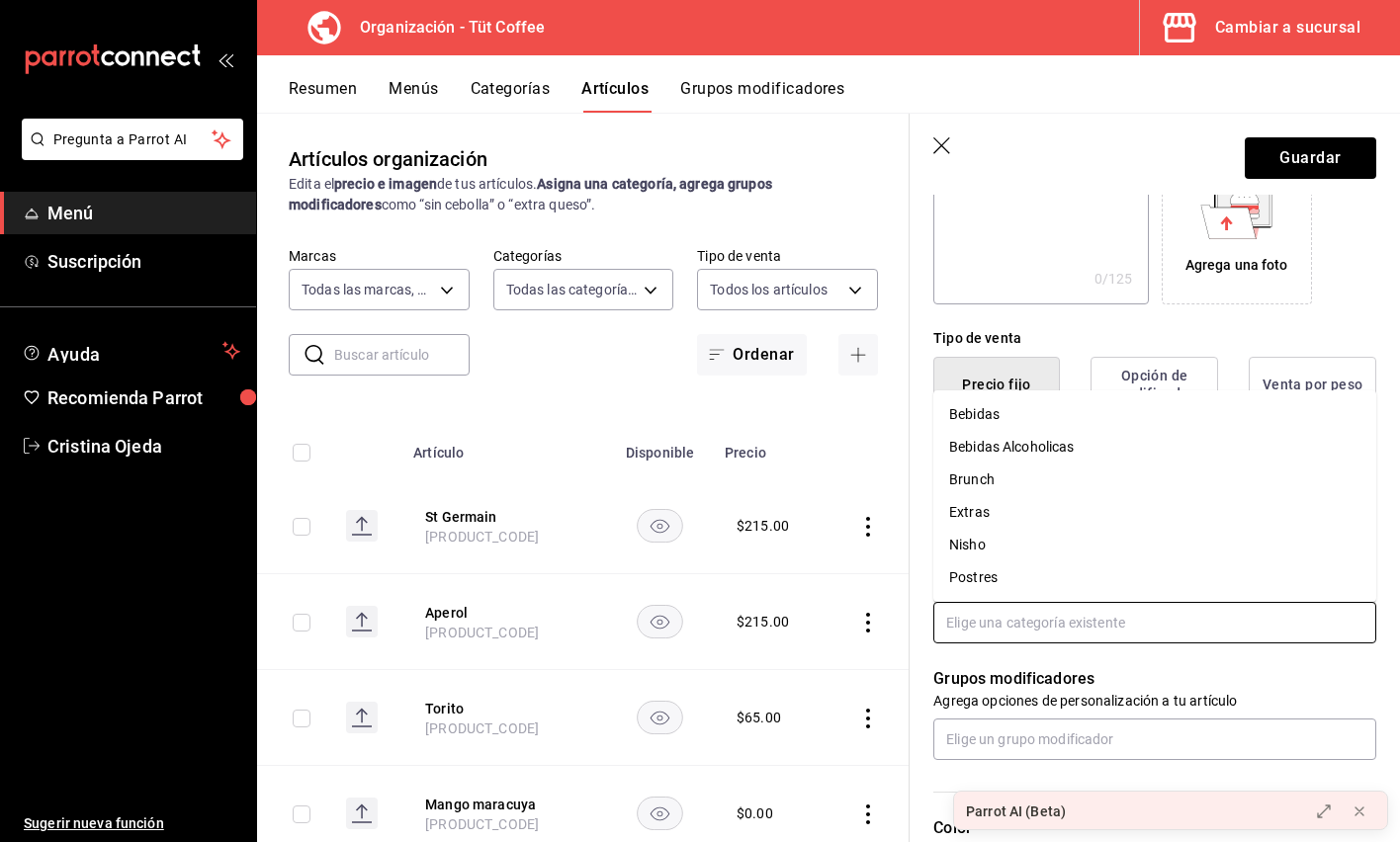 click on "Bebidas Alcoholicas" at bounding box center (1155, 447) 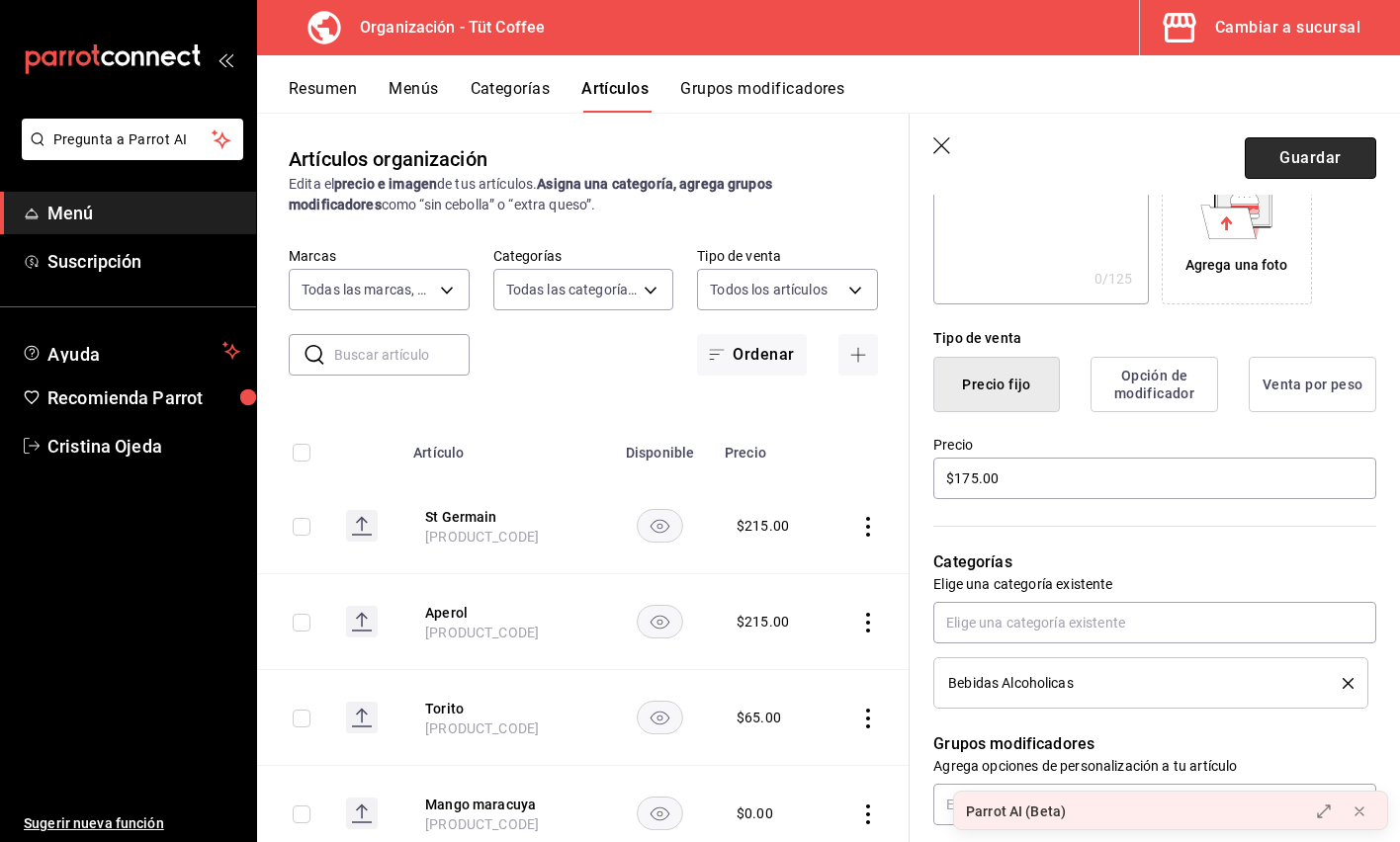 click on "Guardar" at bounding box center [1310, 158] 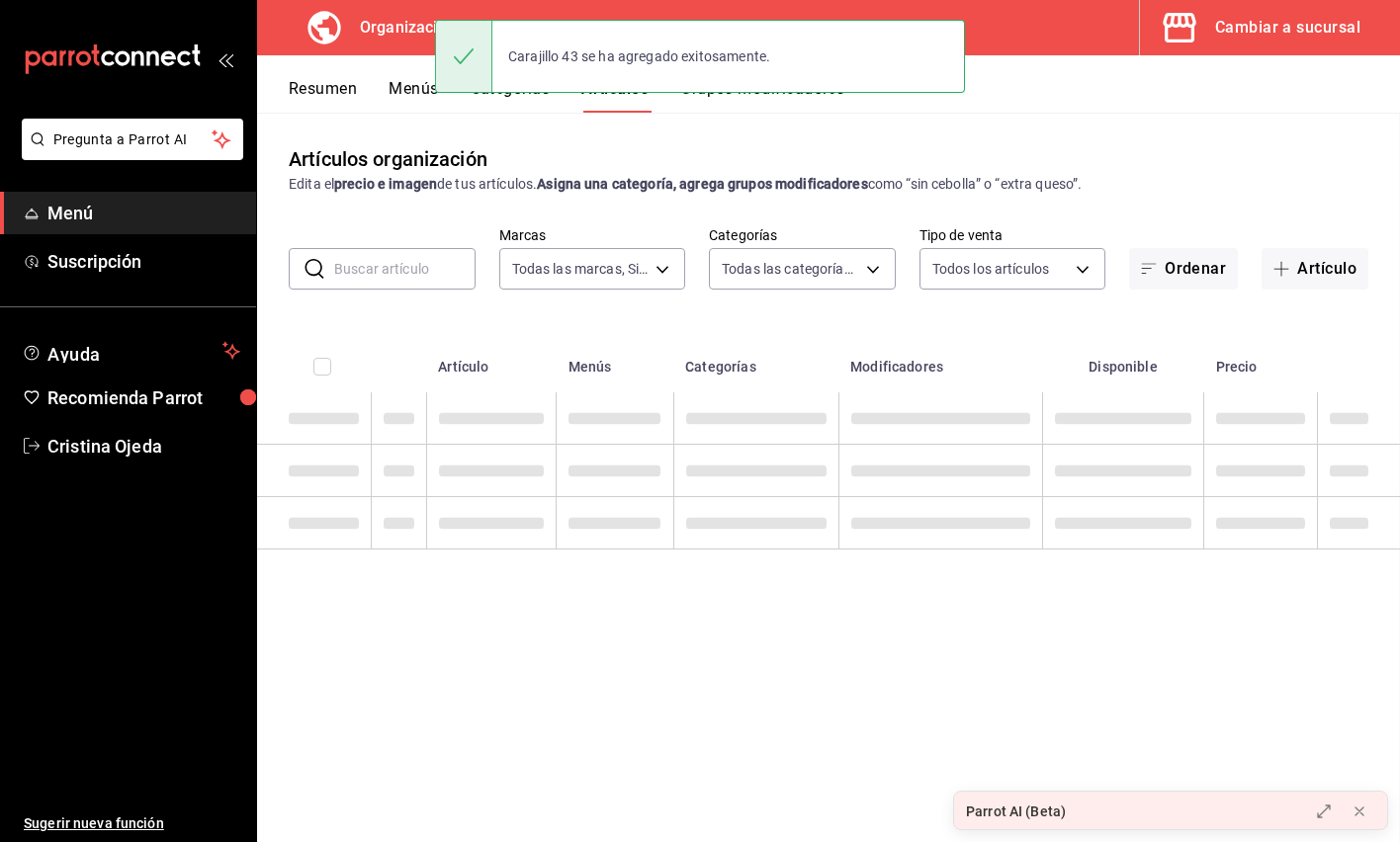 scroll, scrollTop: 0, scrollLeft: 0, axis: both 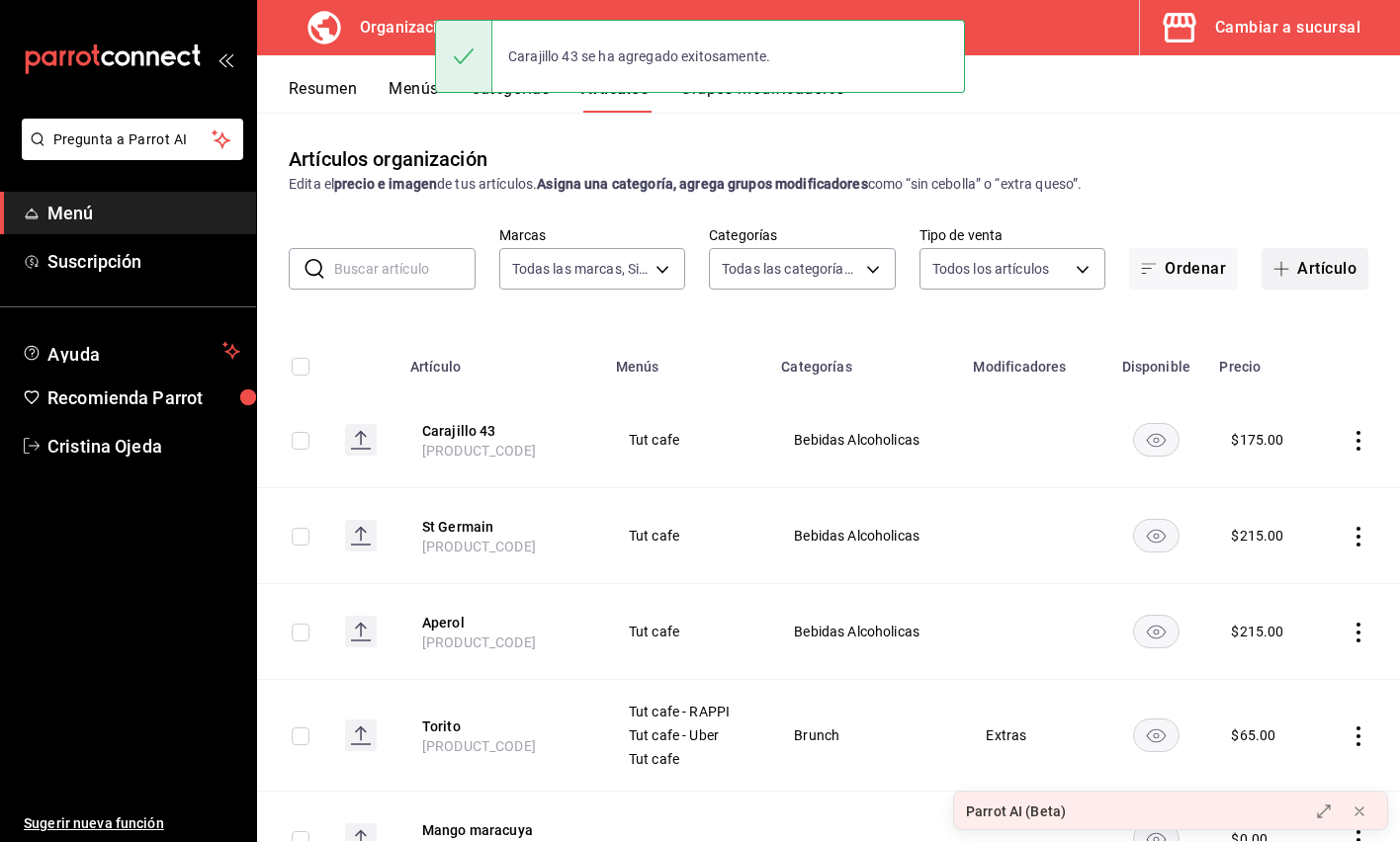 click on "Artículo" at bounding box center [1315, 269] 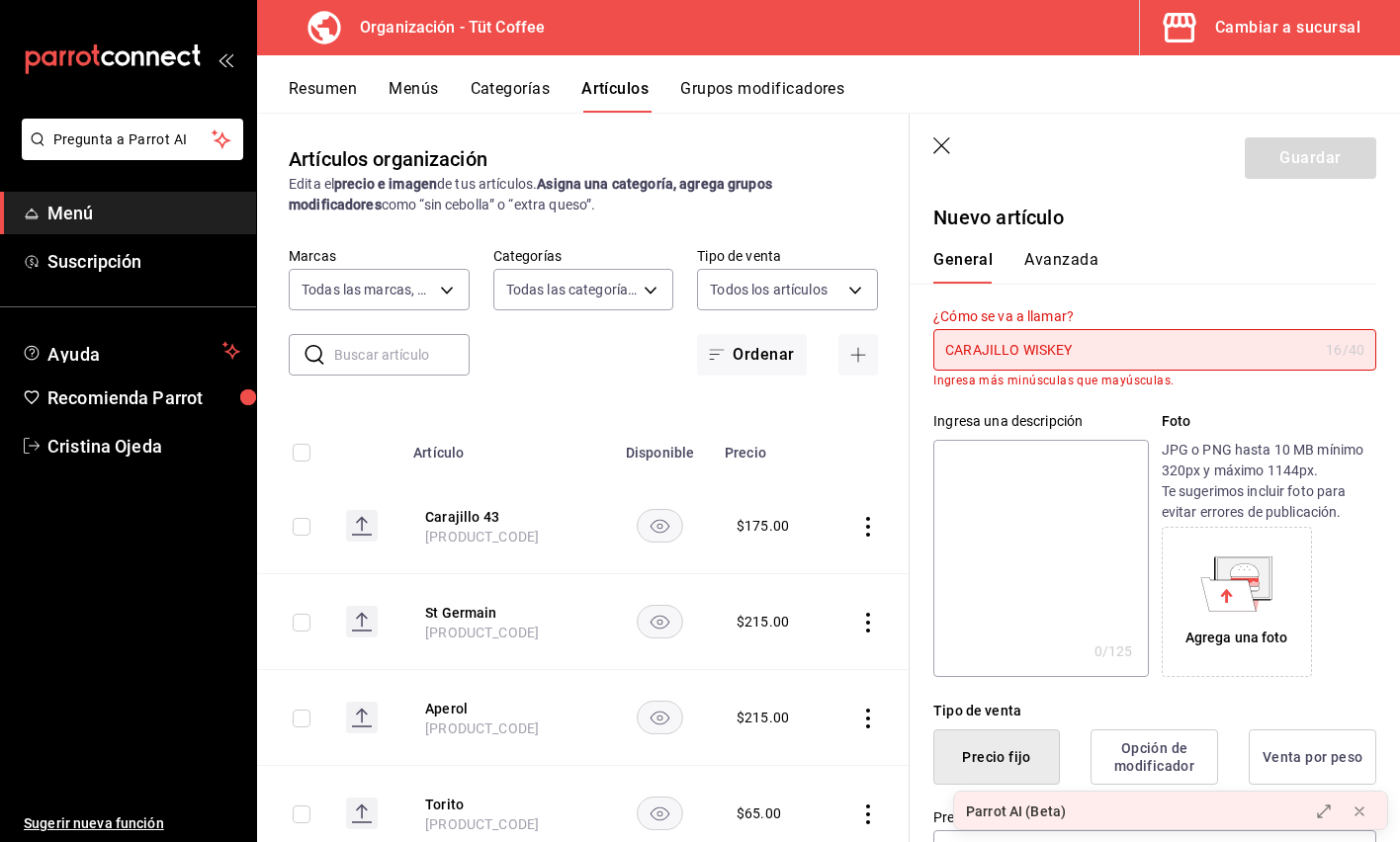 drag, startPoint x: 954, startPoint y: 347, endPoint x: 1165, endPoint y: 348, distance: 211.00237 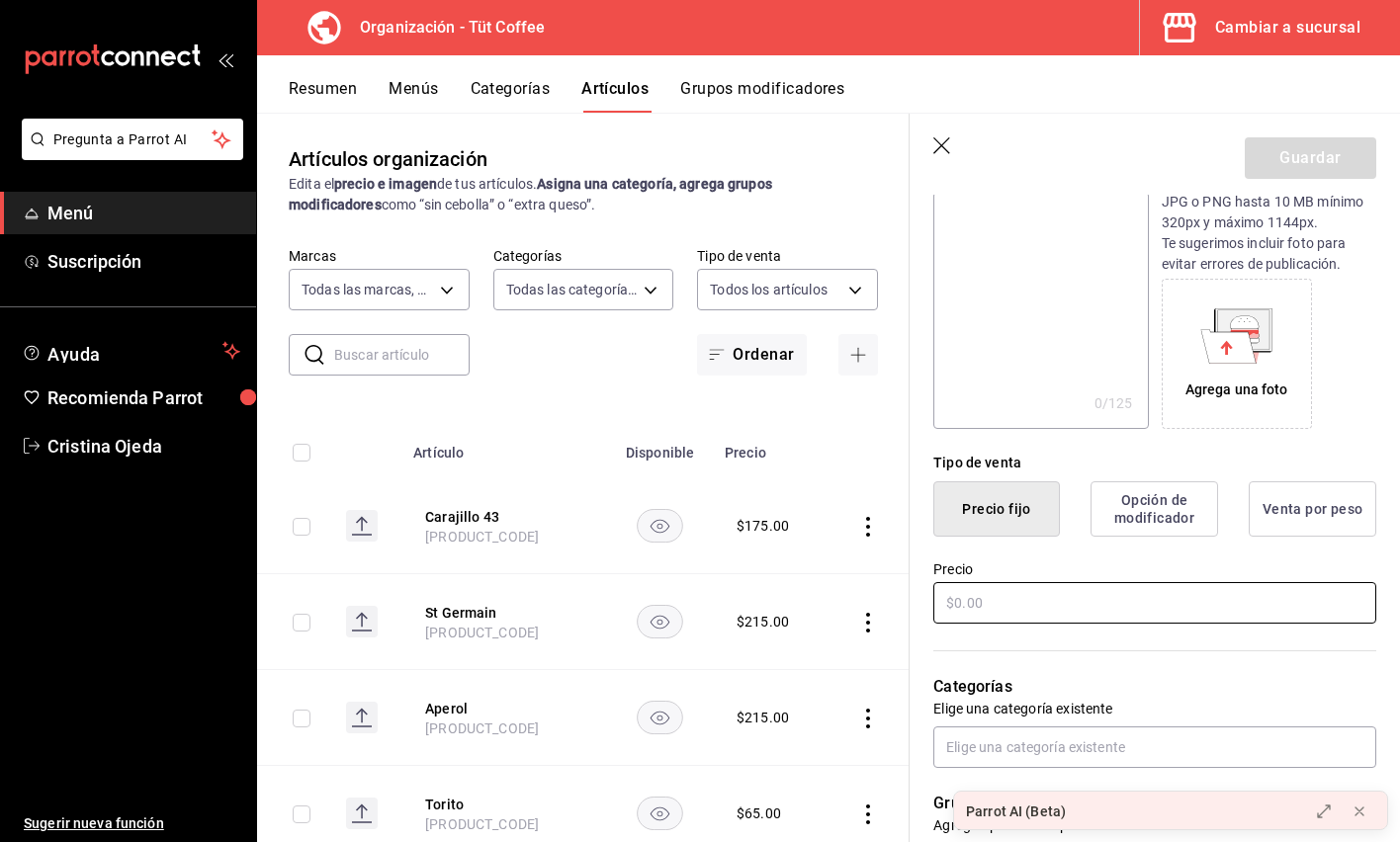 scroll, scrollTop: 246, scrollLeft: 0, axis: vertical 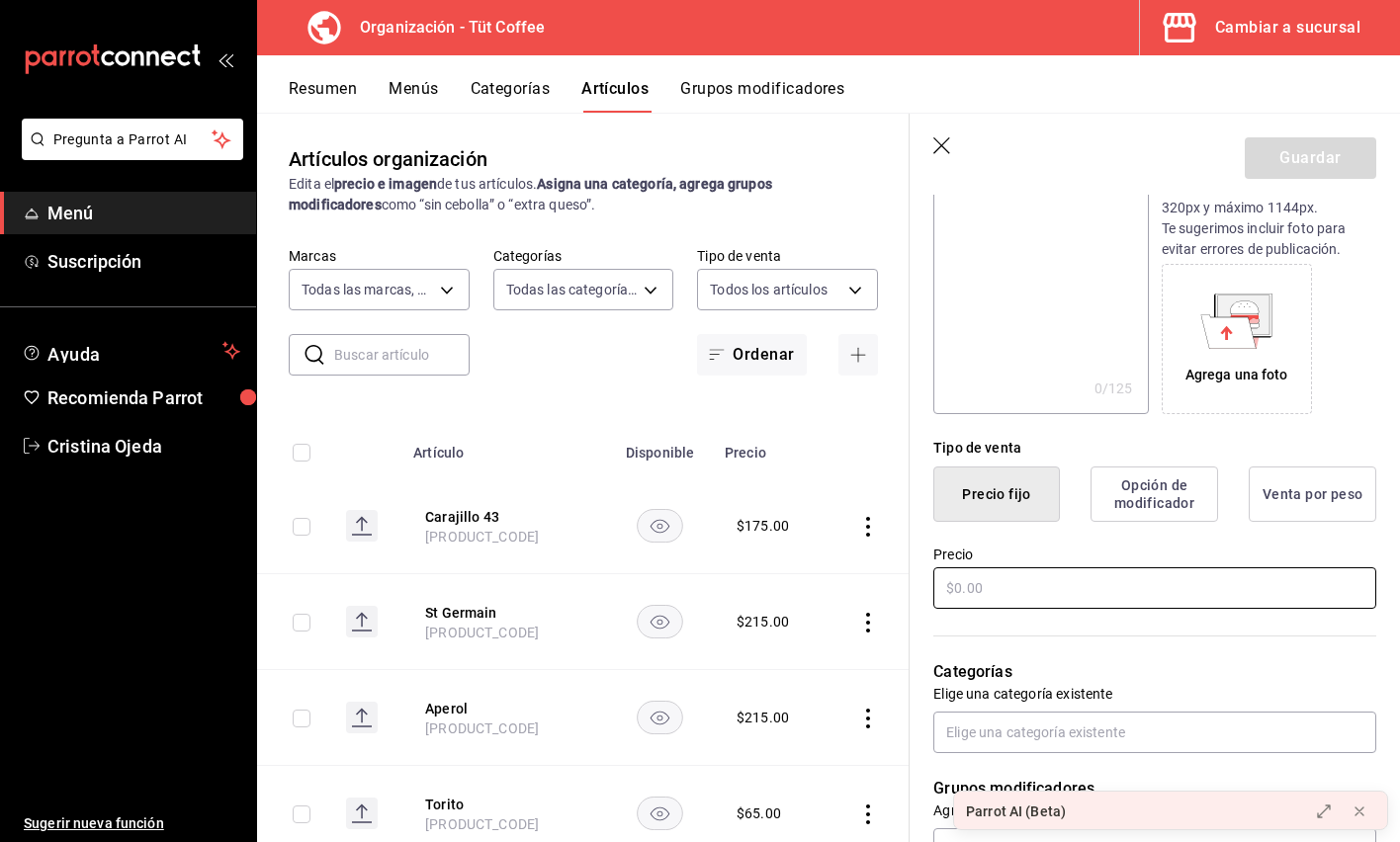 type on "Carajillo Whiskey" 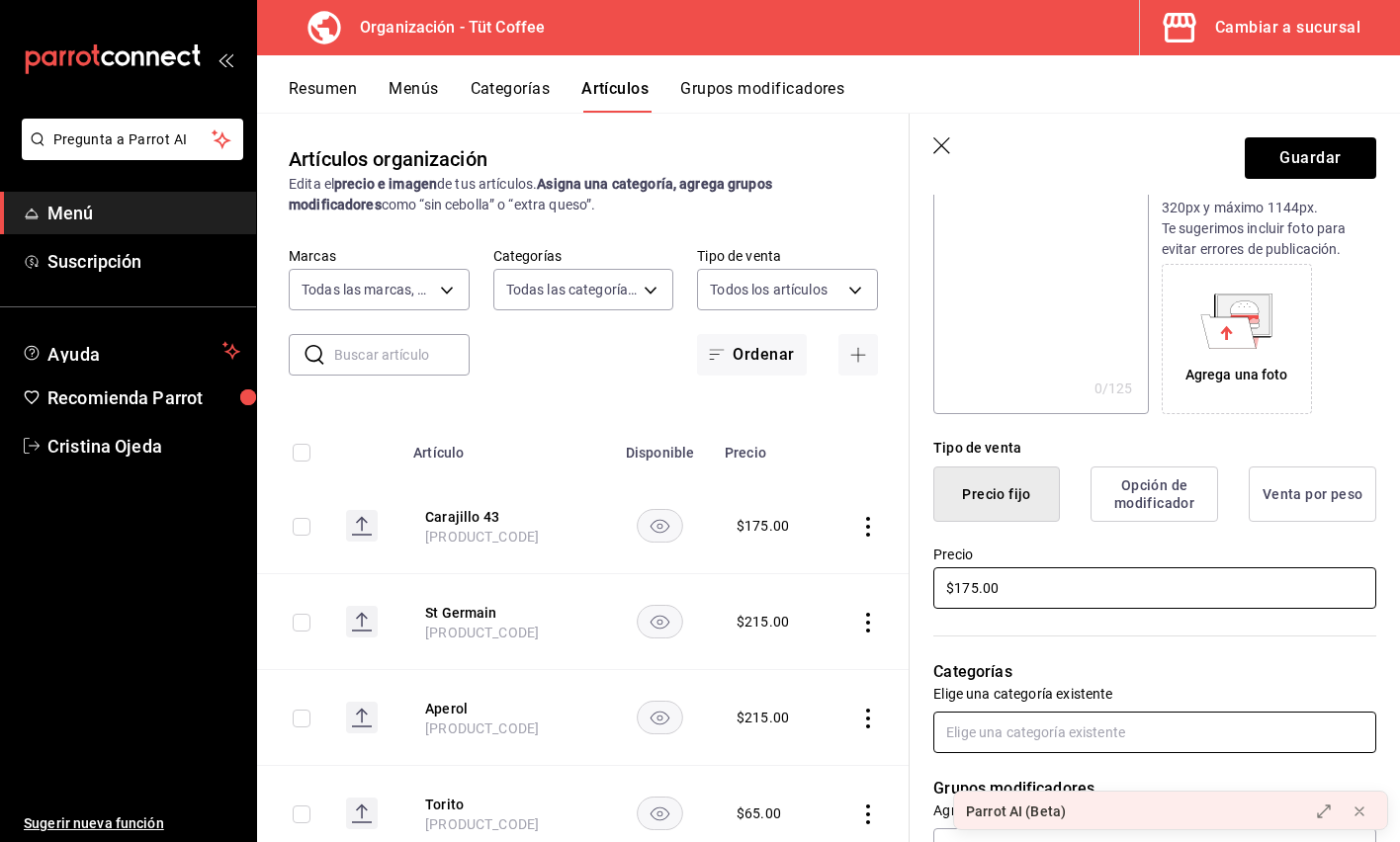 type on "$175.00" 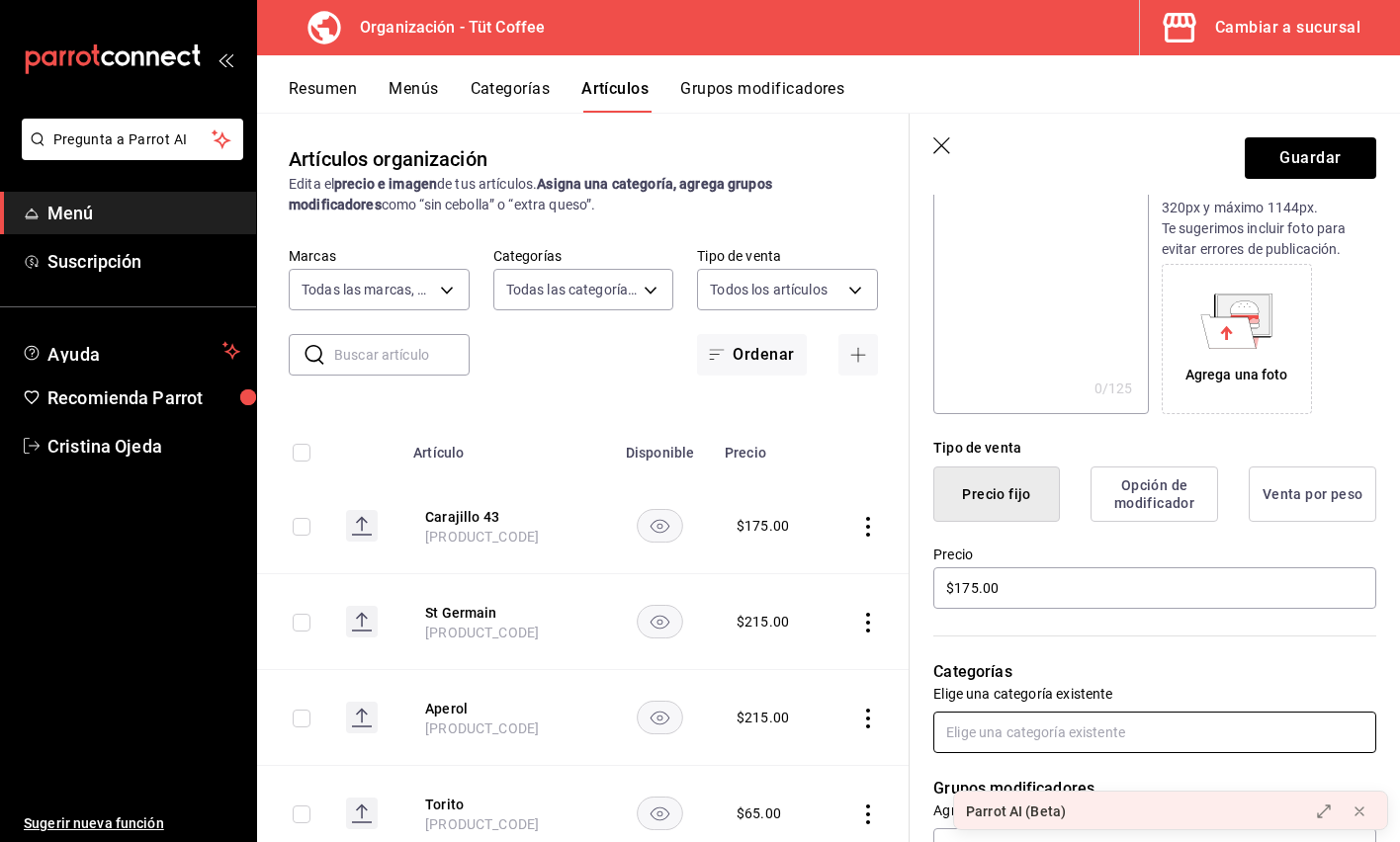 click at bounding box center [1155, 732] 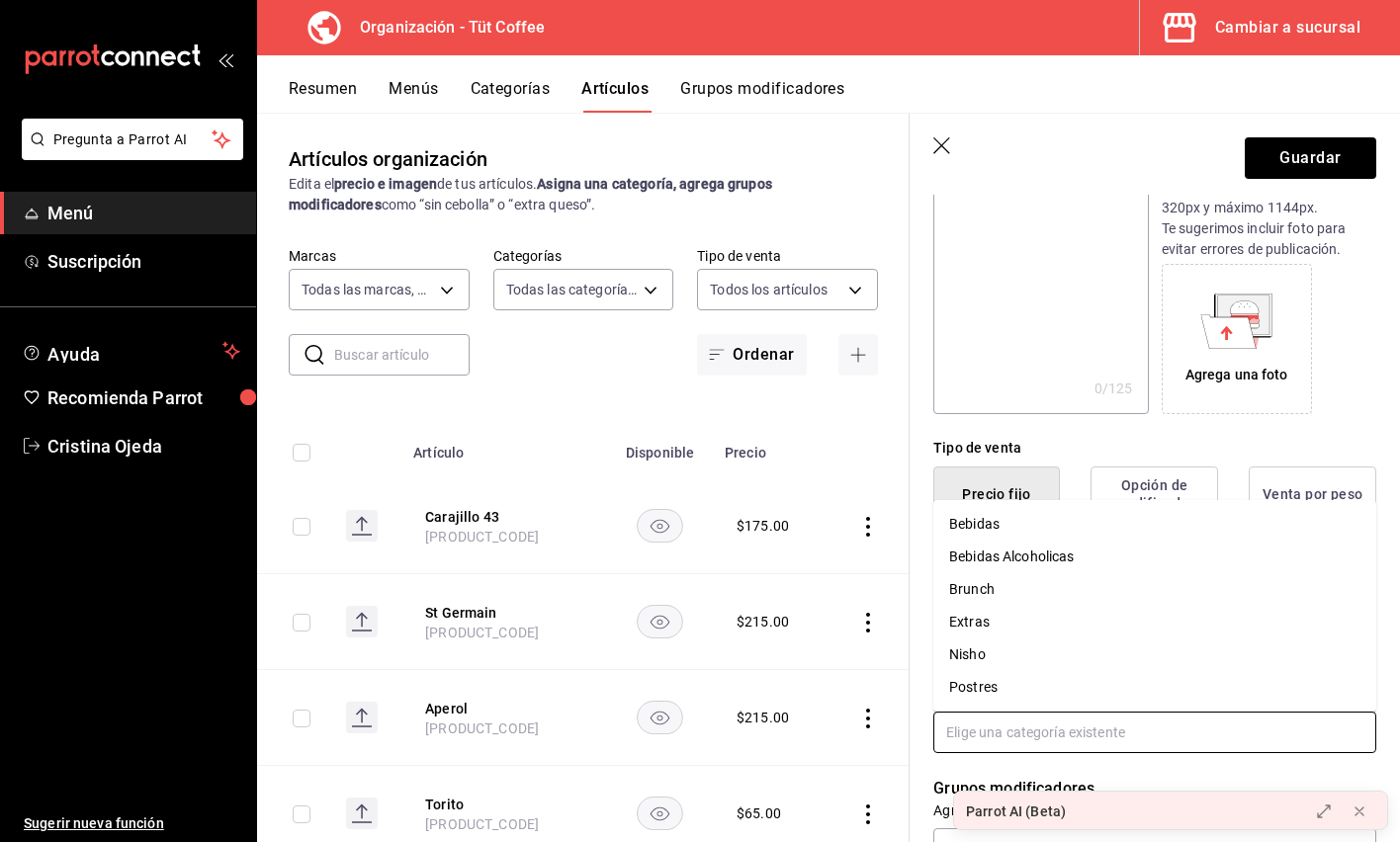 click on "Bebidas Alcoholicas" at bounding box center (1155, 556) 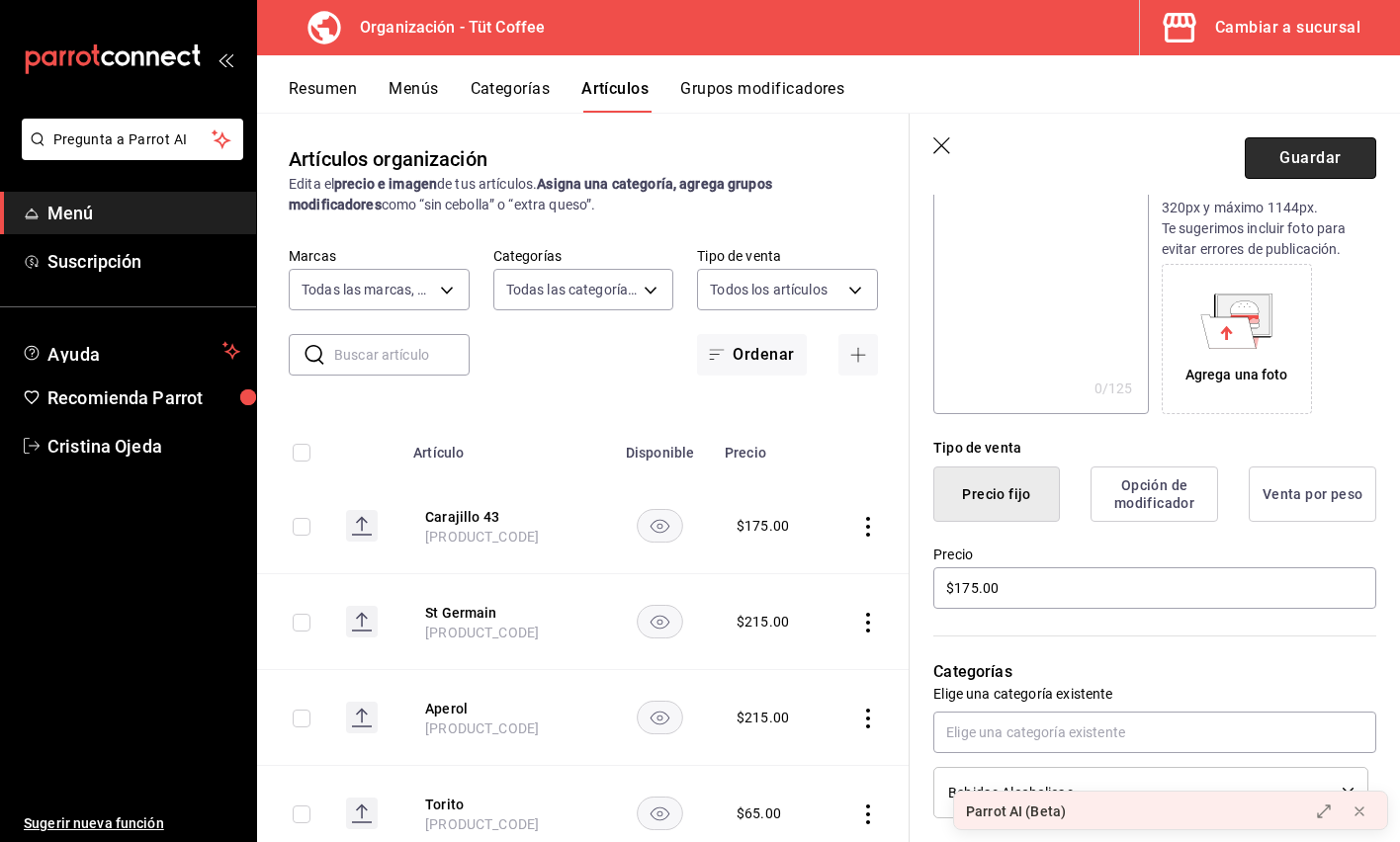 click on "Guardar" at bounding box center (1310, 158) 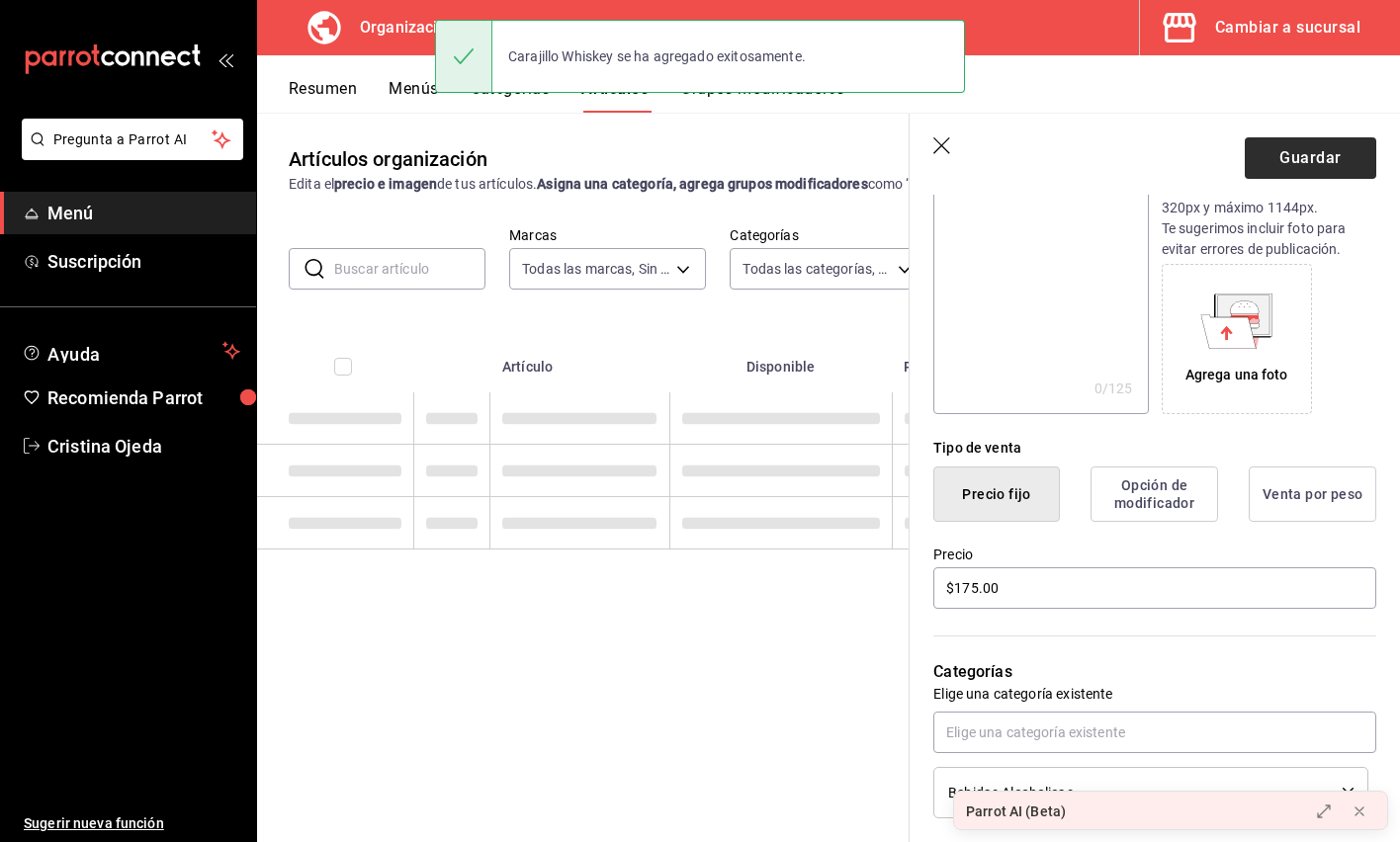 scroll, scrollTop: 0, scrollLeft: 0, axis: both 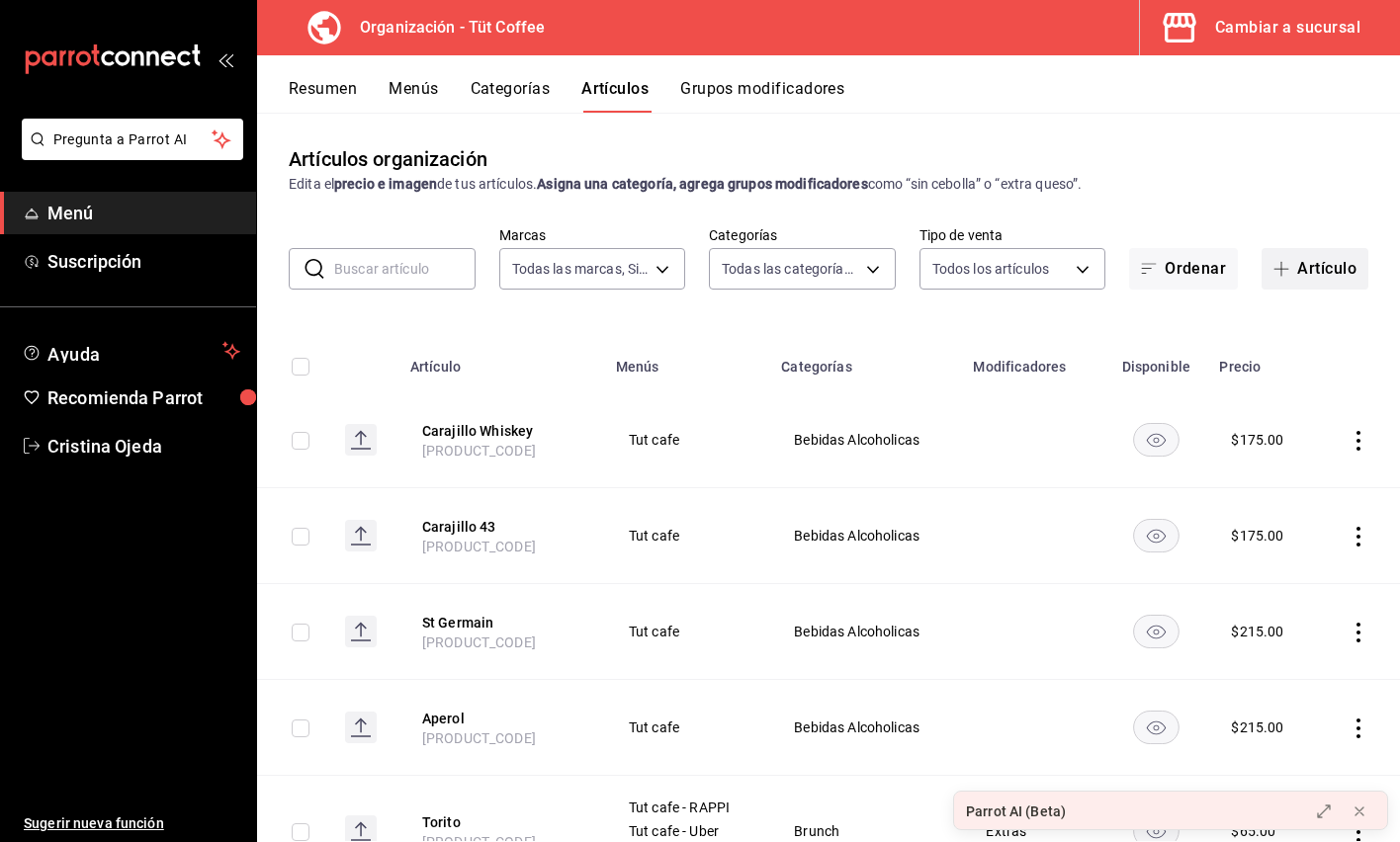 click at bounding box center (1285, 269) 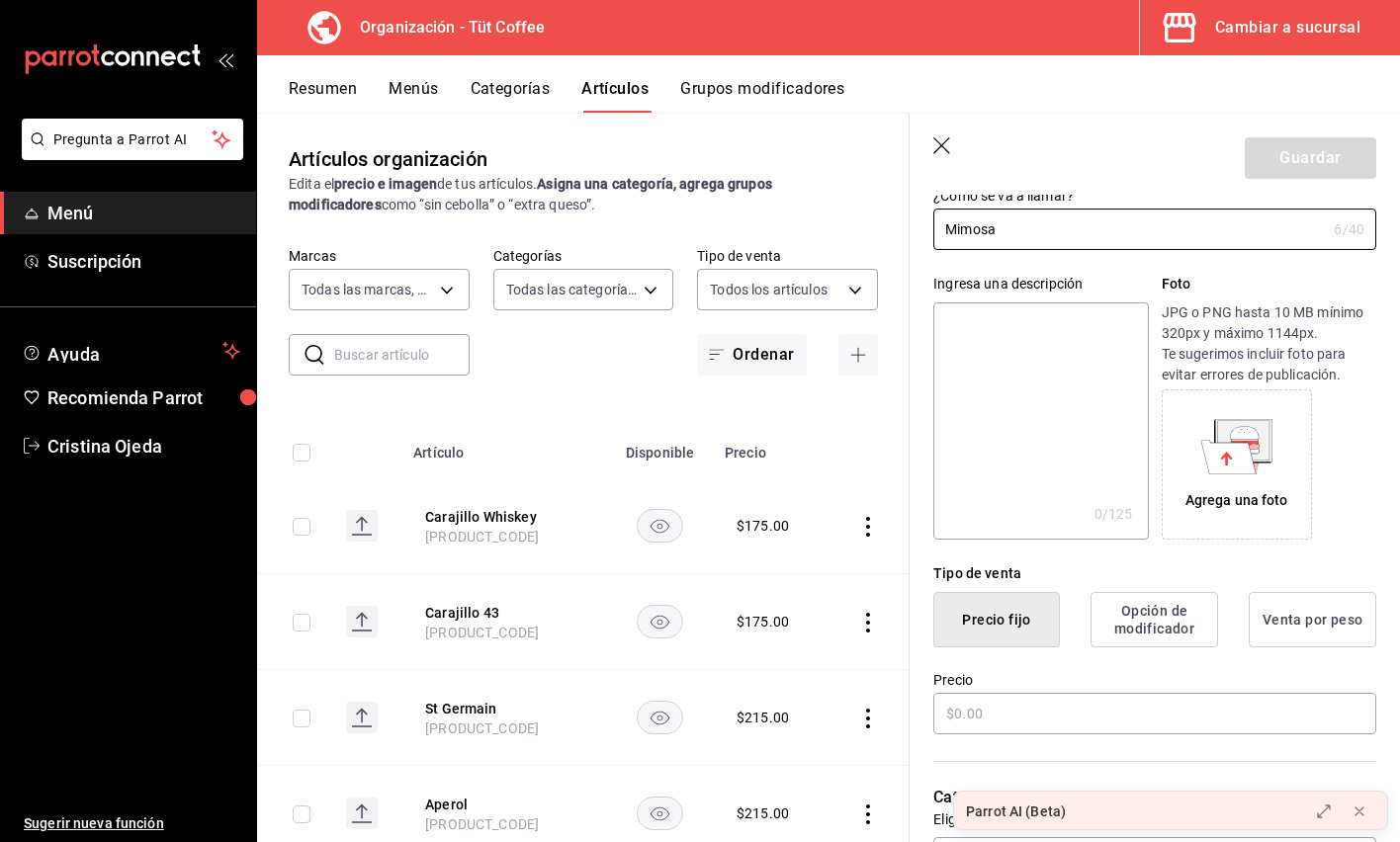 scroll, scrollTop: 125, scrollLeft: 0, axis: vertical 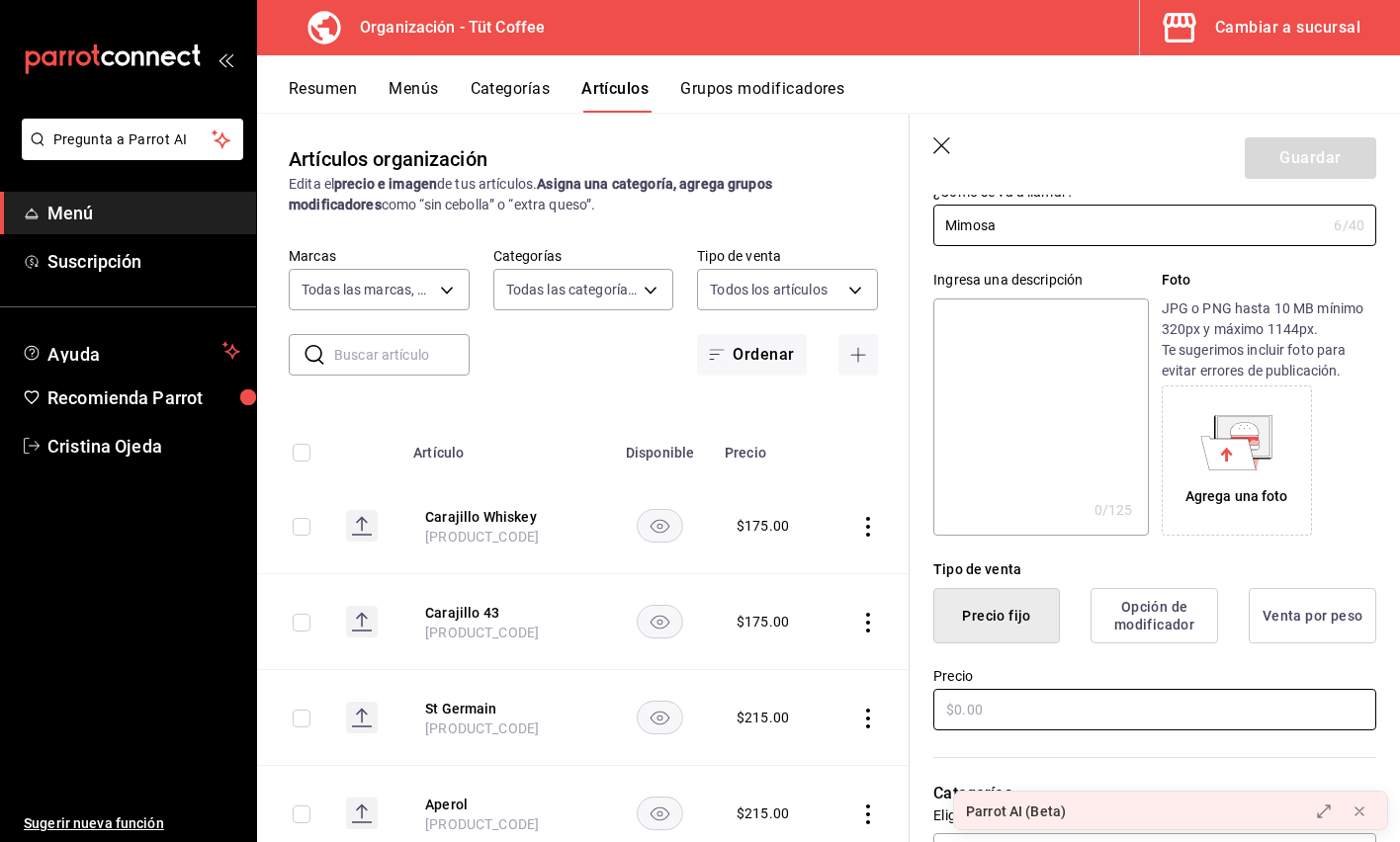 type on "Mimosa" 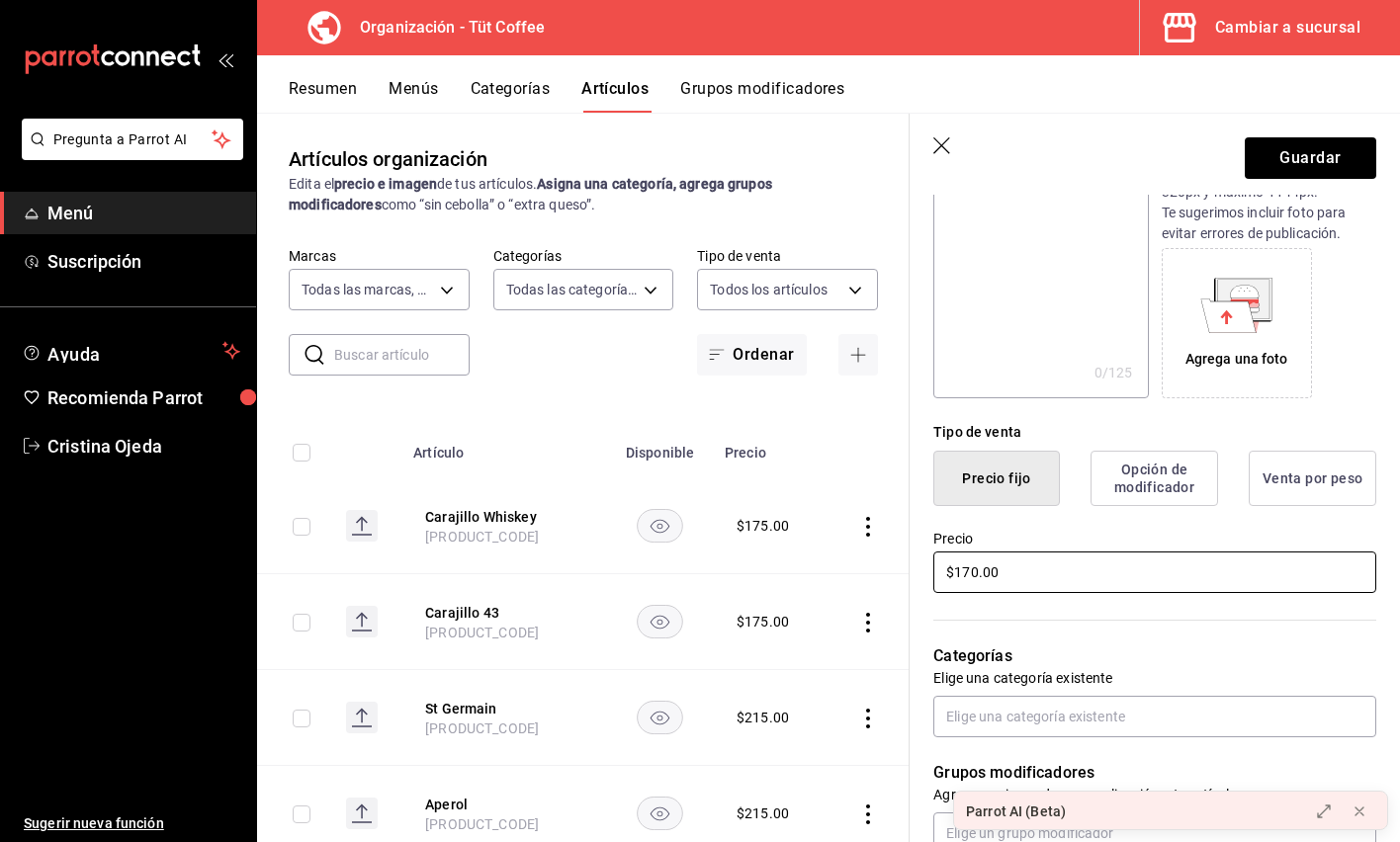 scroll, scrollTop: 261, scrollLeft: 0, axis: vertical 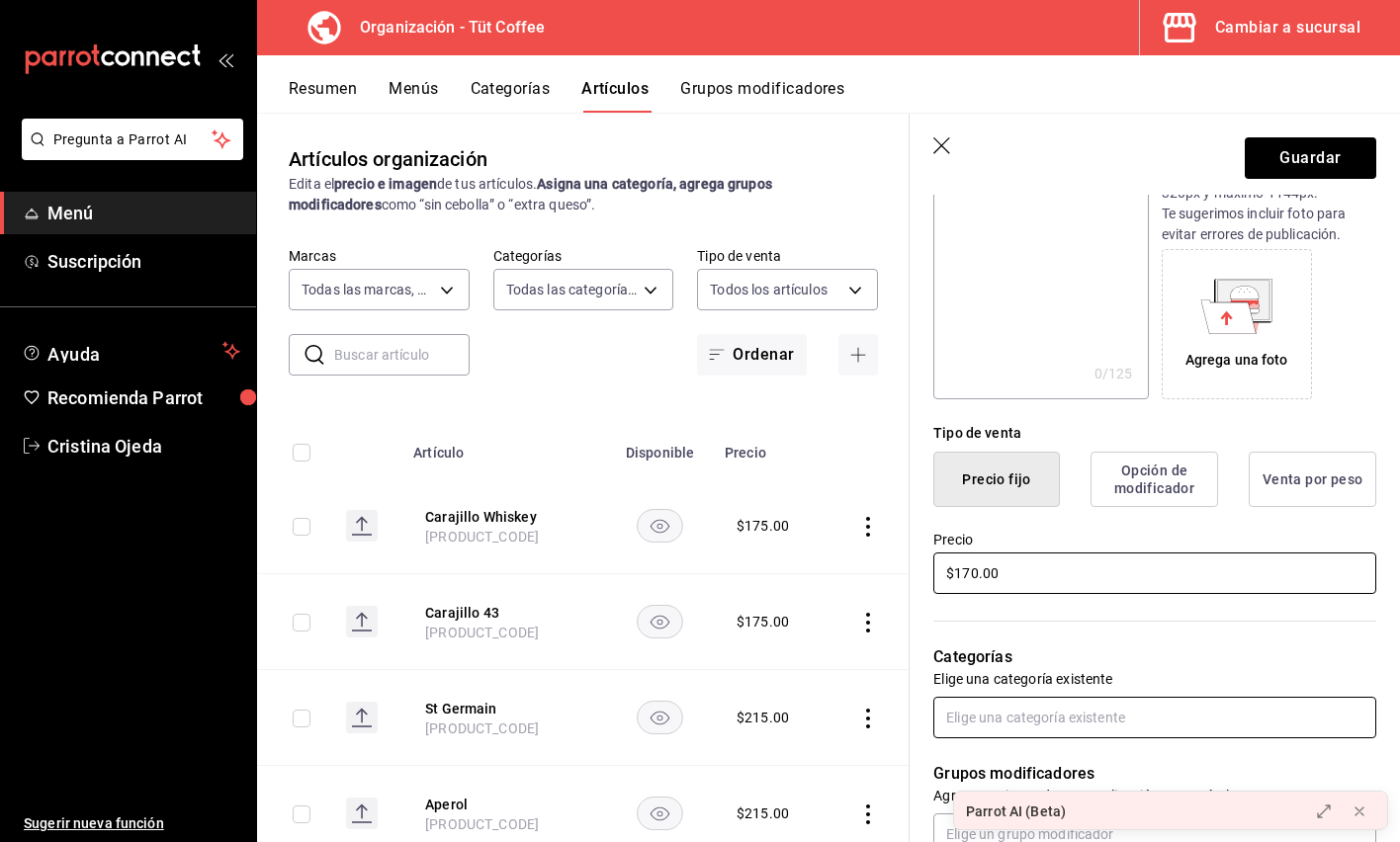 type on "$170.00" 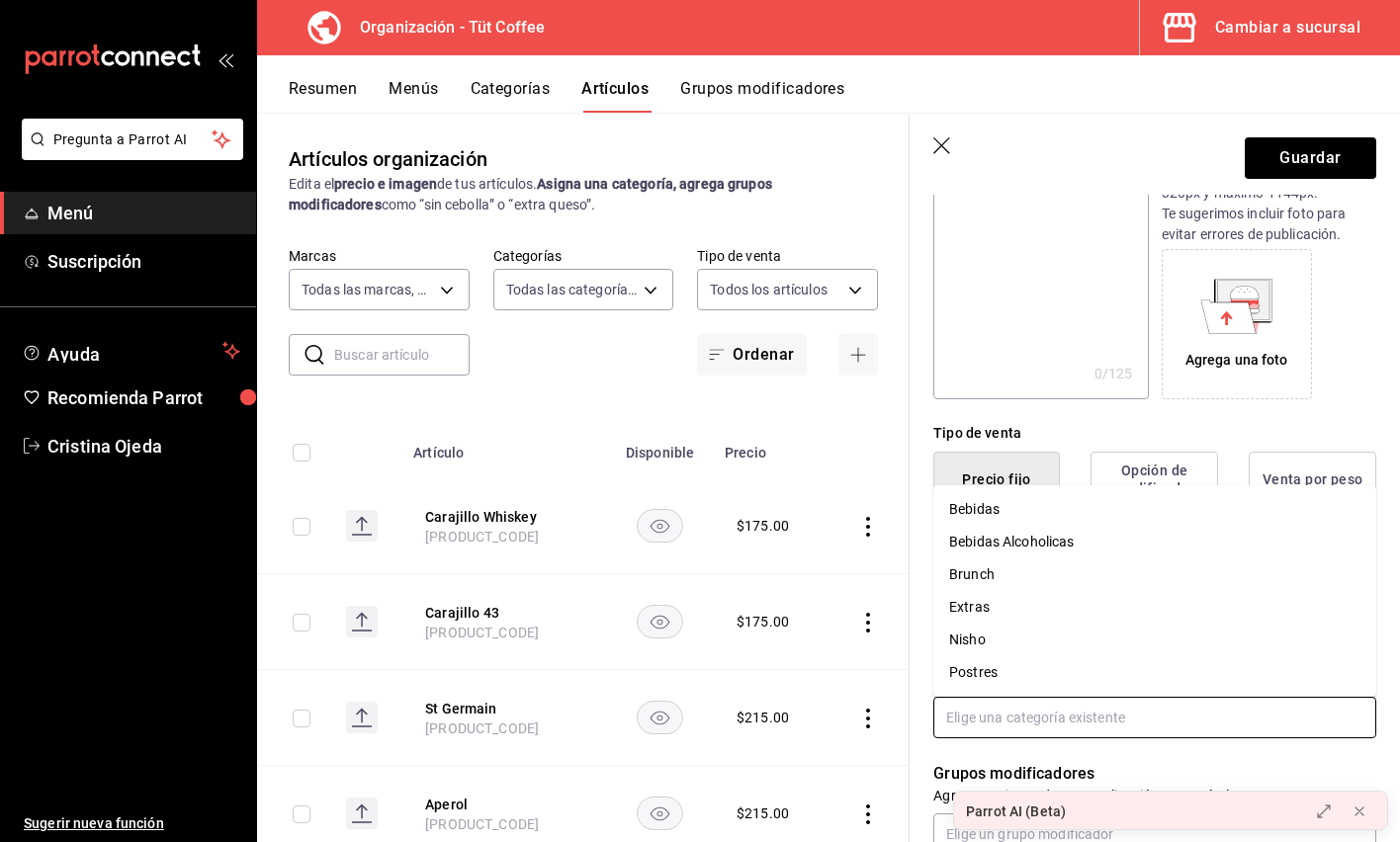 click at bounding box center (1155, 717) 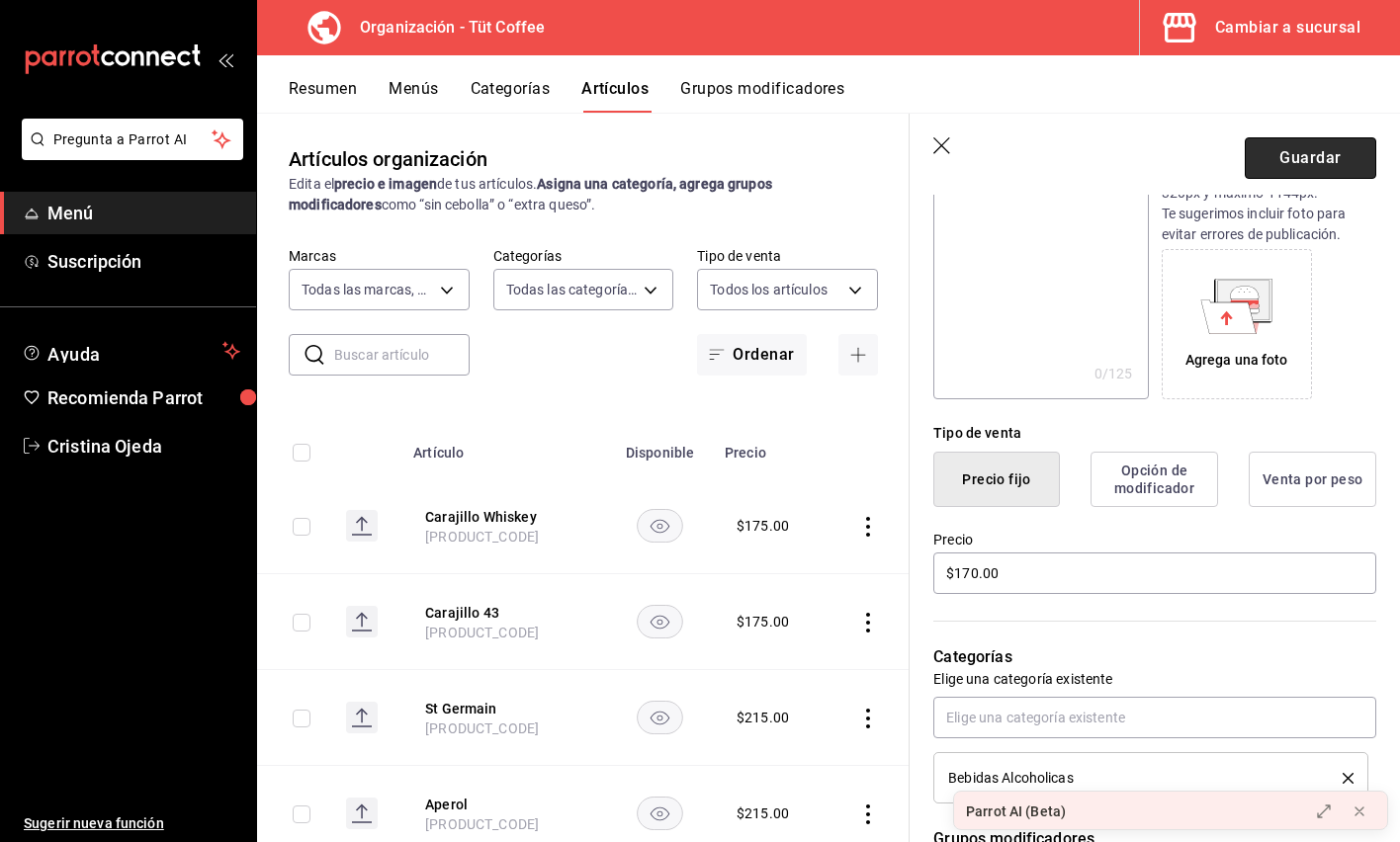 click on "Guardar" at bounding box center (1310, 158) 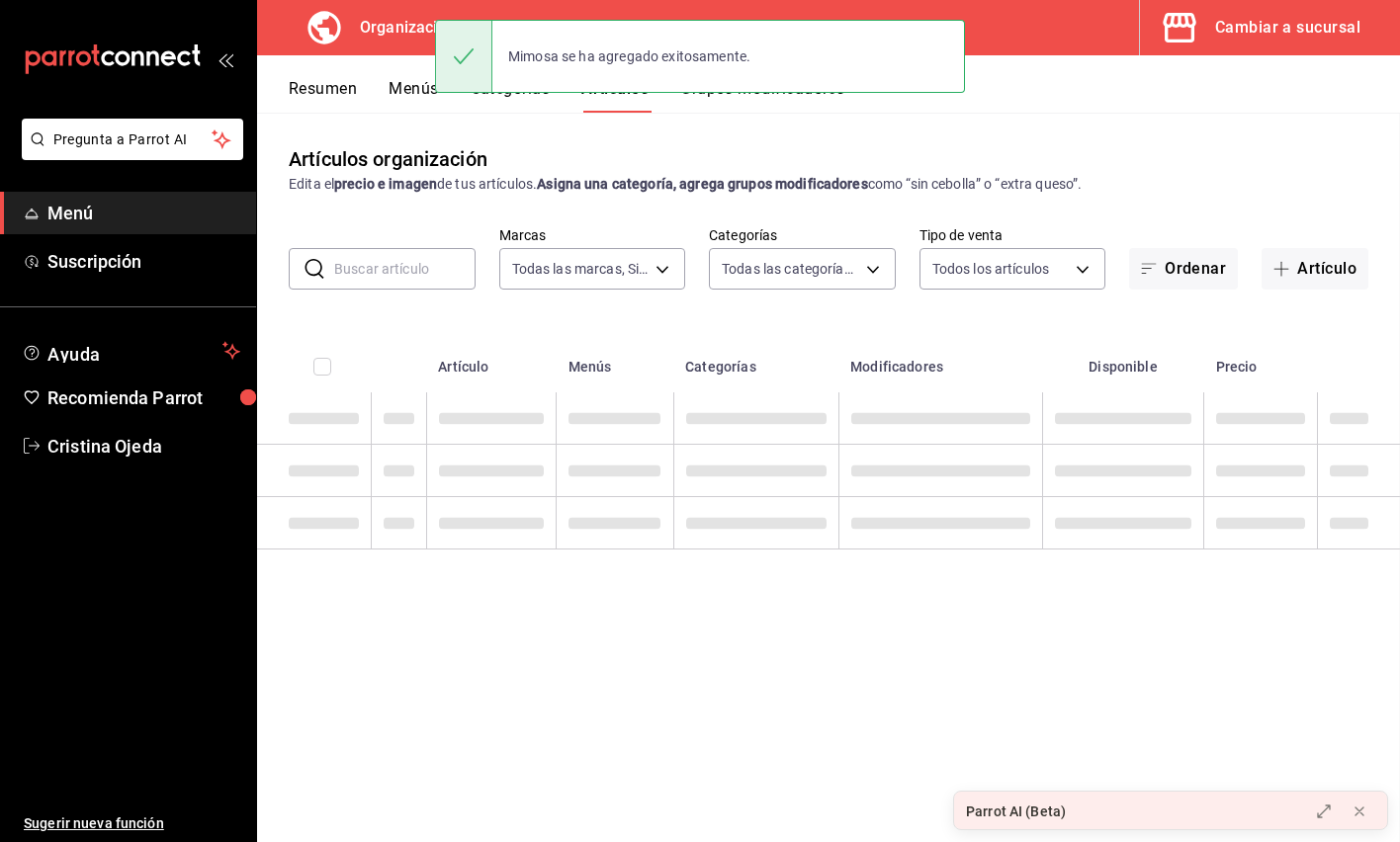 scroll, scrollTop: 0, scrollLeft: 0, axis: both 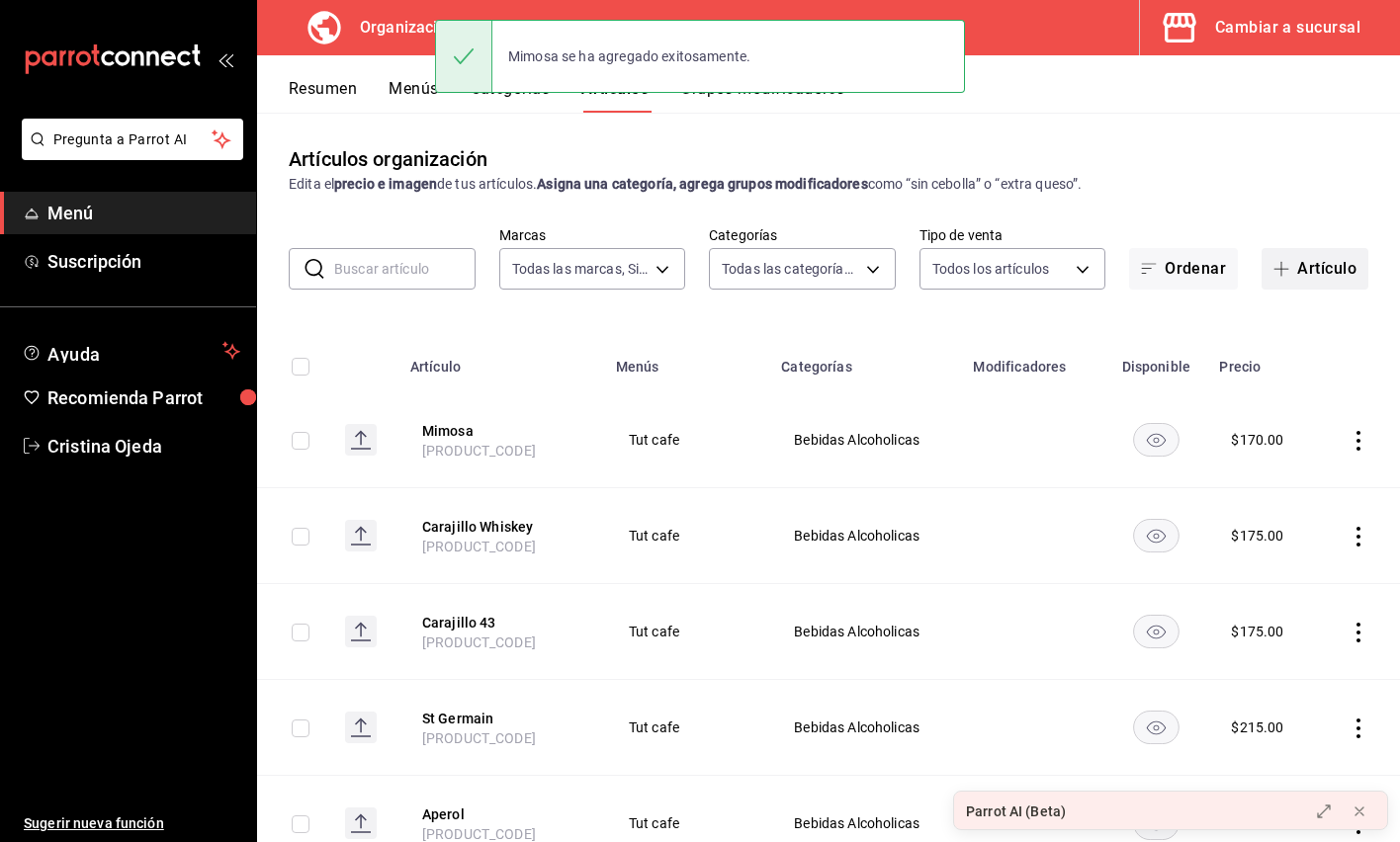 click on "Artículo" at bounding box center (1315, 269) 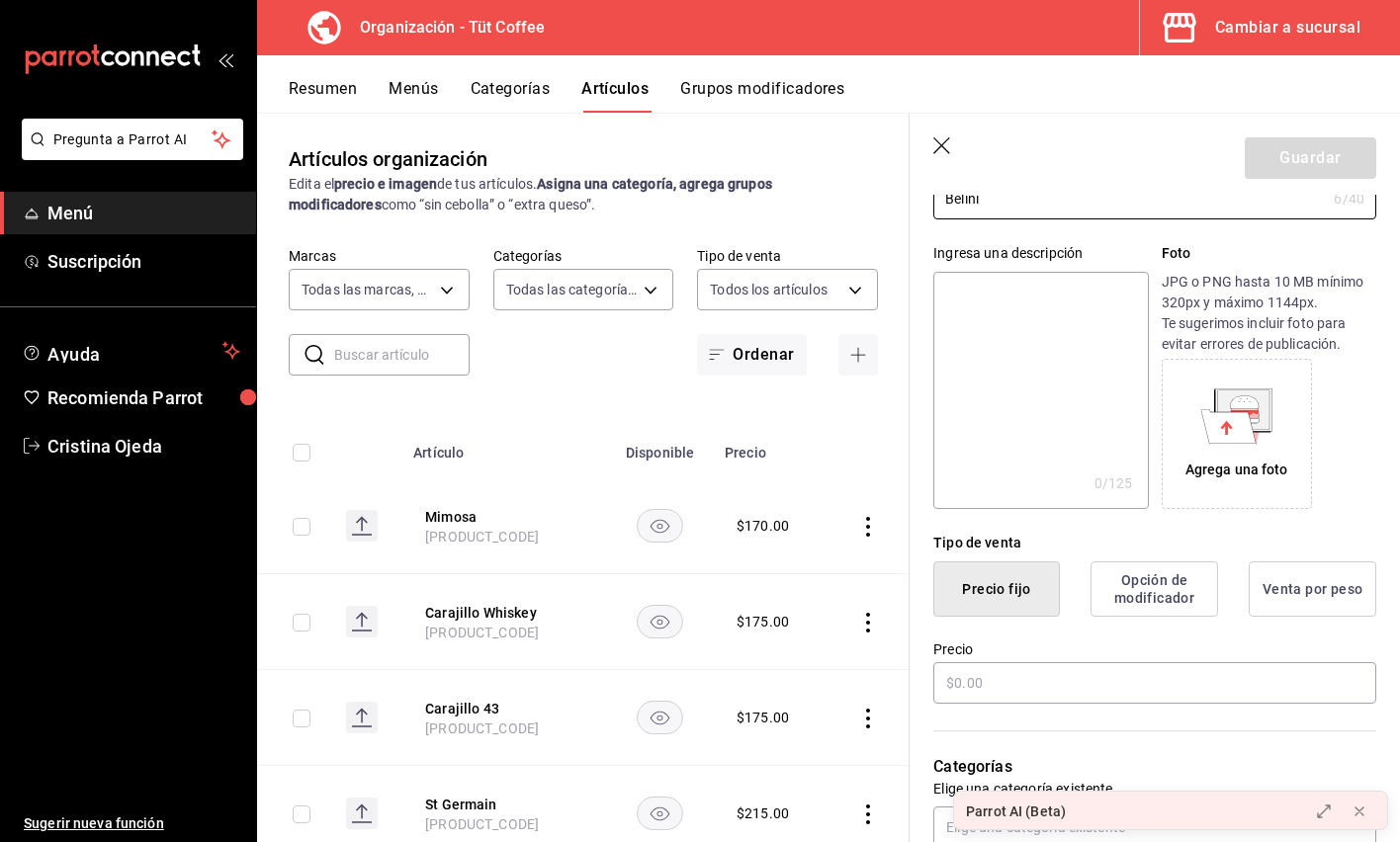 scroll, scrollTop: 185, scrollLeft: 0, axis: vertical 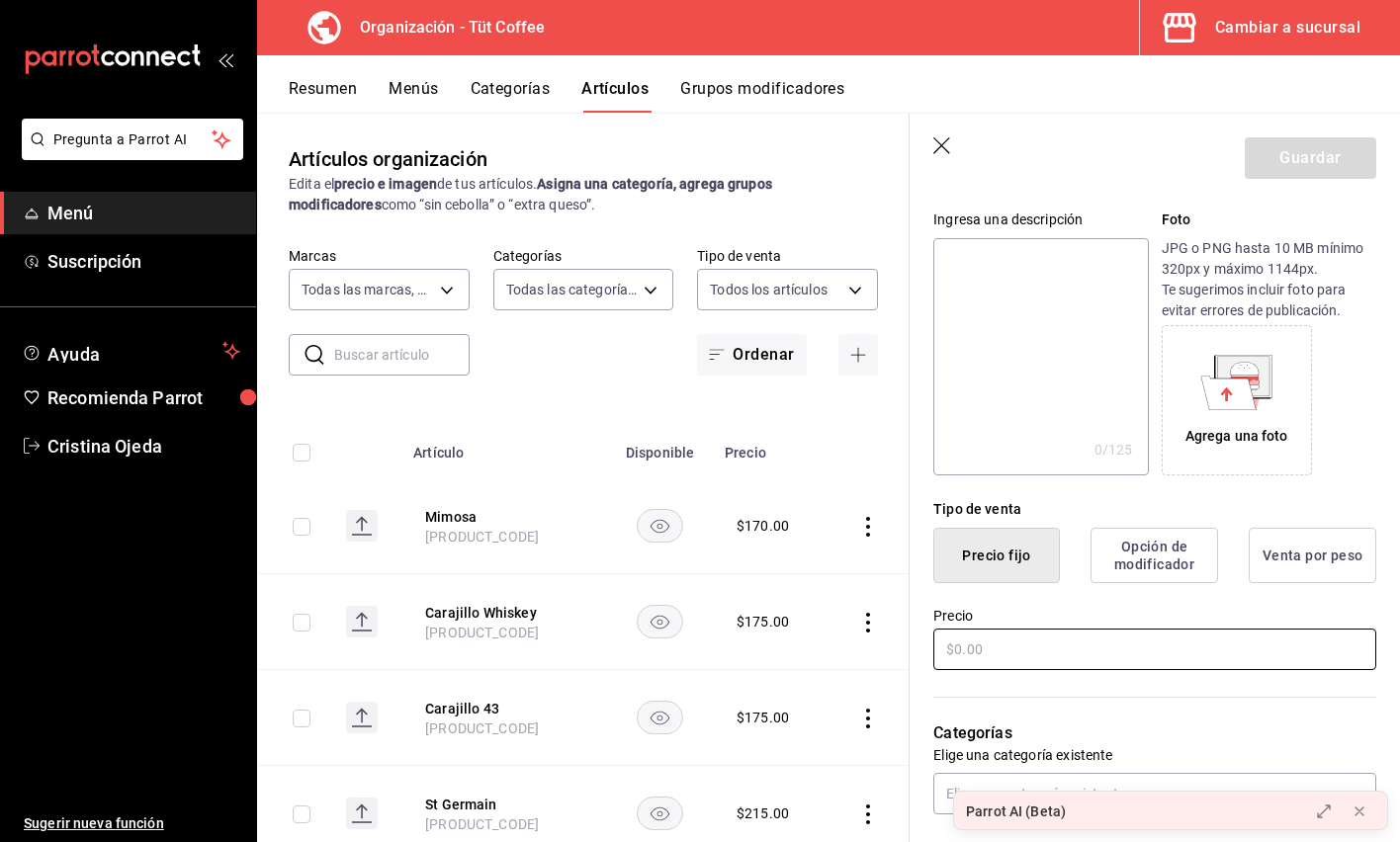 type on "Belini" 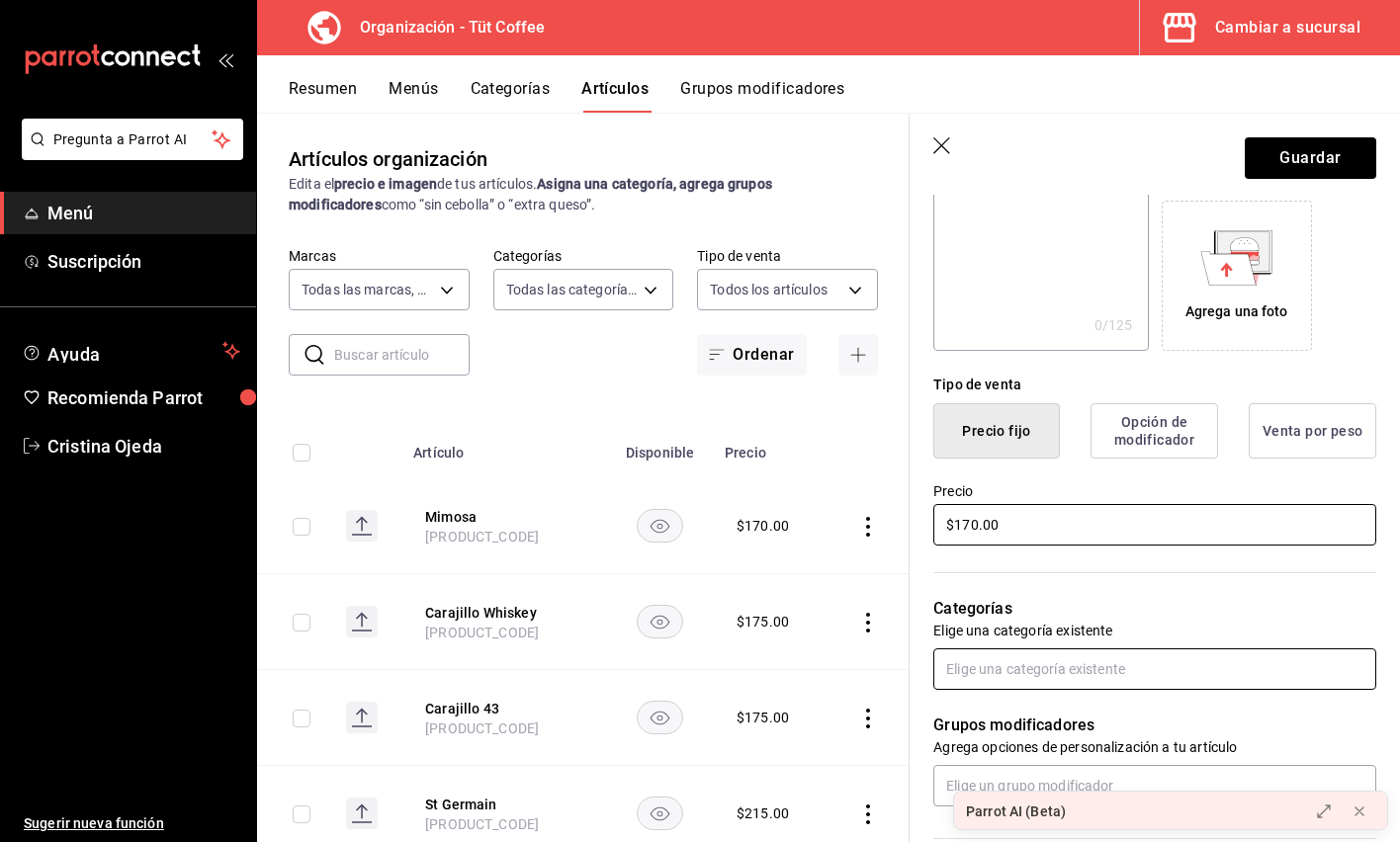 scroll, scrollTop: 312, scrollLeft: 0, axis: vertical 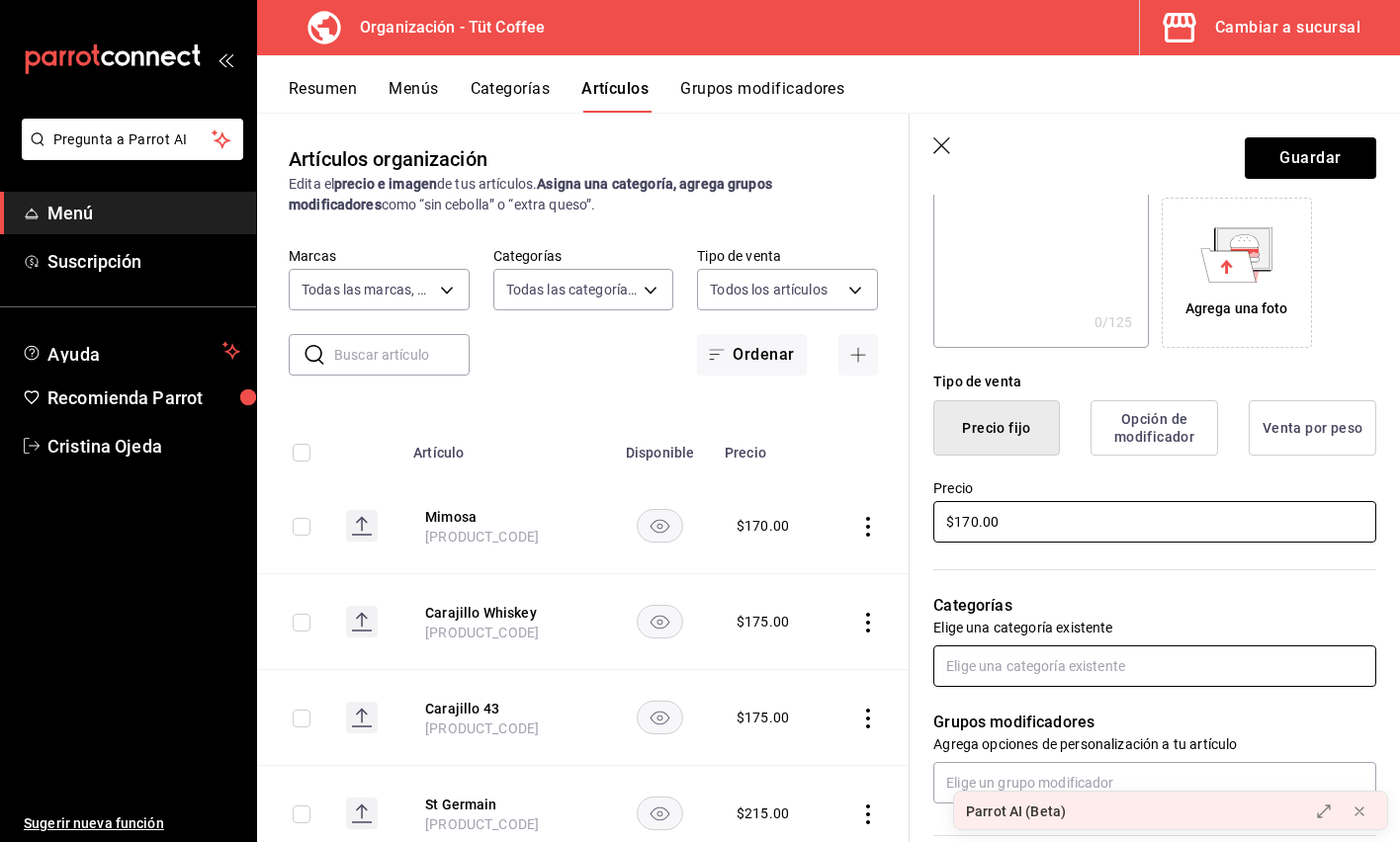 type on "$170.00" 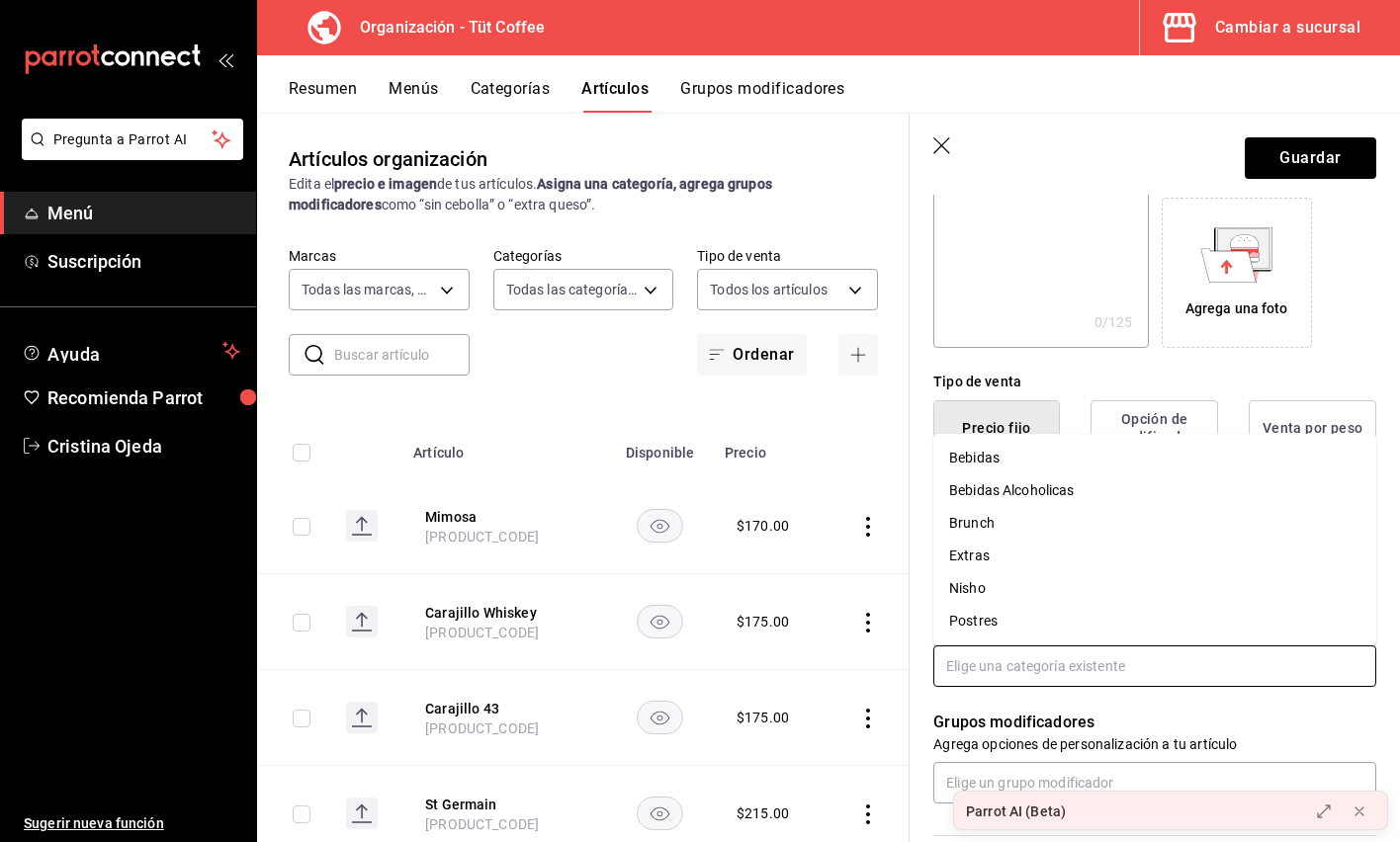 click at bounding box center (1155, 666) 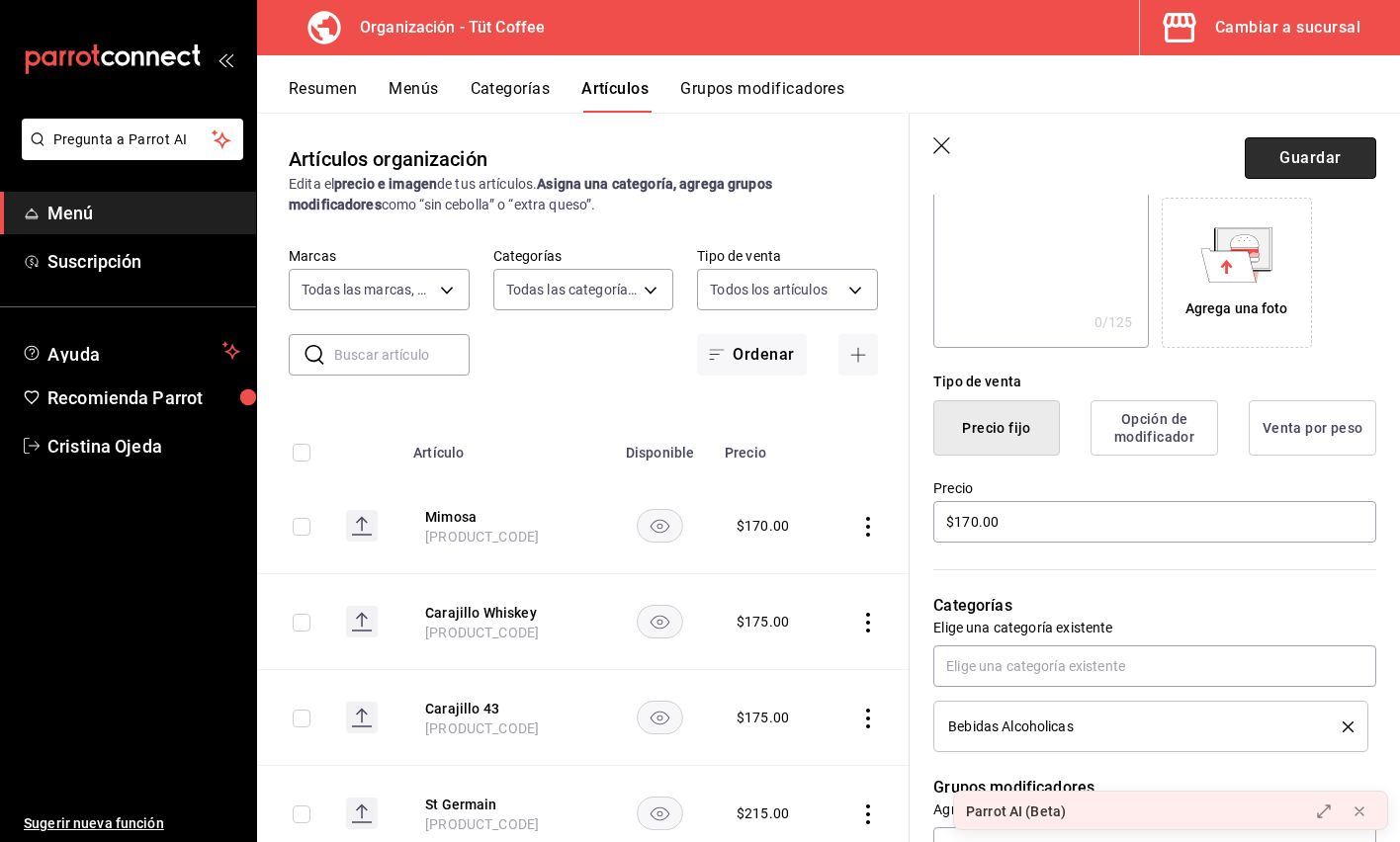 click on "Guardar" at bounding box center (1310, 158) 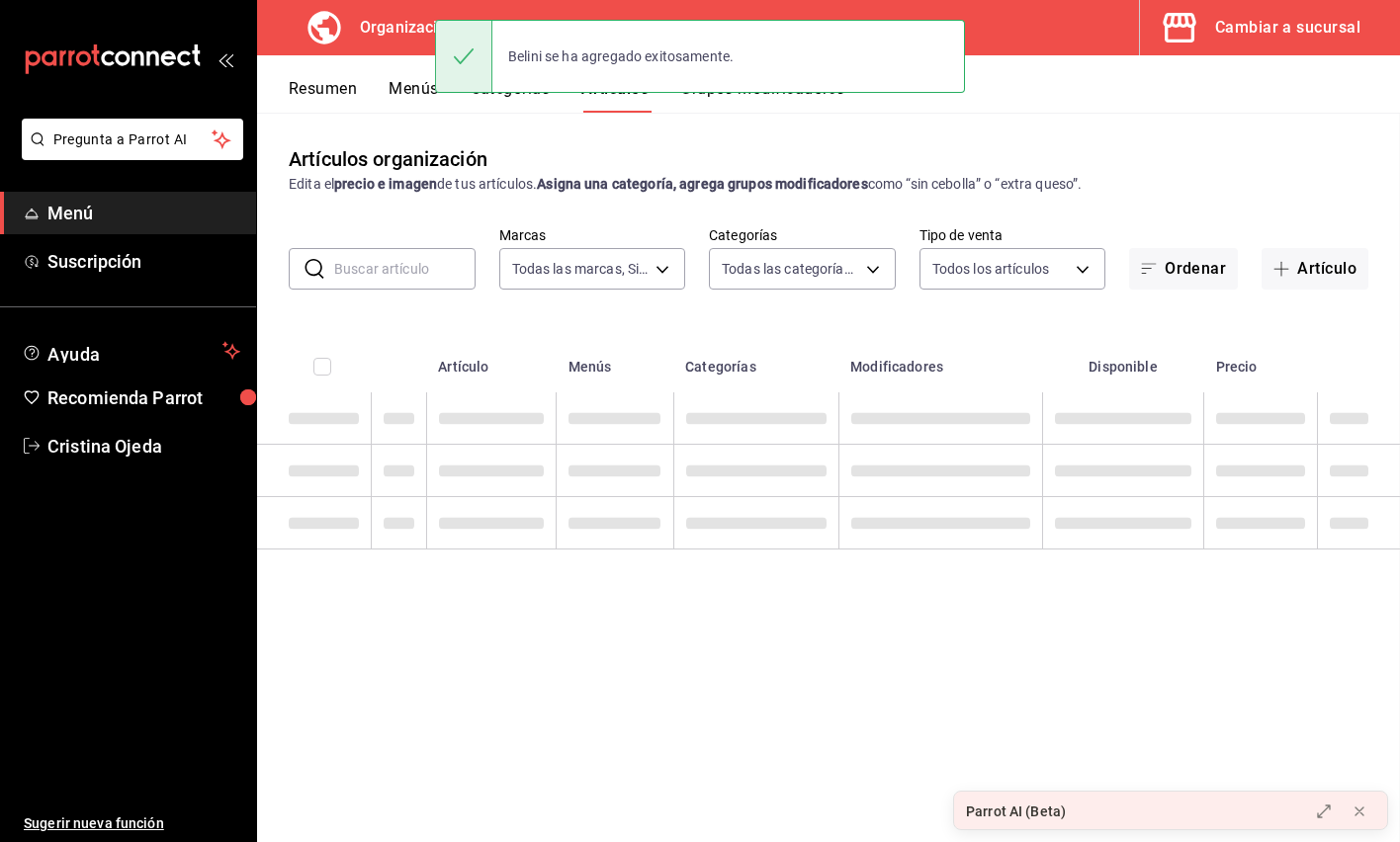 scroll, scrollTop: 0, scrollLeft: 0, axis: both 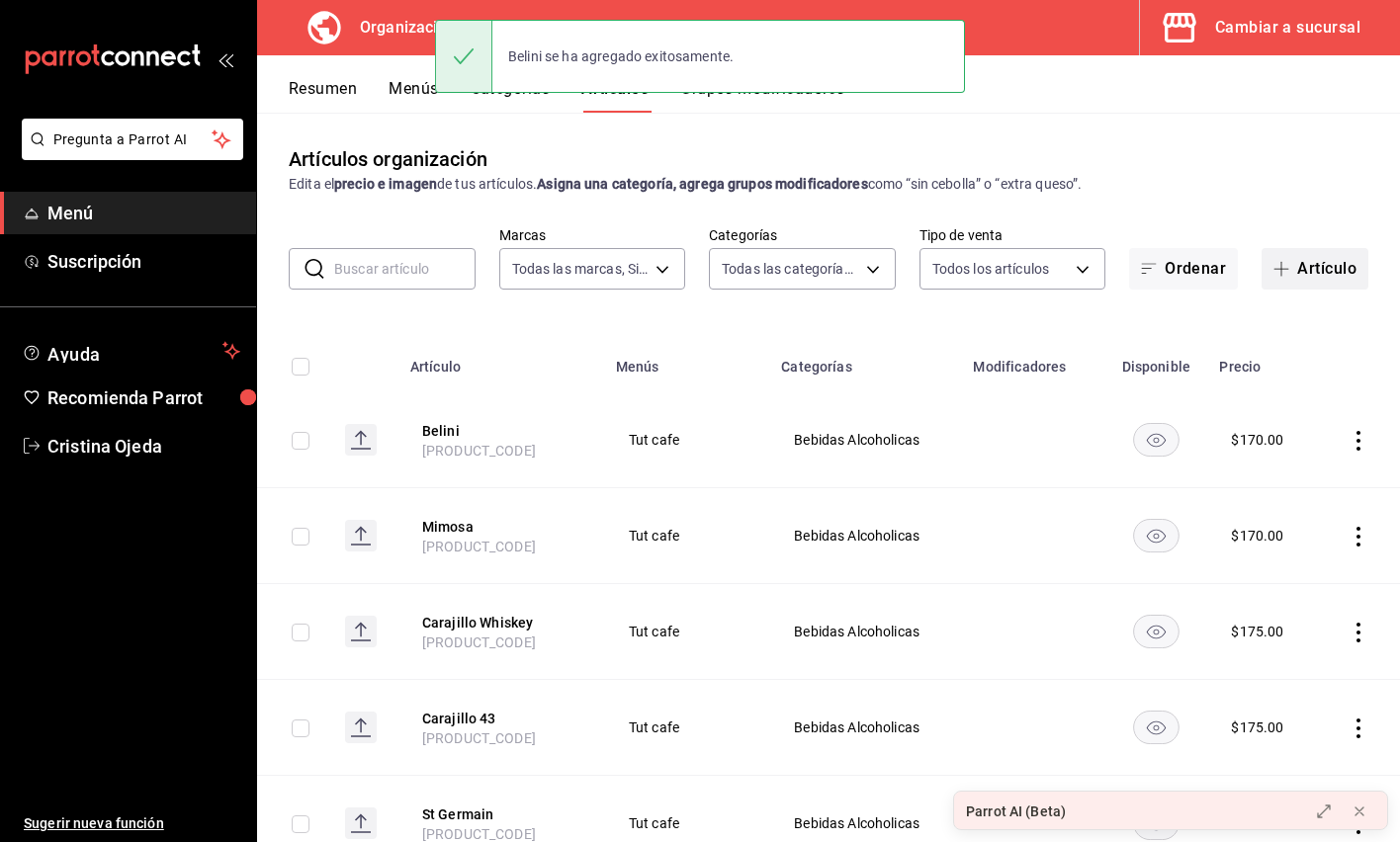 click at bounding box center [1285, 269] 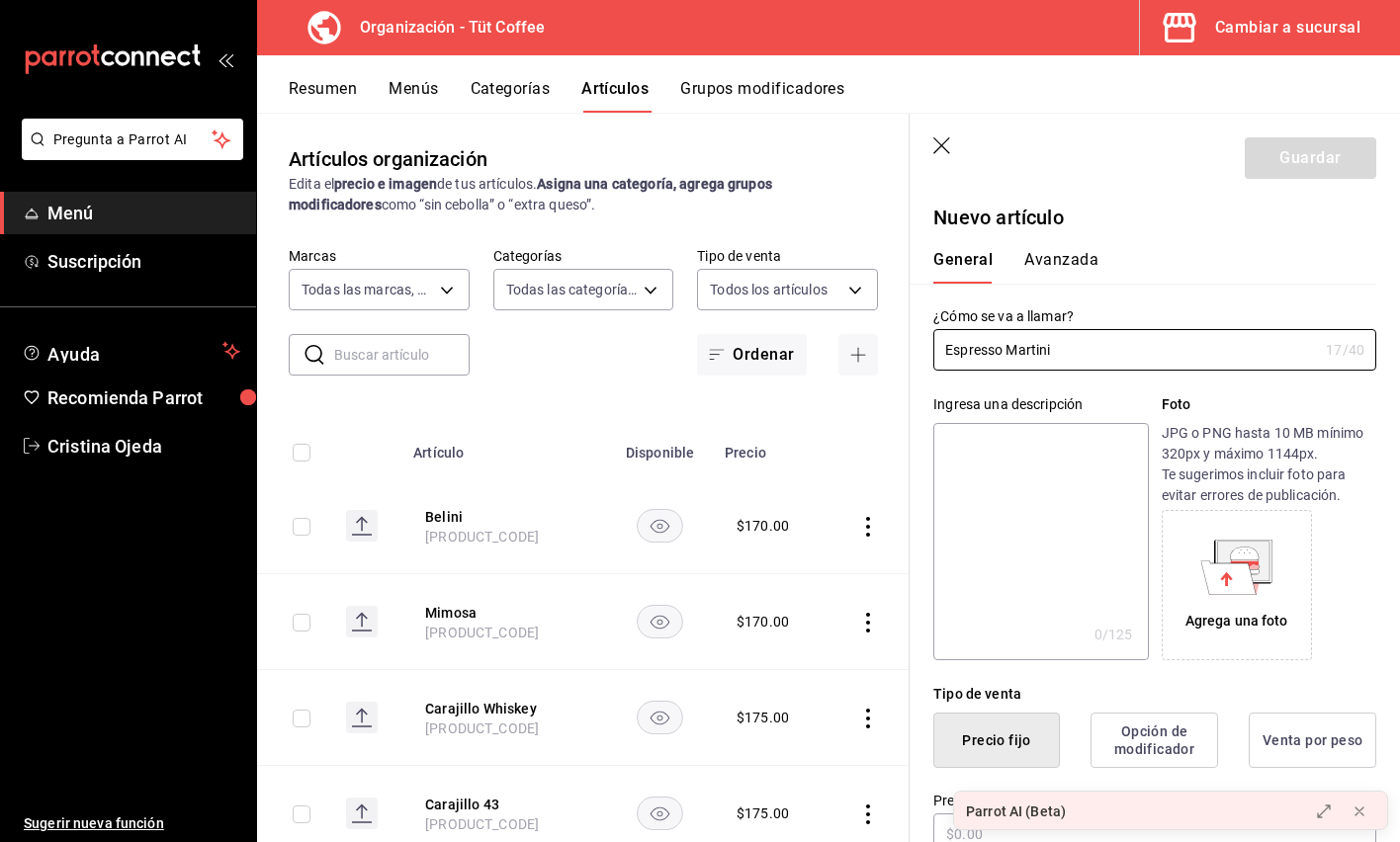scroll, scrollTop: 37, scrollLeft: 0, axis: vertical 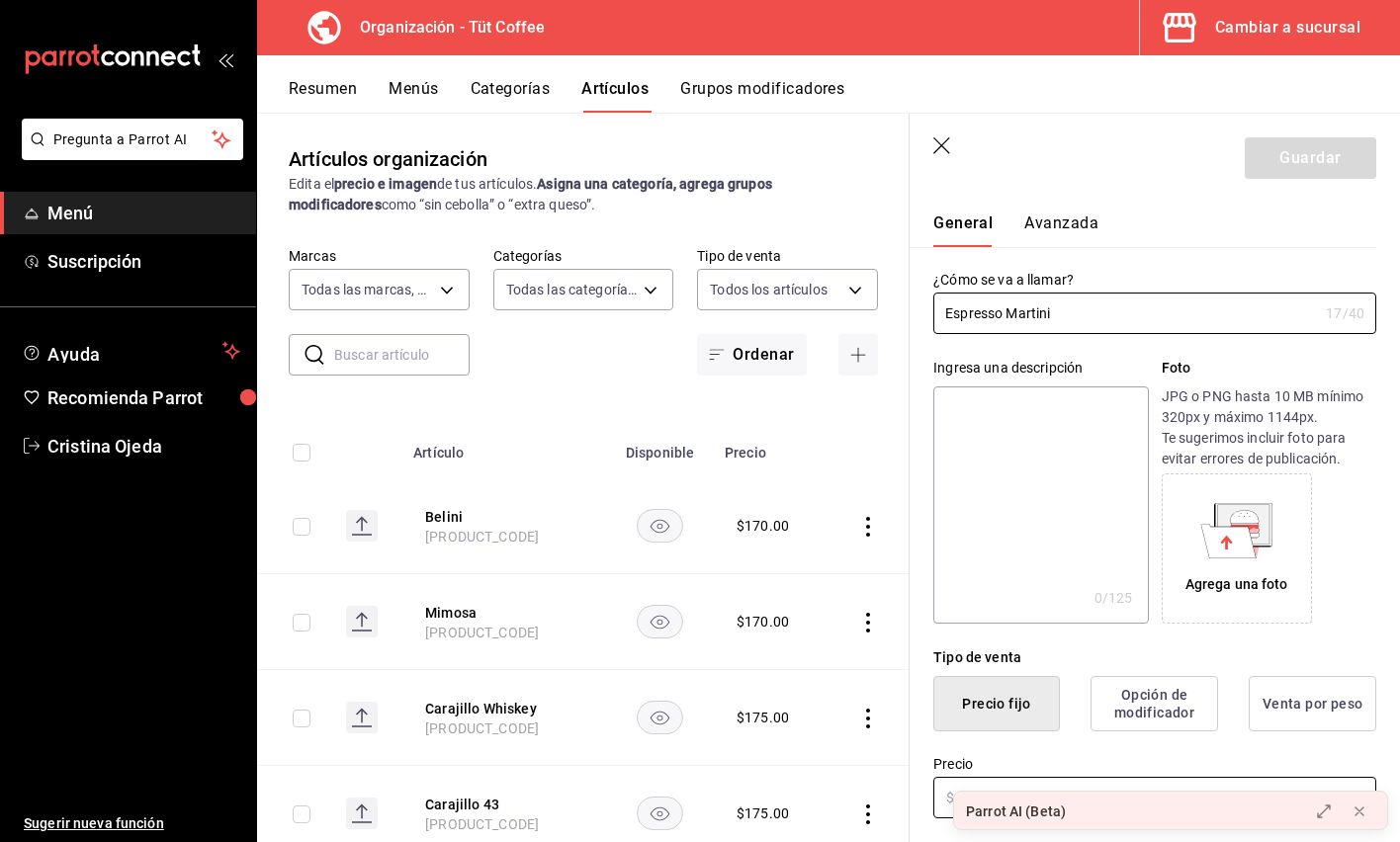 type on "Espresso Martini" 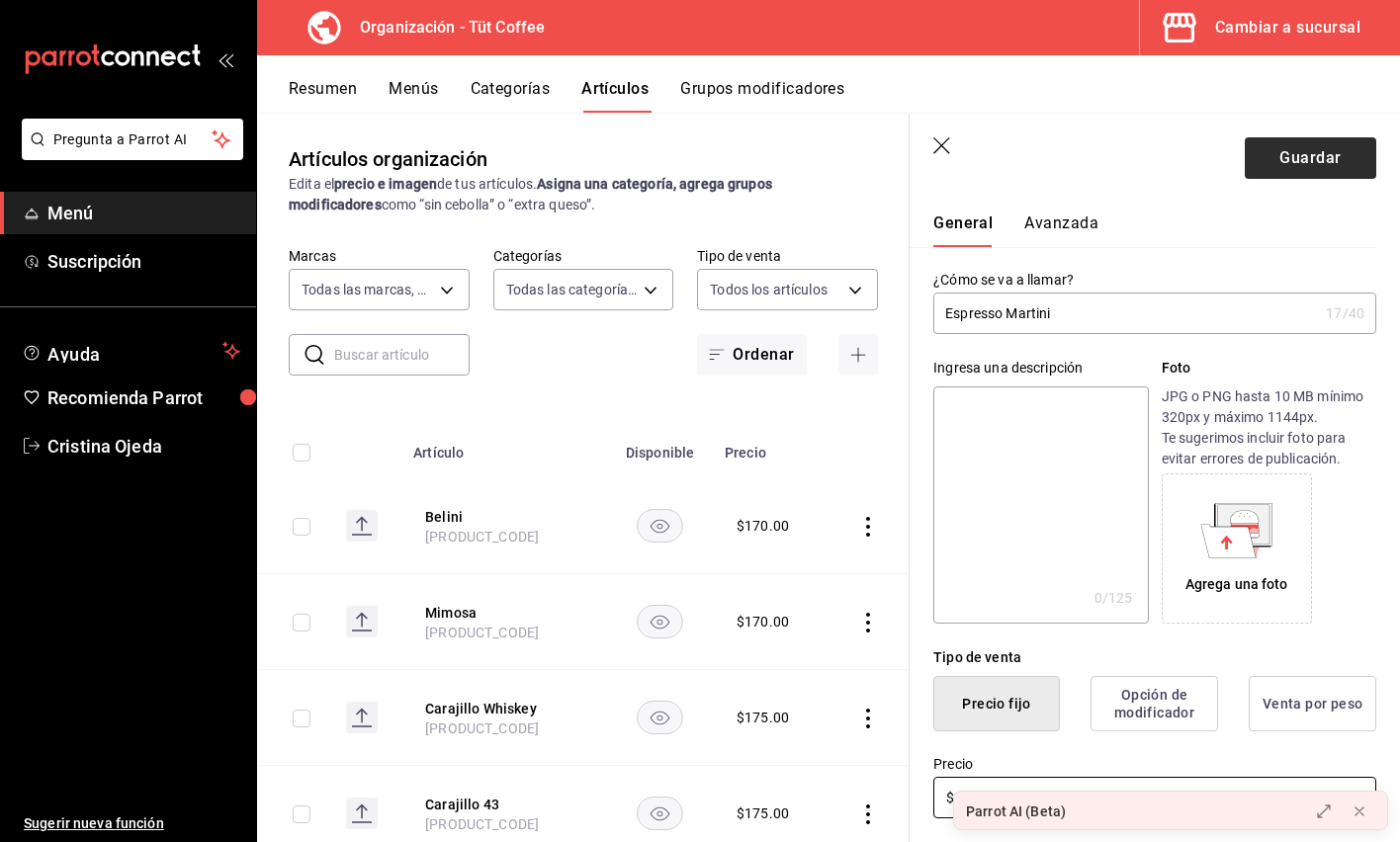 type on "$215.00" 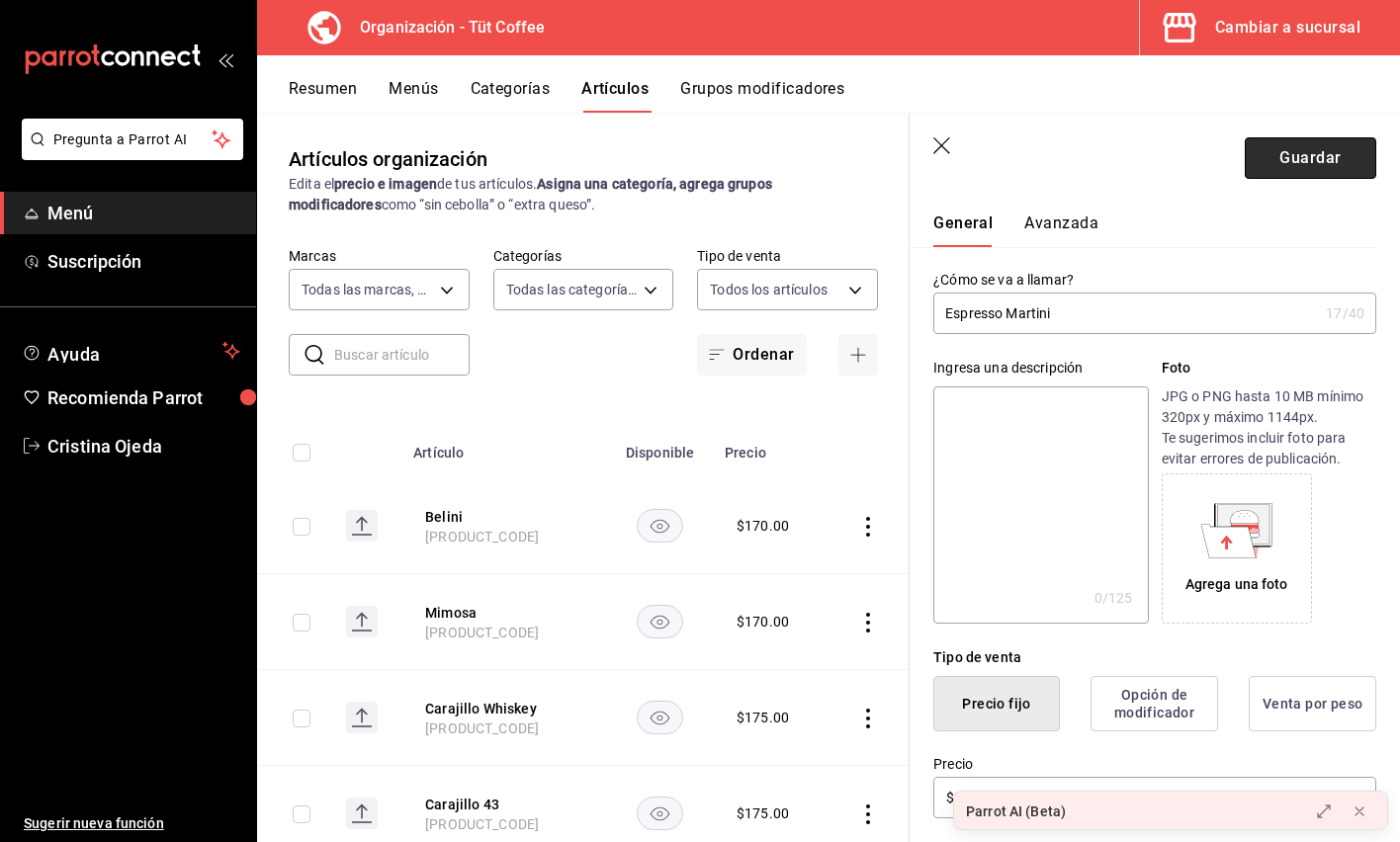 click on "Guardar" at bounding box center (1310, 158) 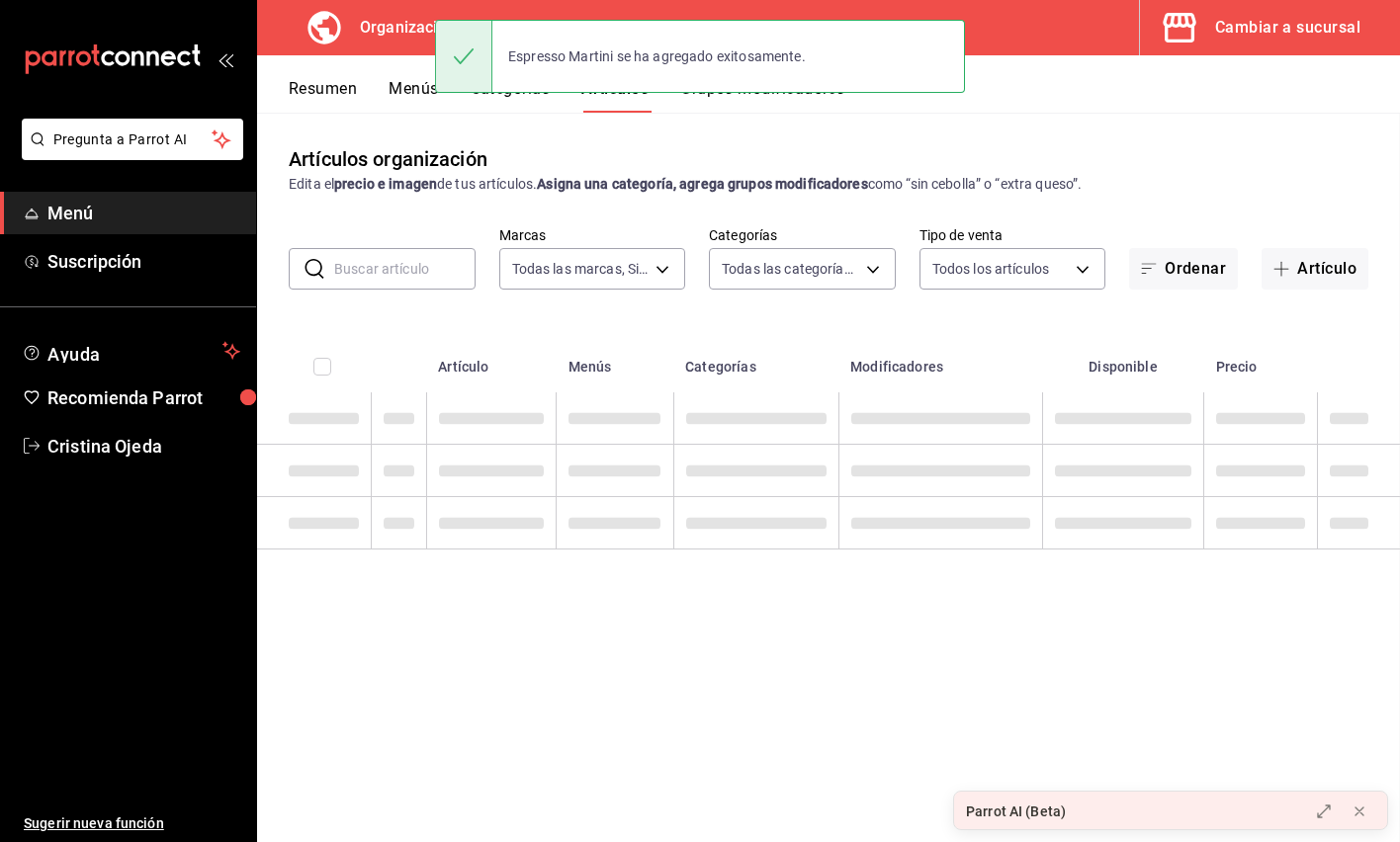 scroll, scrollTop: 0, scrollLeft: 0, axis: both 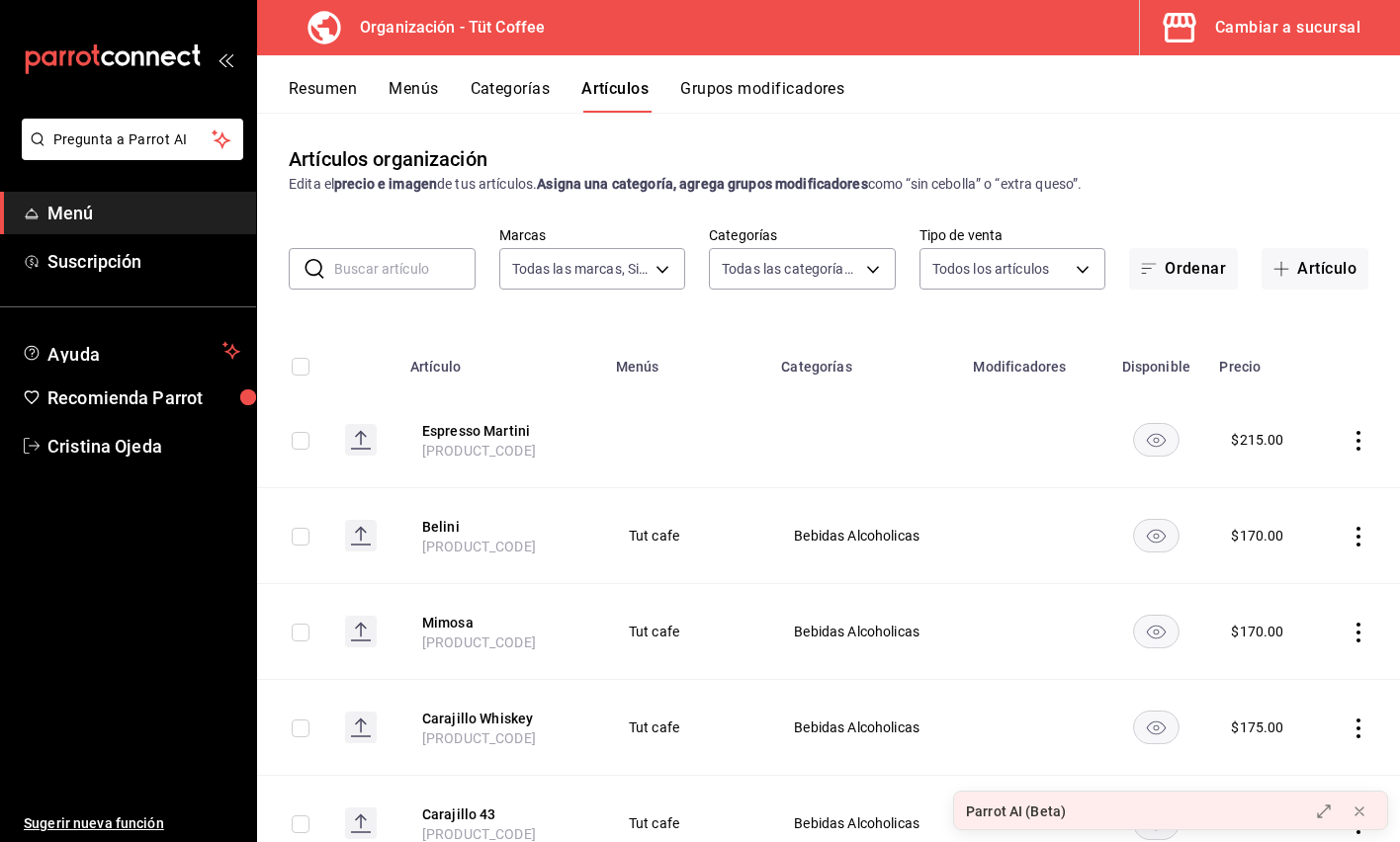 click on "Menús" at bounding box center (413, 96) 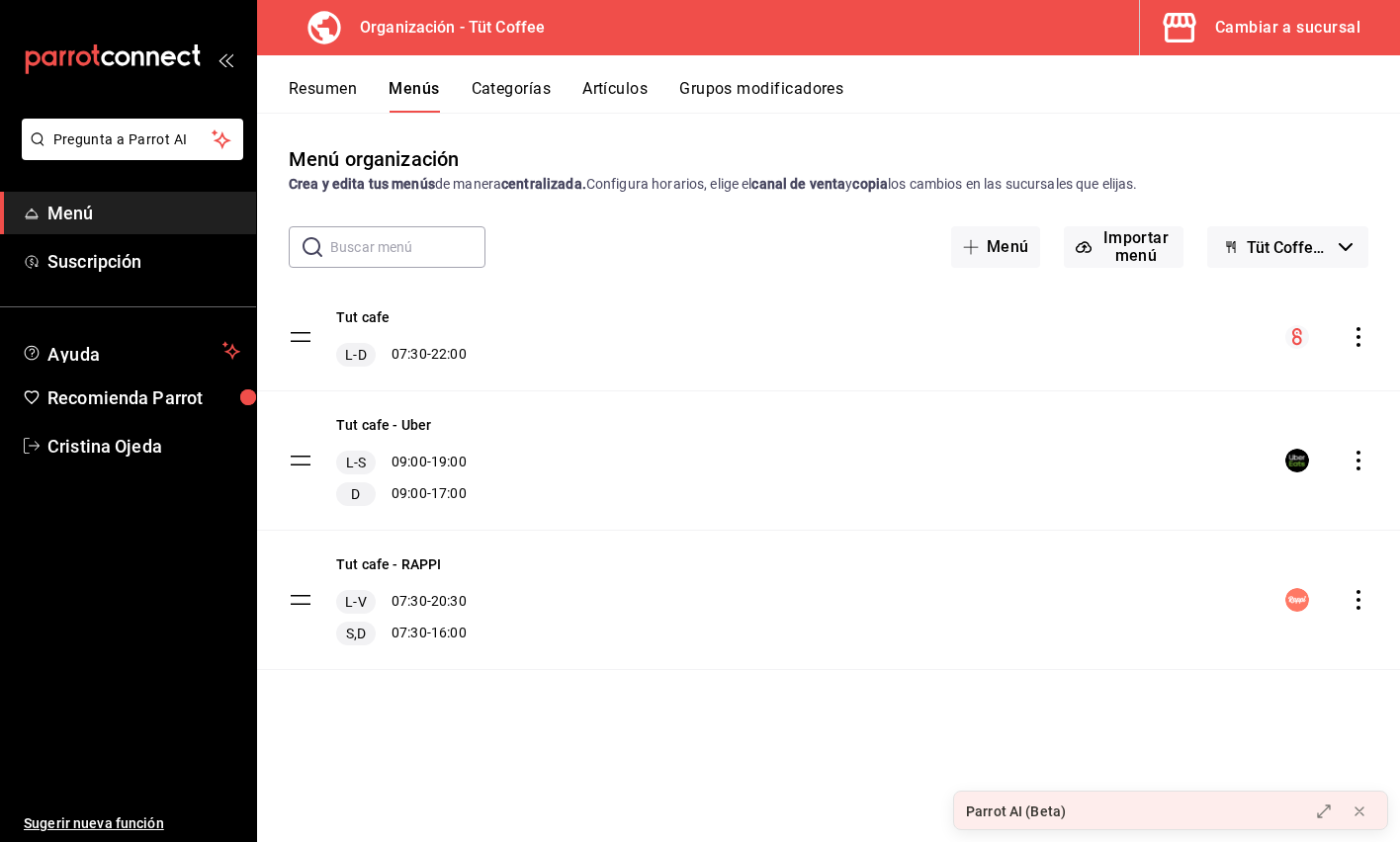 click 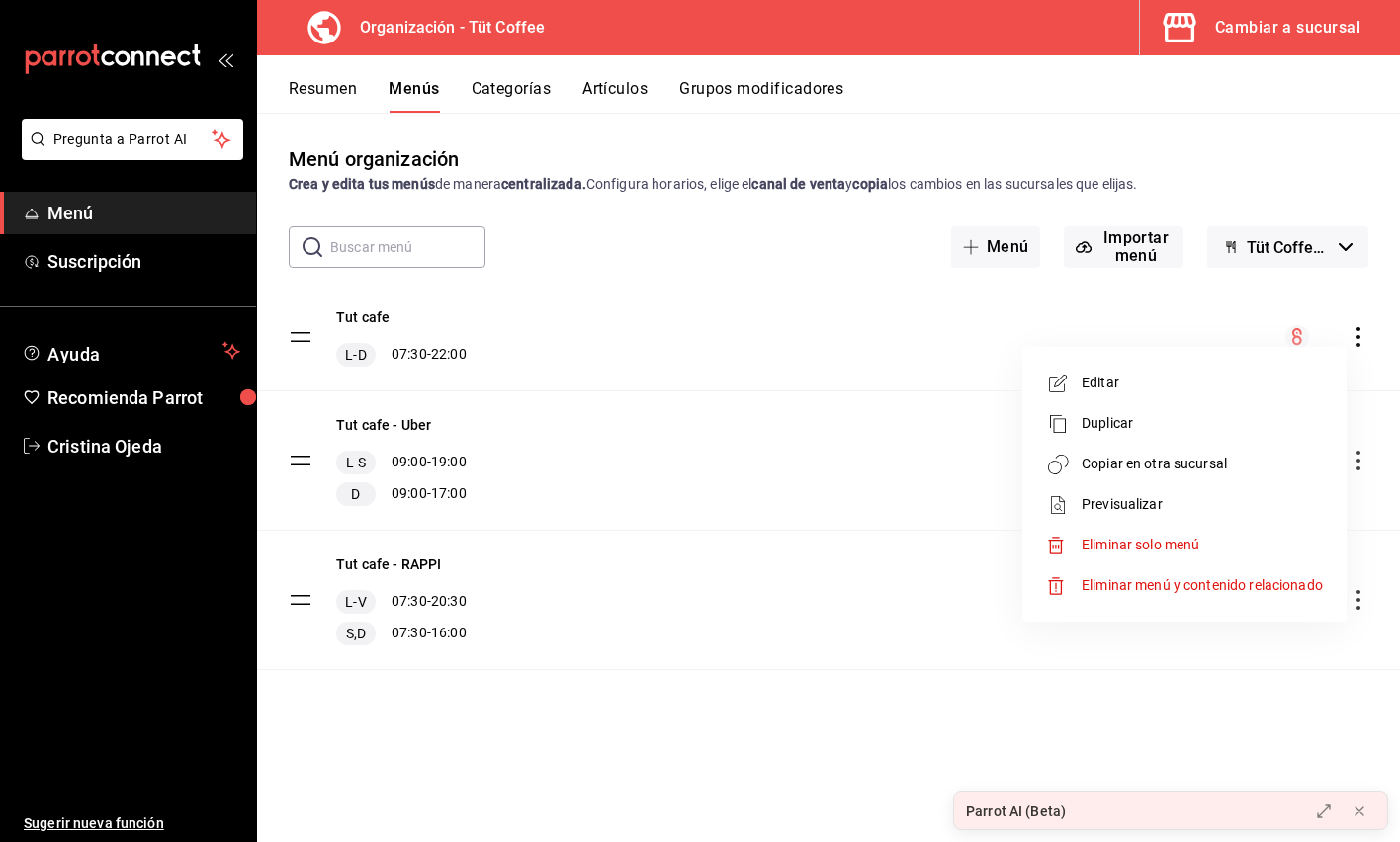click on "Copiar en otra sucursal" at bounding box center [1202, 463] 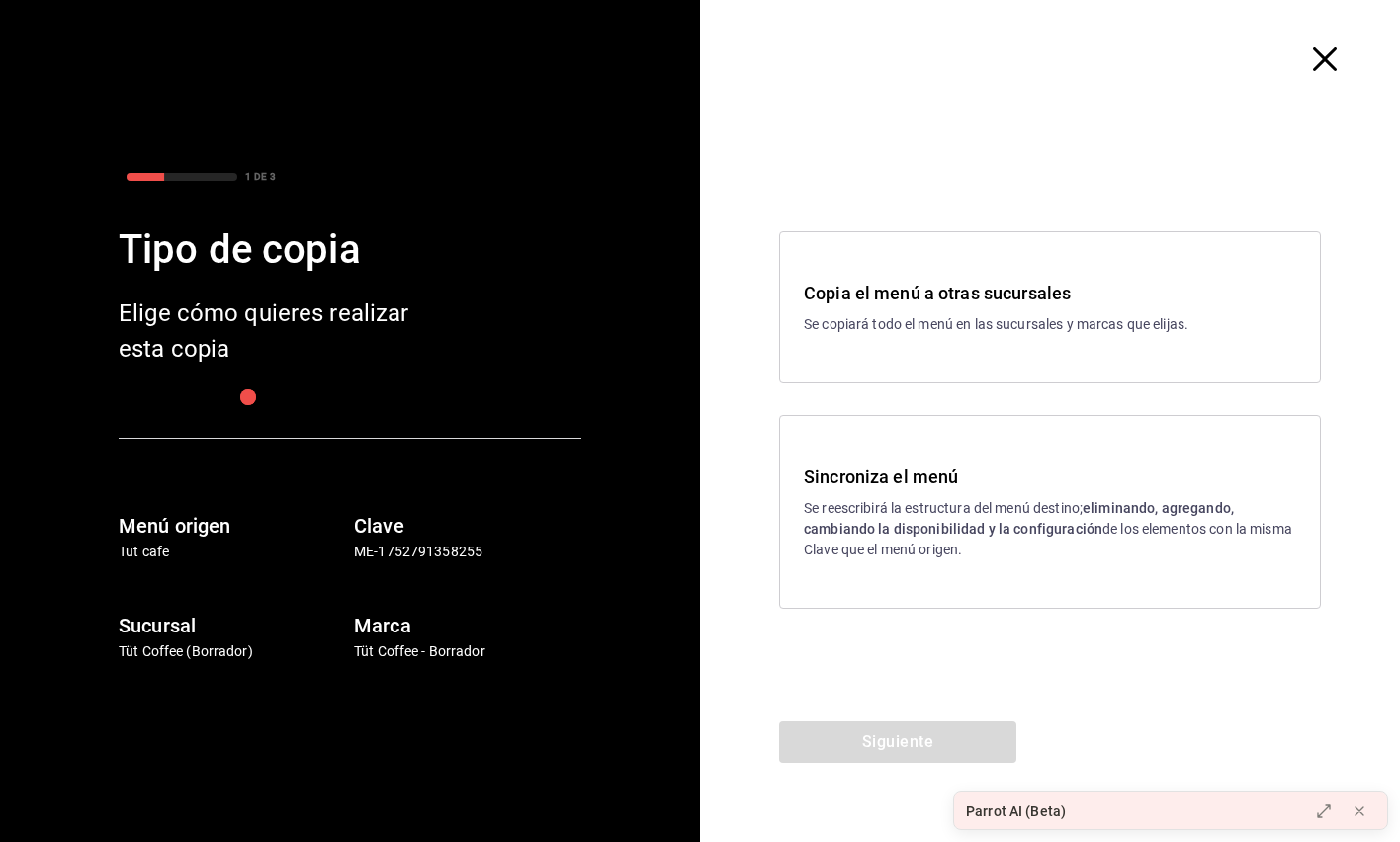 click on "Sincroniza el menú" at bounding box center [1050, 476] 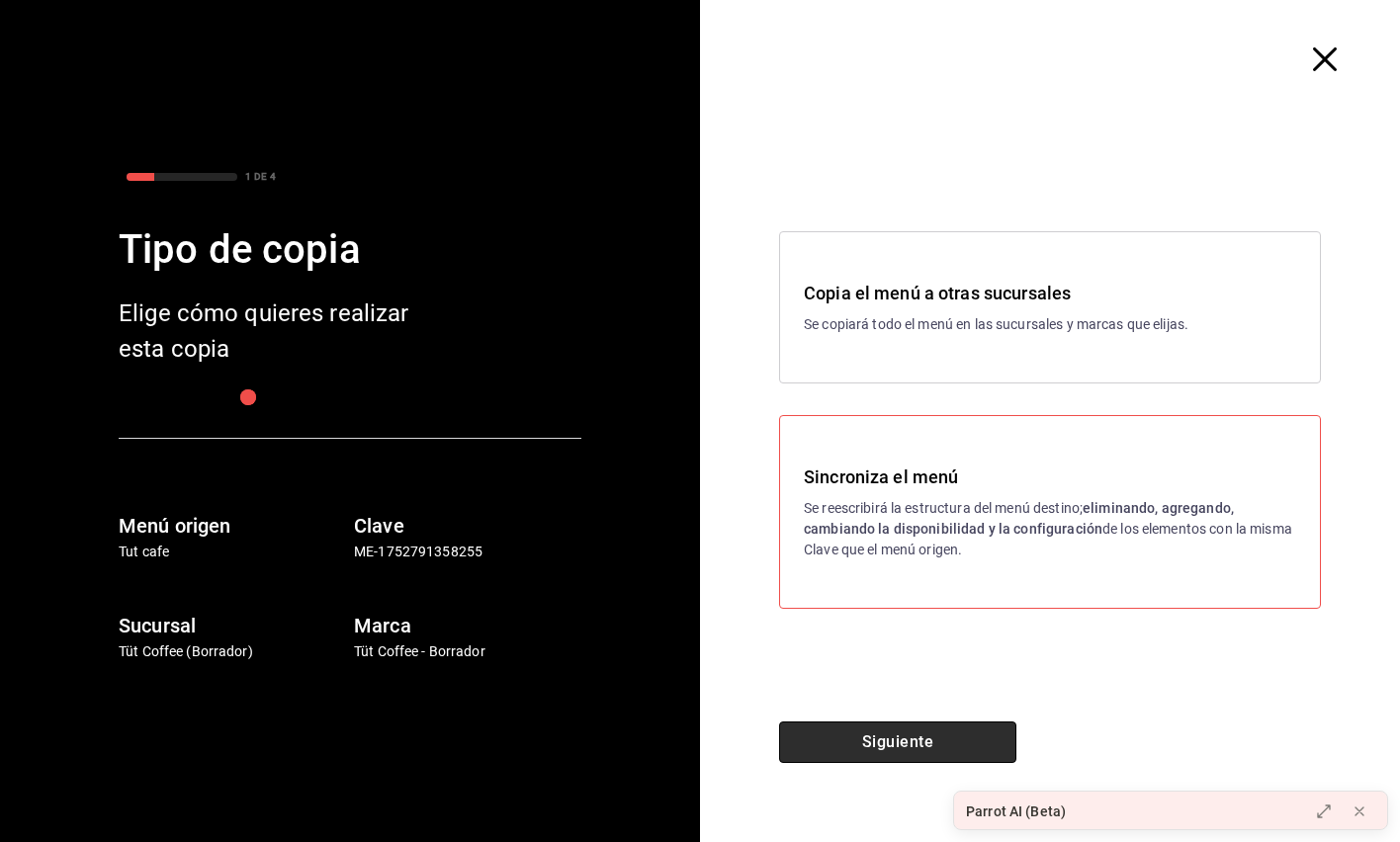 click on "Siguiente" at bounding box center [898, 742] 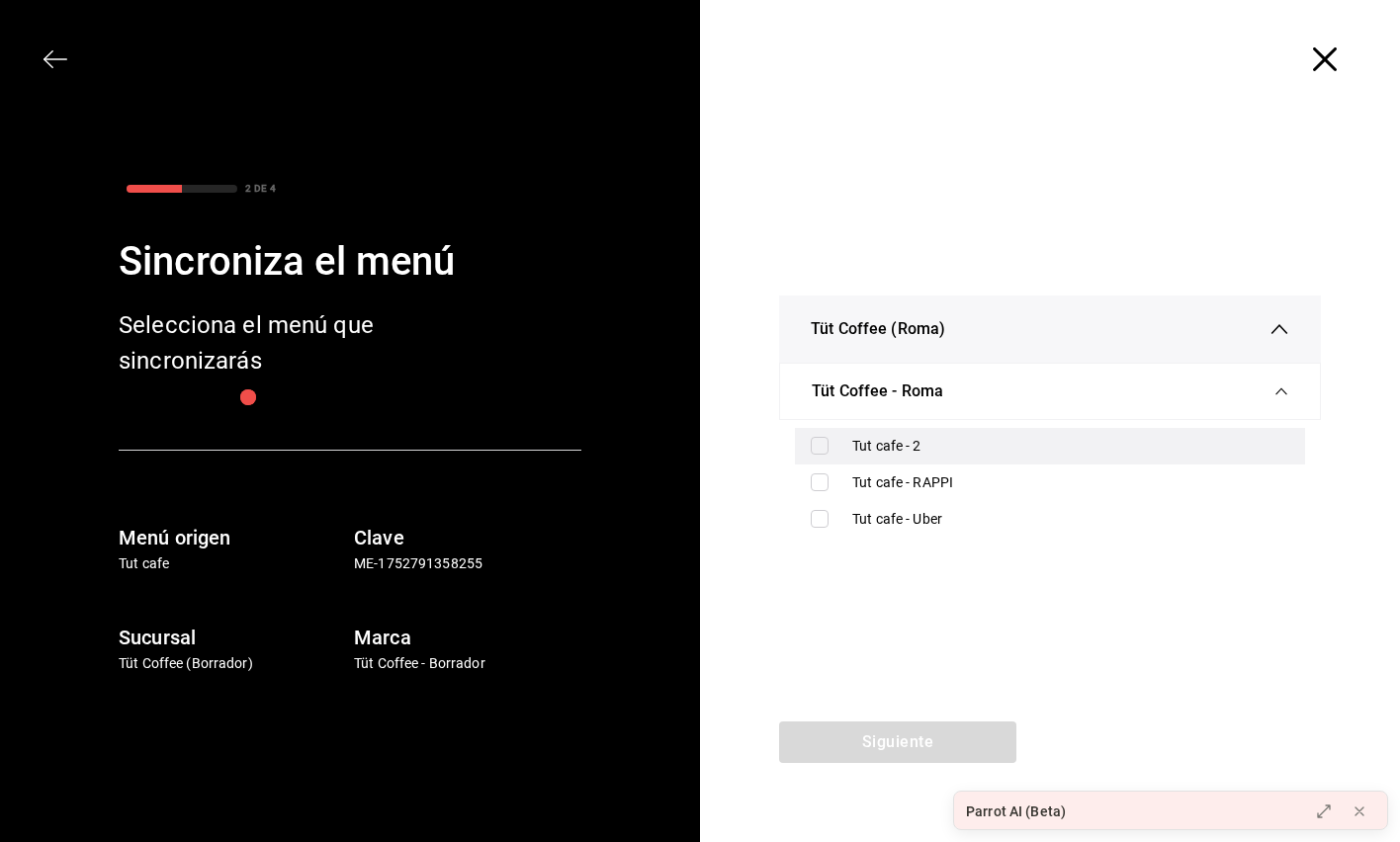 click at bounding box center (820, 446) 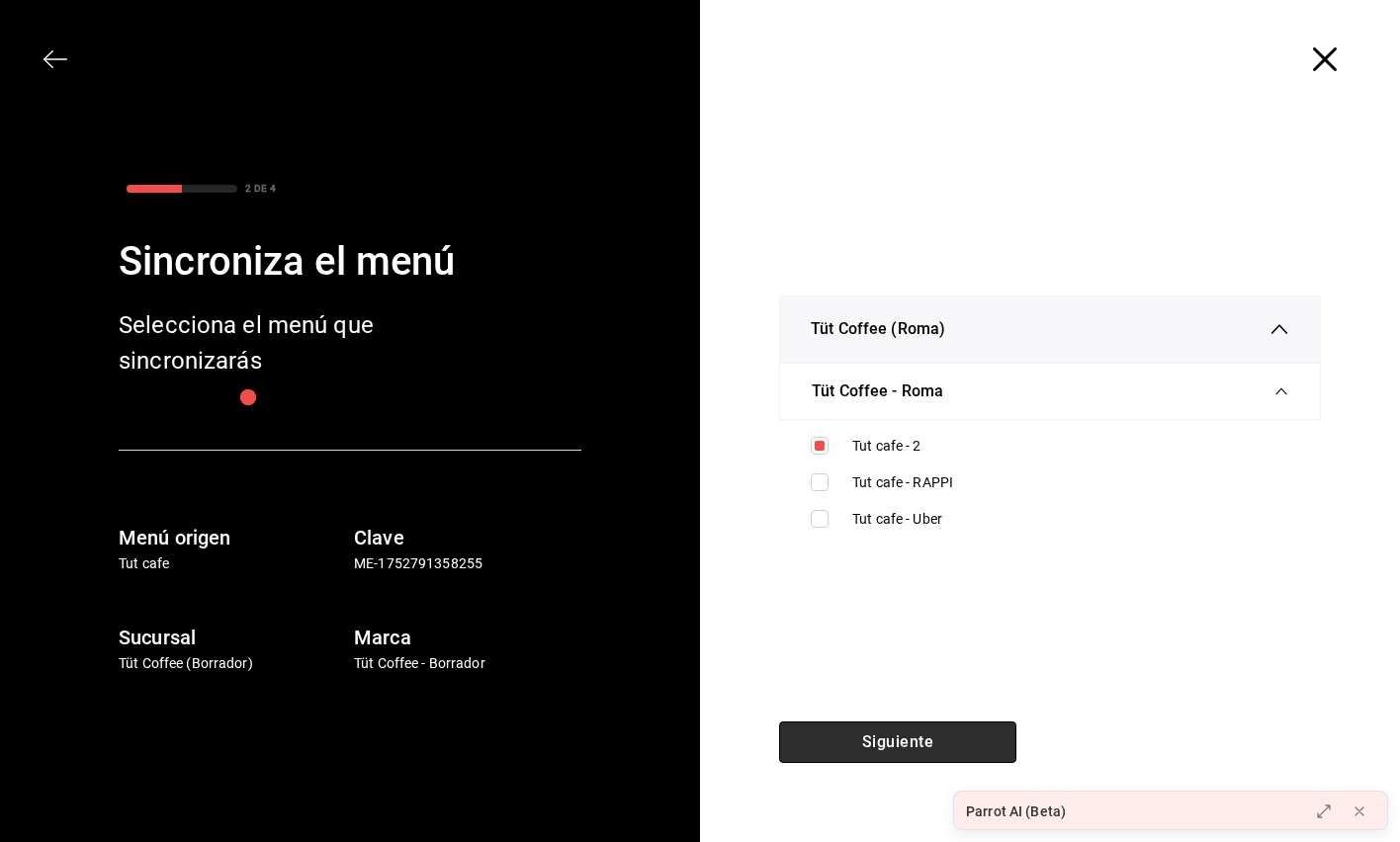 click on "Siguiente" at bounding box center [898, 742] 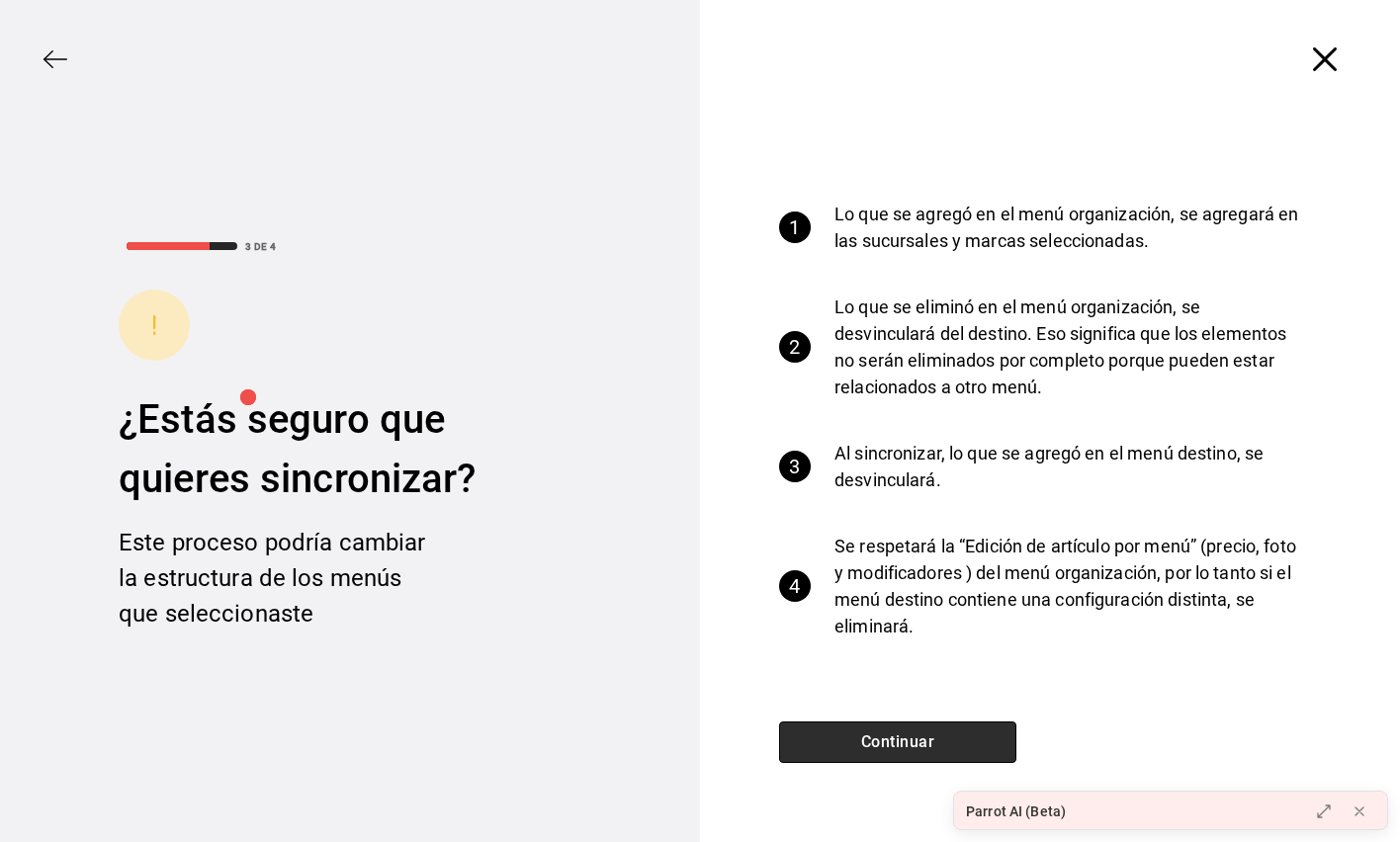 click on "Continuar" at bounding box center (898, 742) 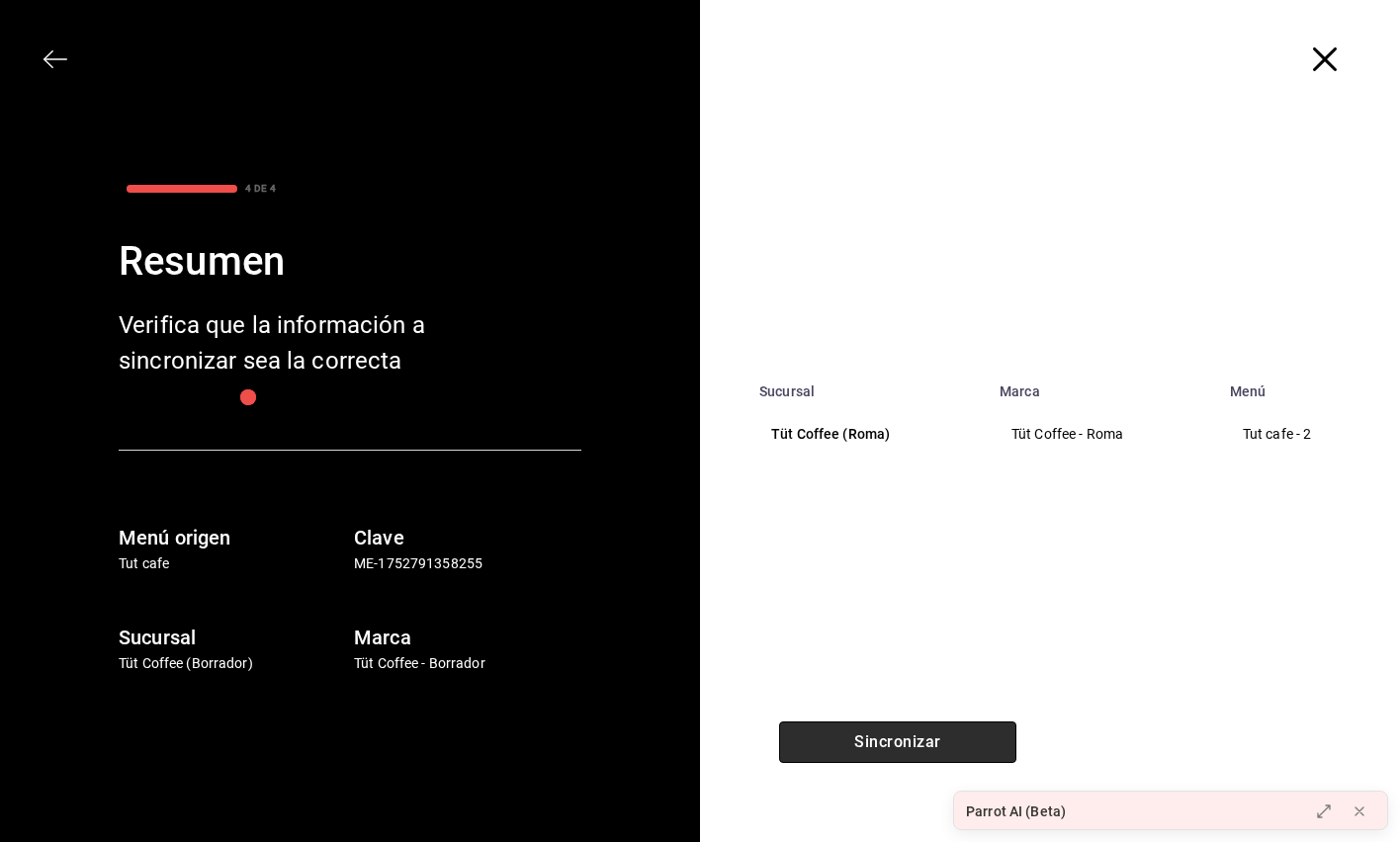 click on "Sincronizar" at bounding box center (898, 742) 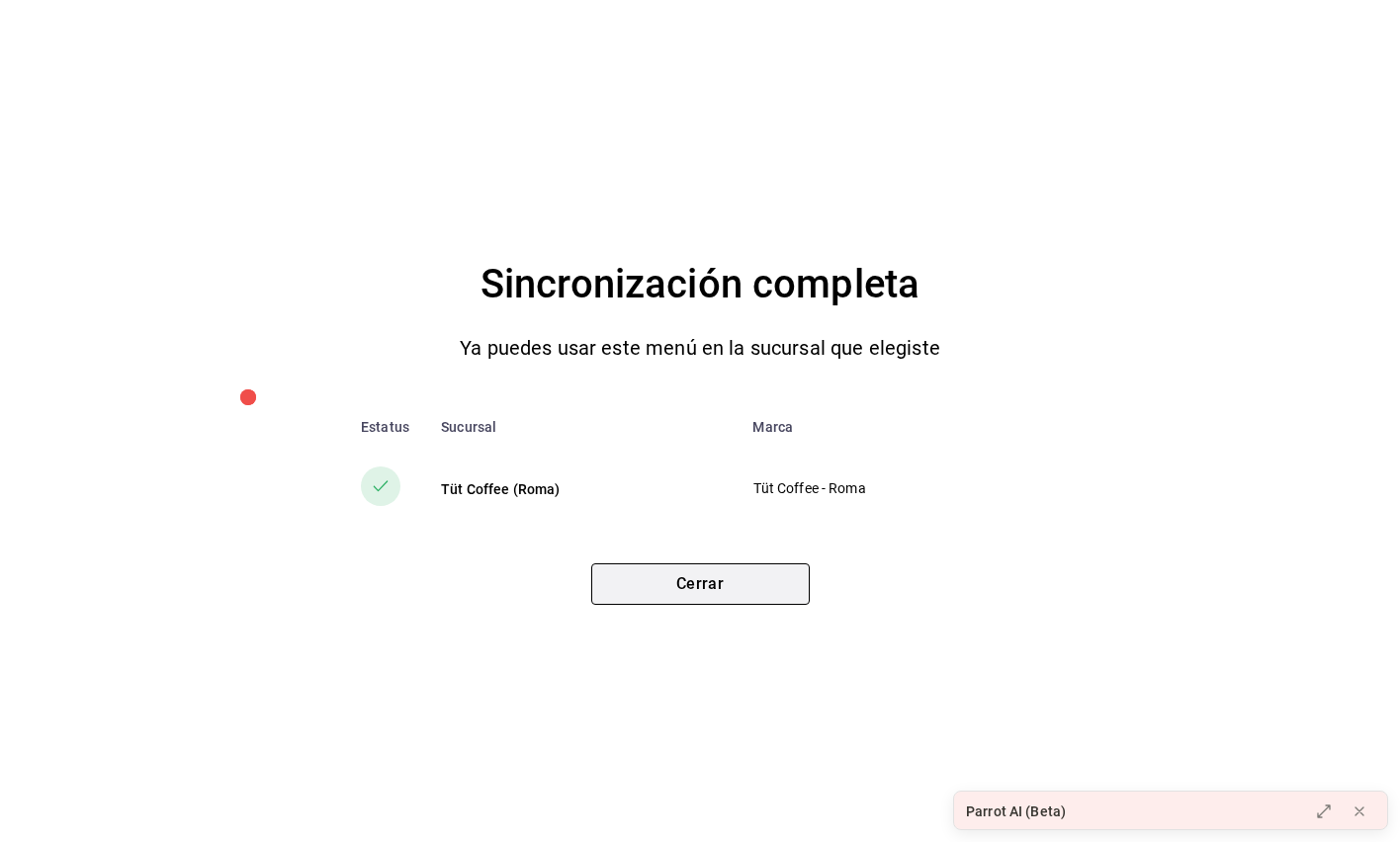 click on "Cerrar" at bounding box center (700, 584) 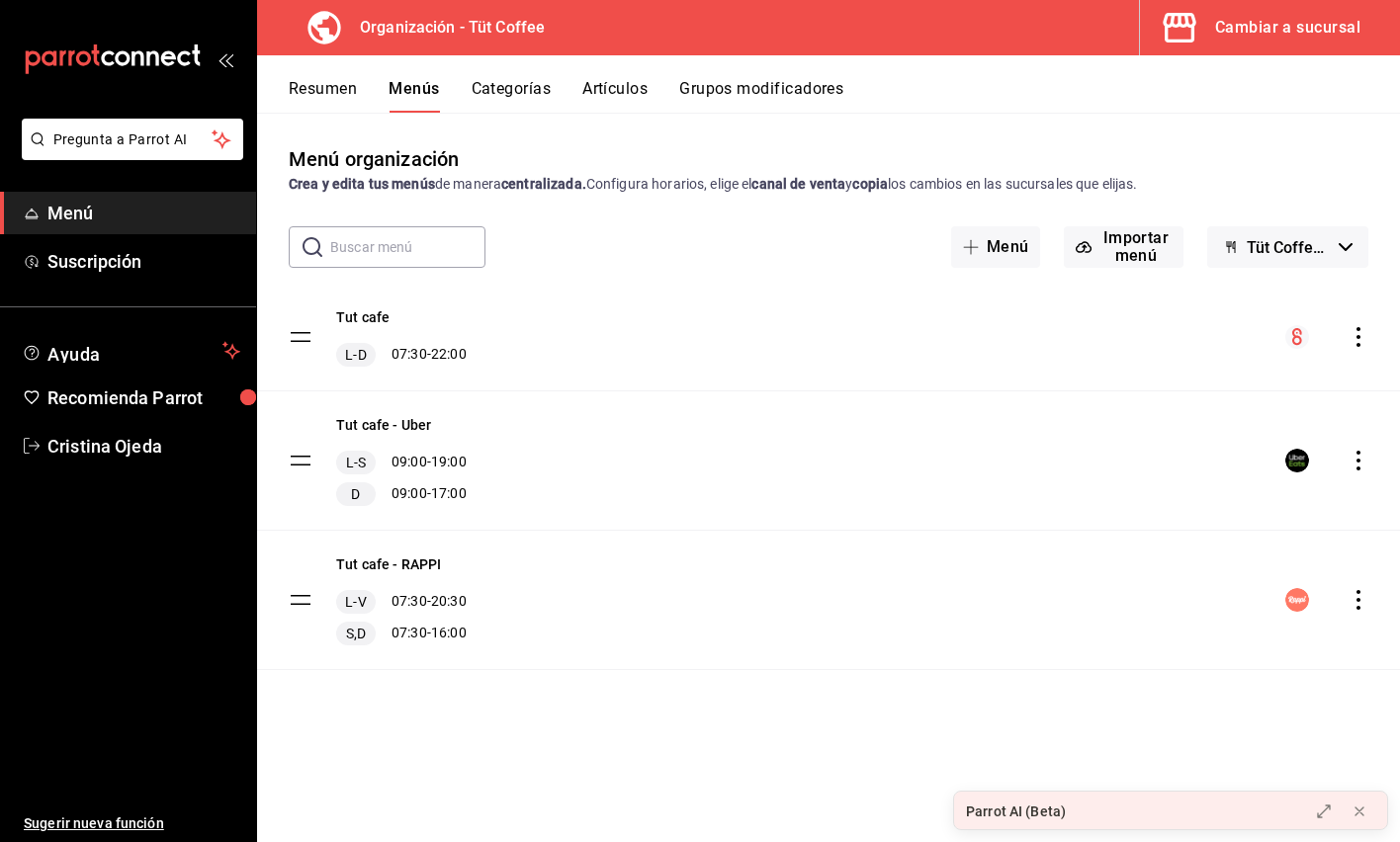 click on "Cambiar a sucursal" at bounding box center (1287, 28) 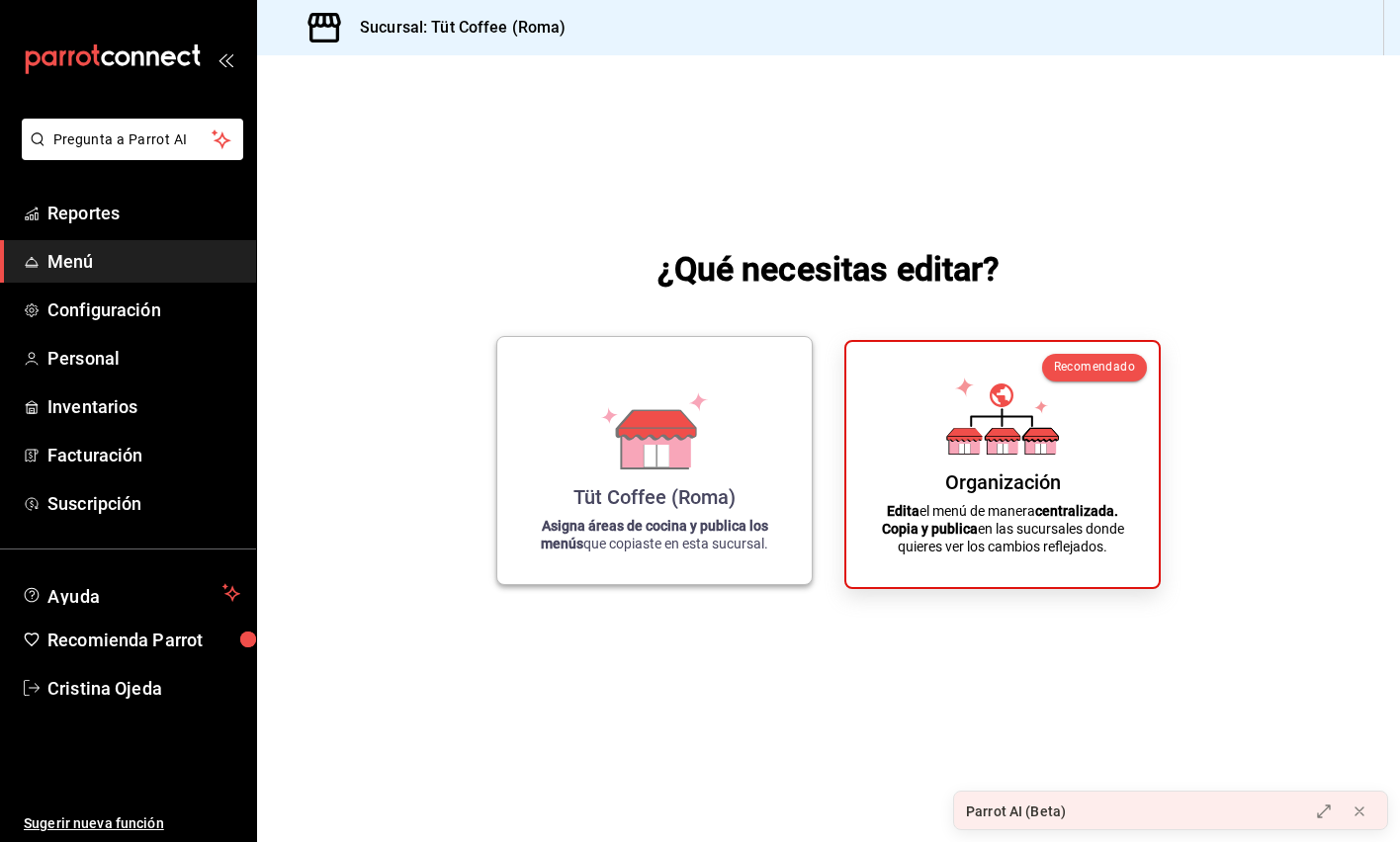 click 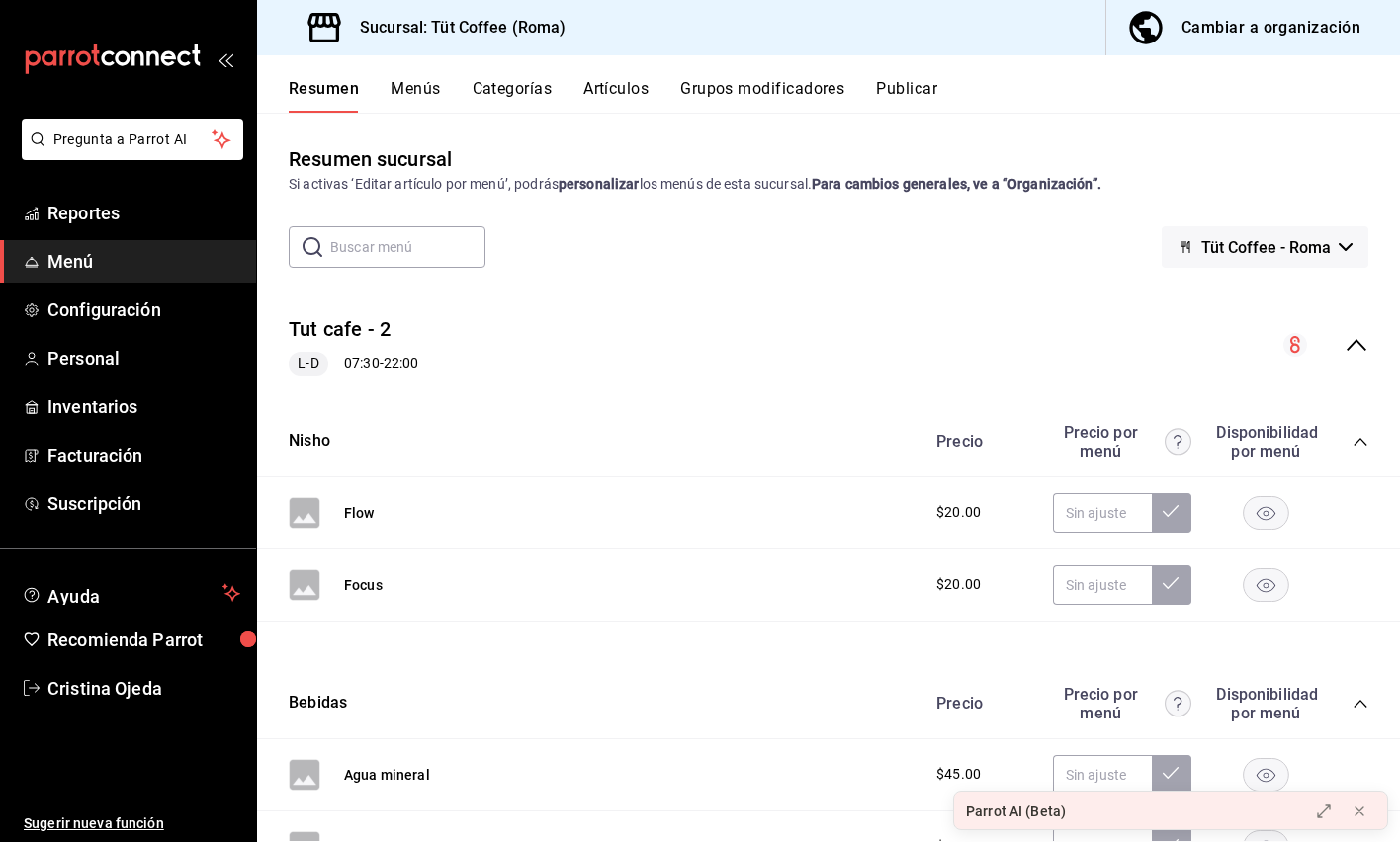 click on "Publicar" at bounding box center (907, 96) 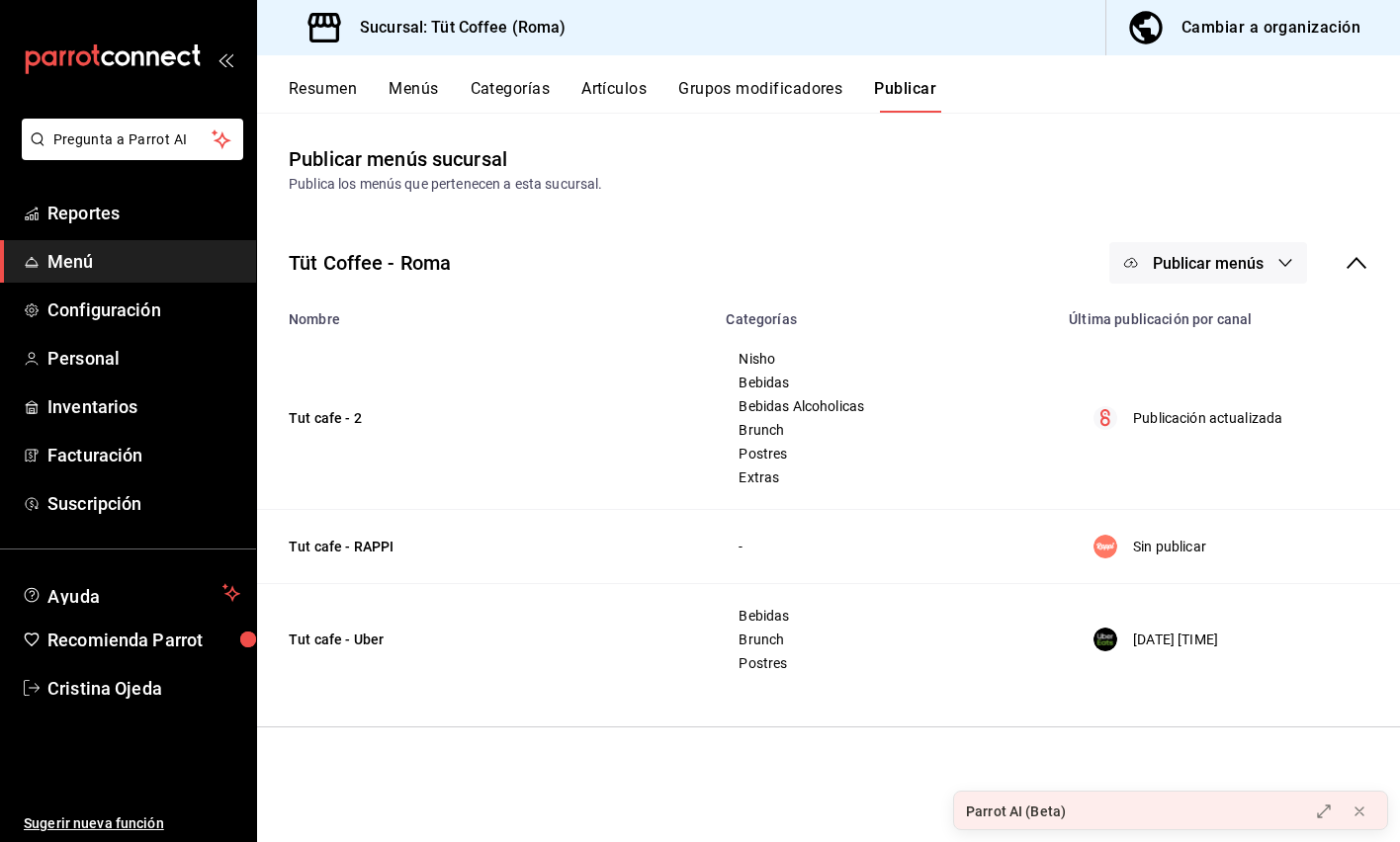 click on "Publicar menús" at bounding box center (1208, 263) 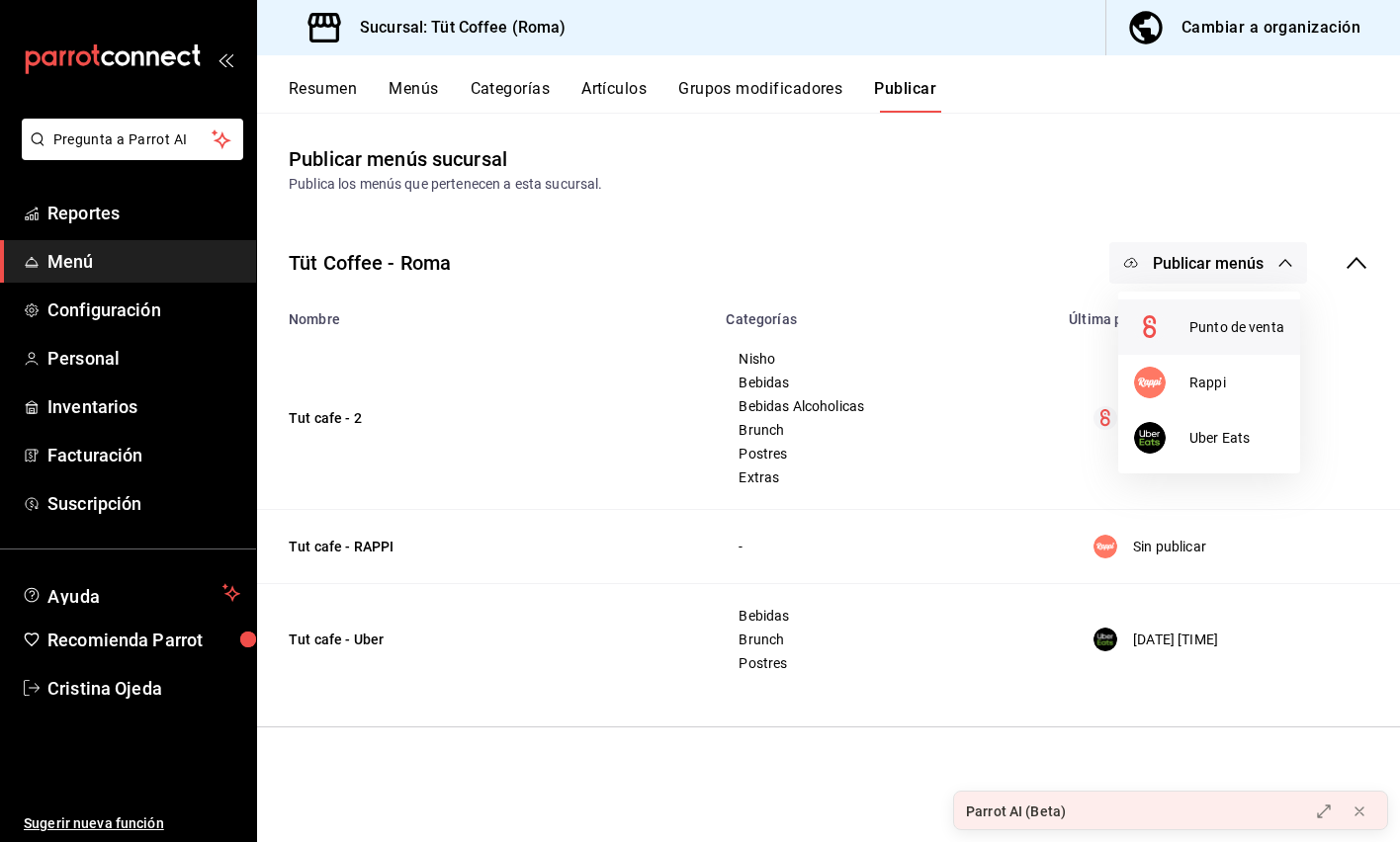 click on "Punto de venta" at bounding box center [1237, 327] 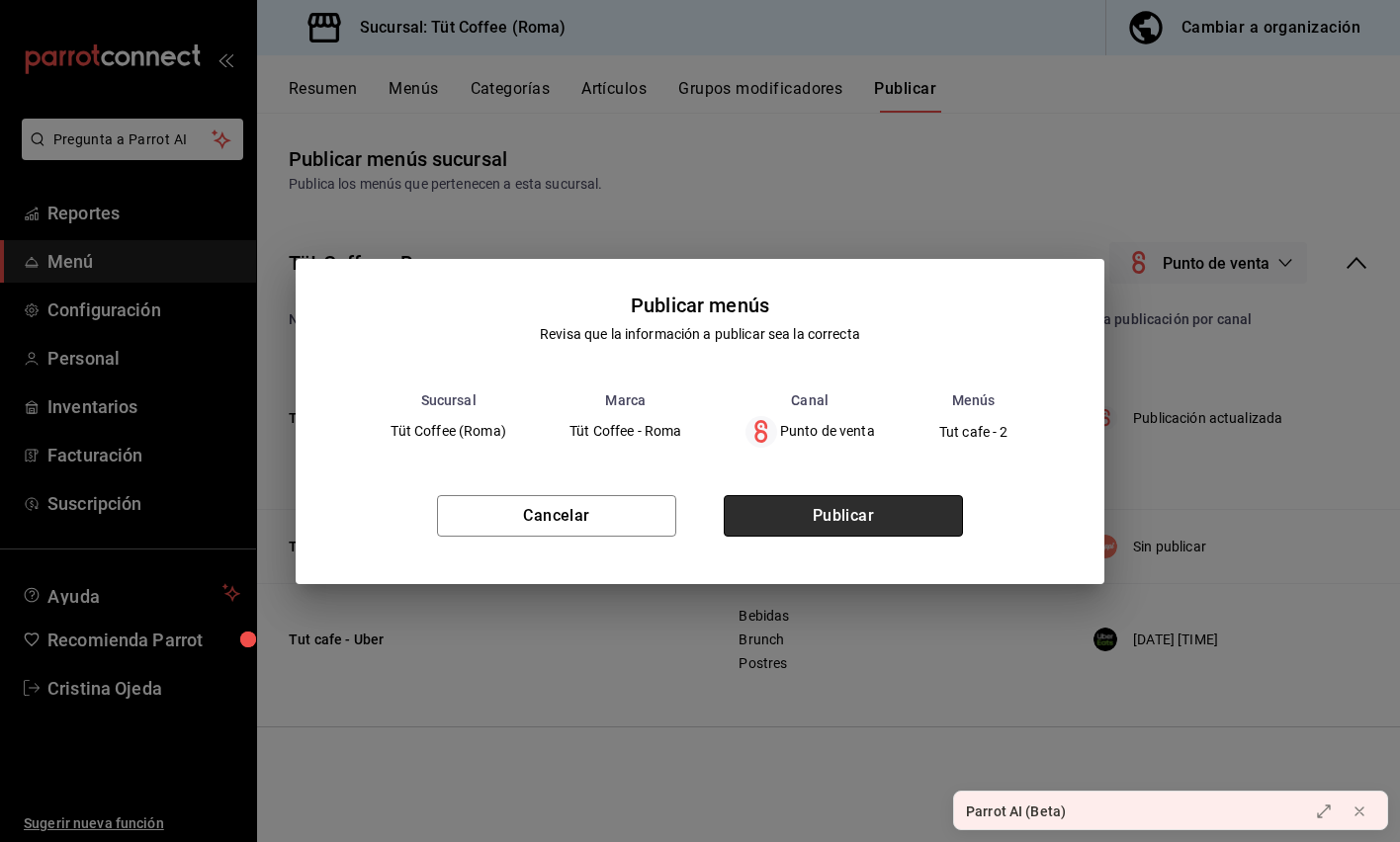 click on "Publicar" at bounding box center [843, 516] 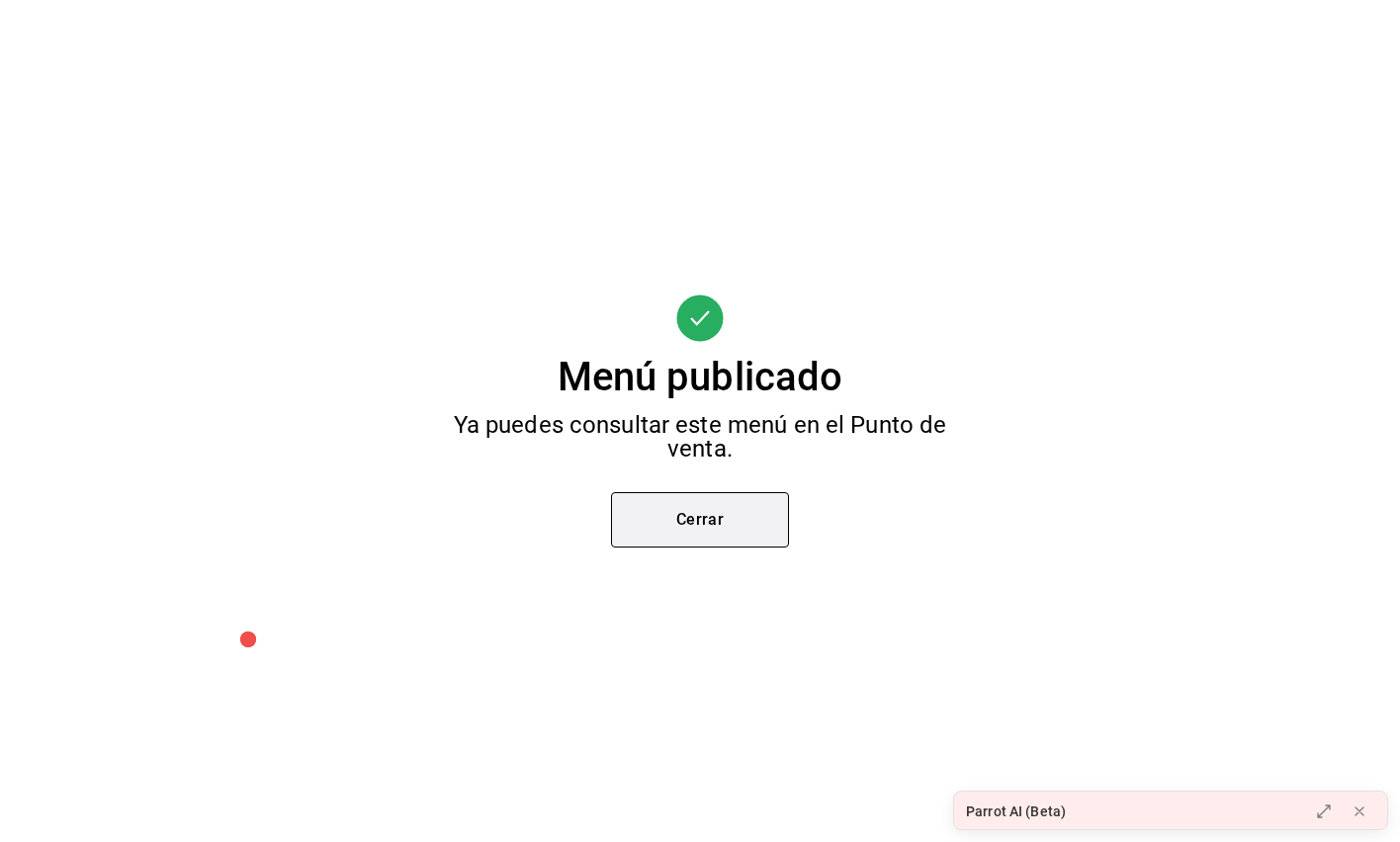 click on "Cerrar" at bounding box center (700, 520) 